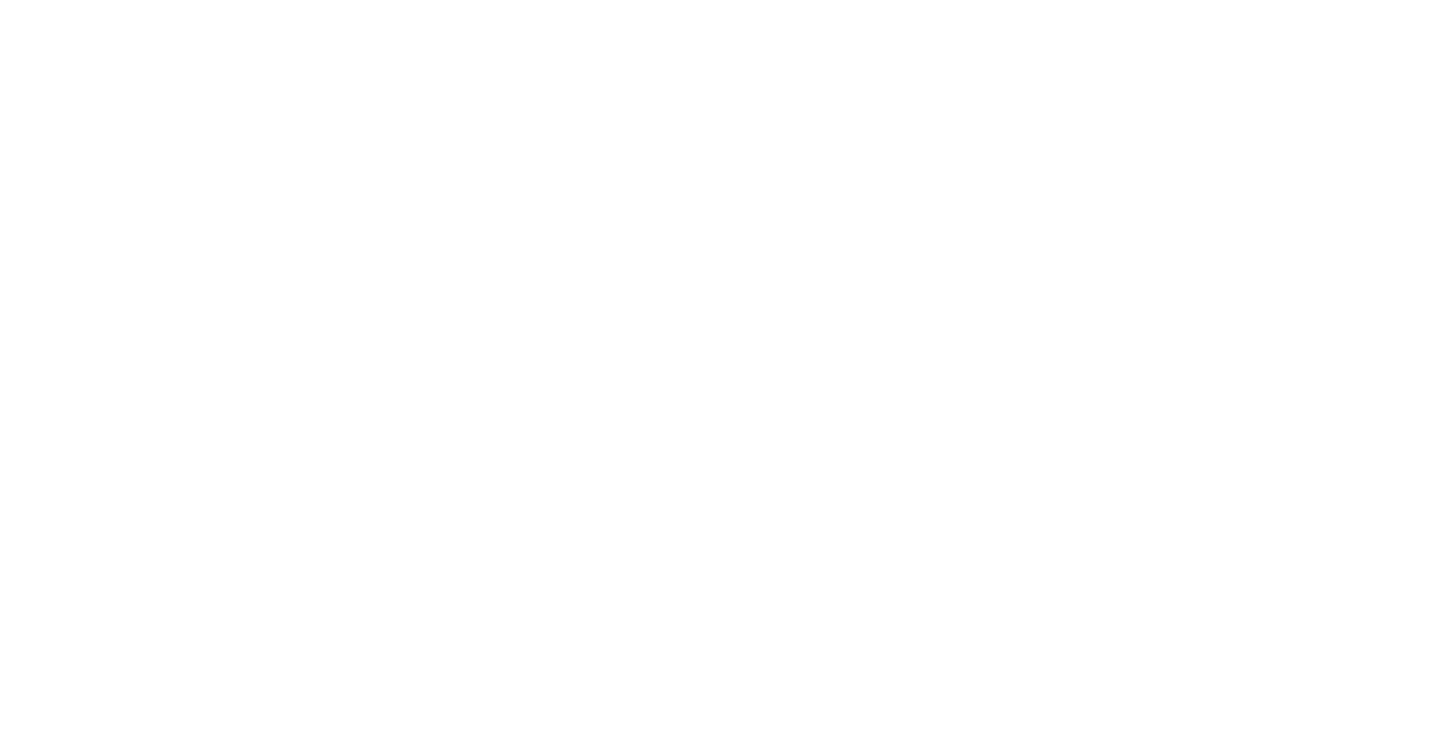 scroll, scrollTop: 0, scrollLeft: 0, axis: both 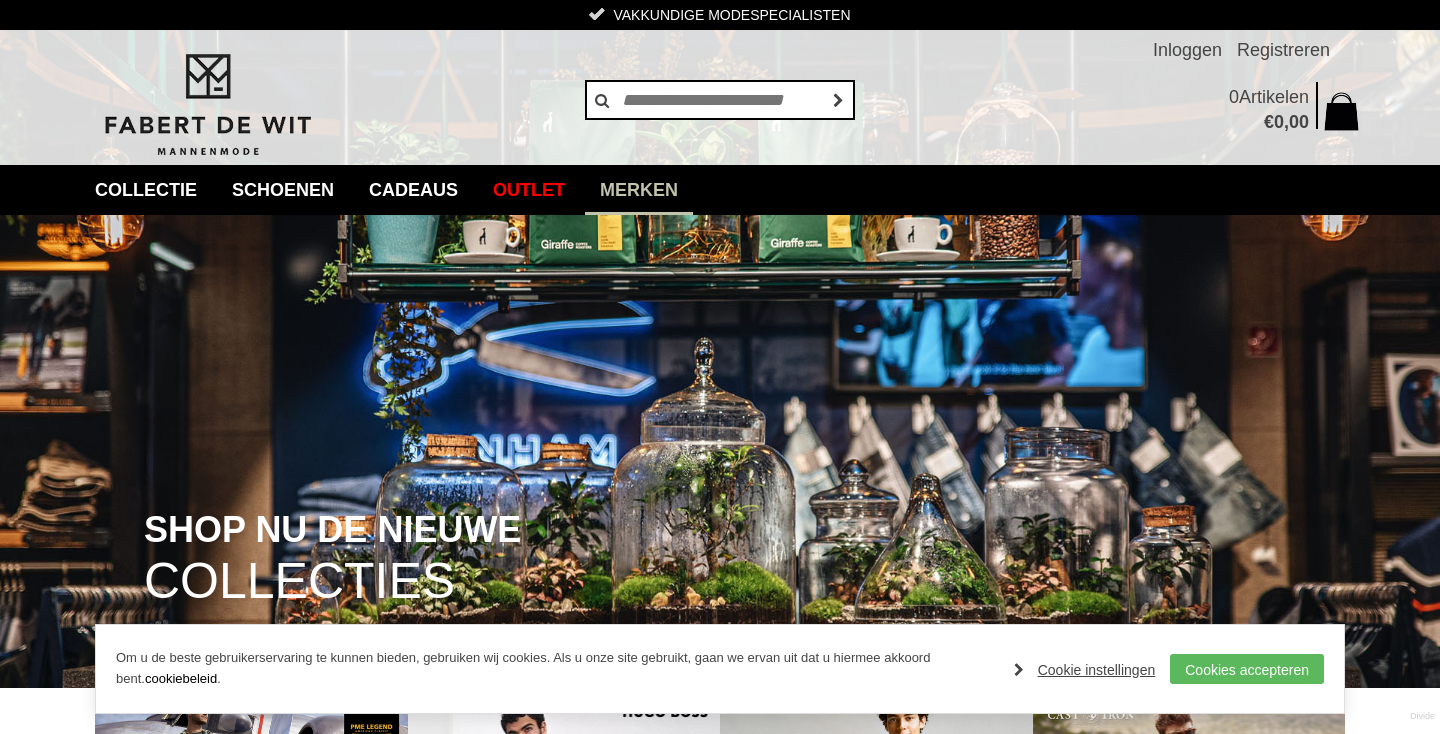 click on "Merken" at bounding box center (639, 190) 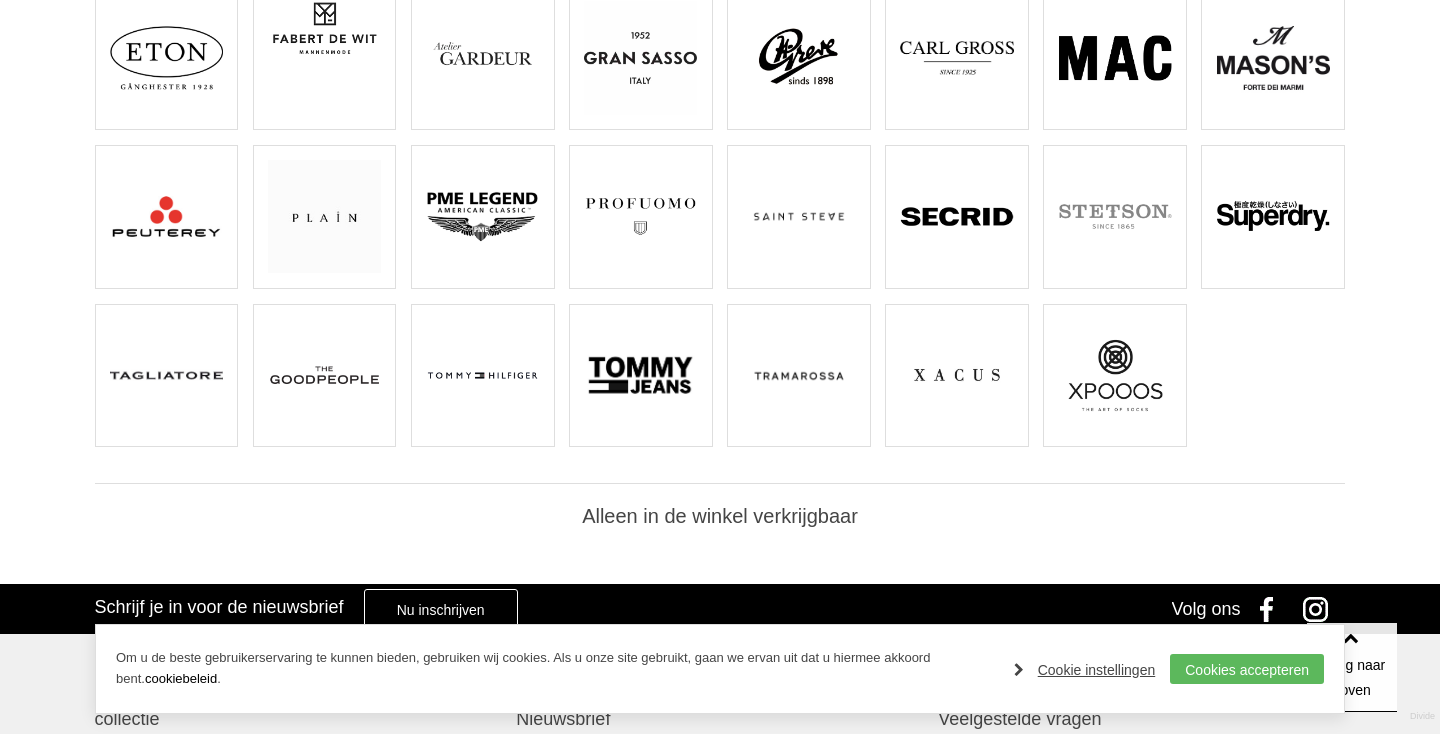 scroll, scrollTop: 633, scrollLeft: 0, axis: vertical 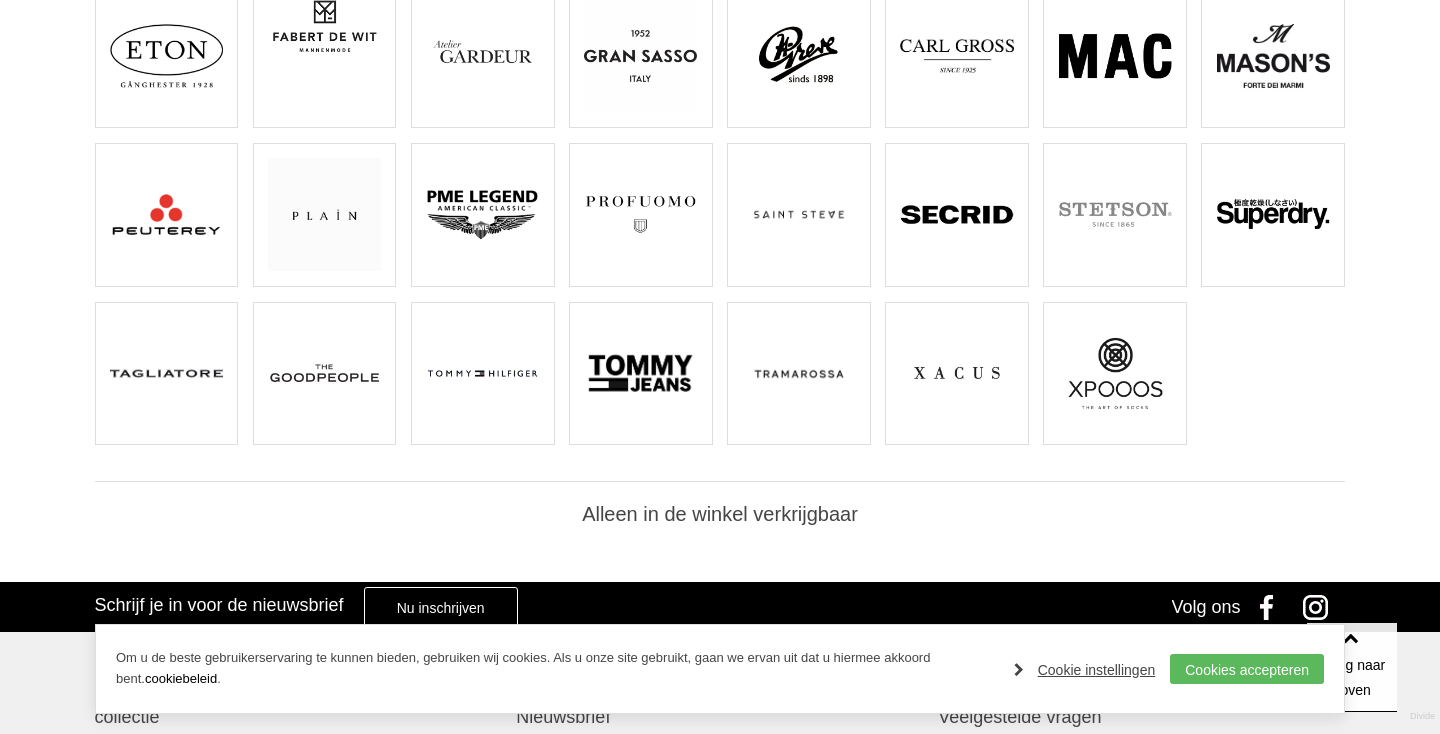 click at bounding box center (324, 373) 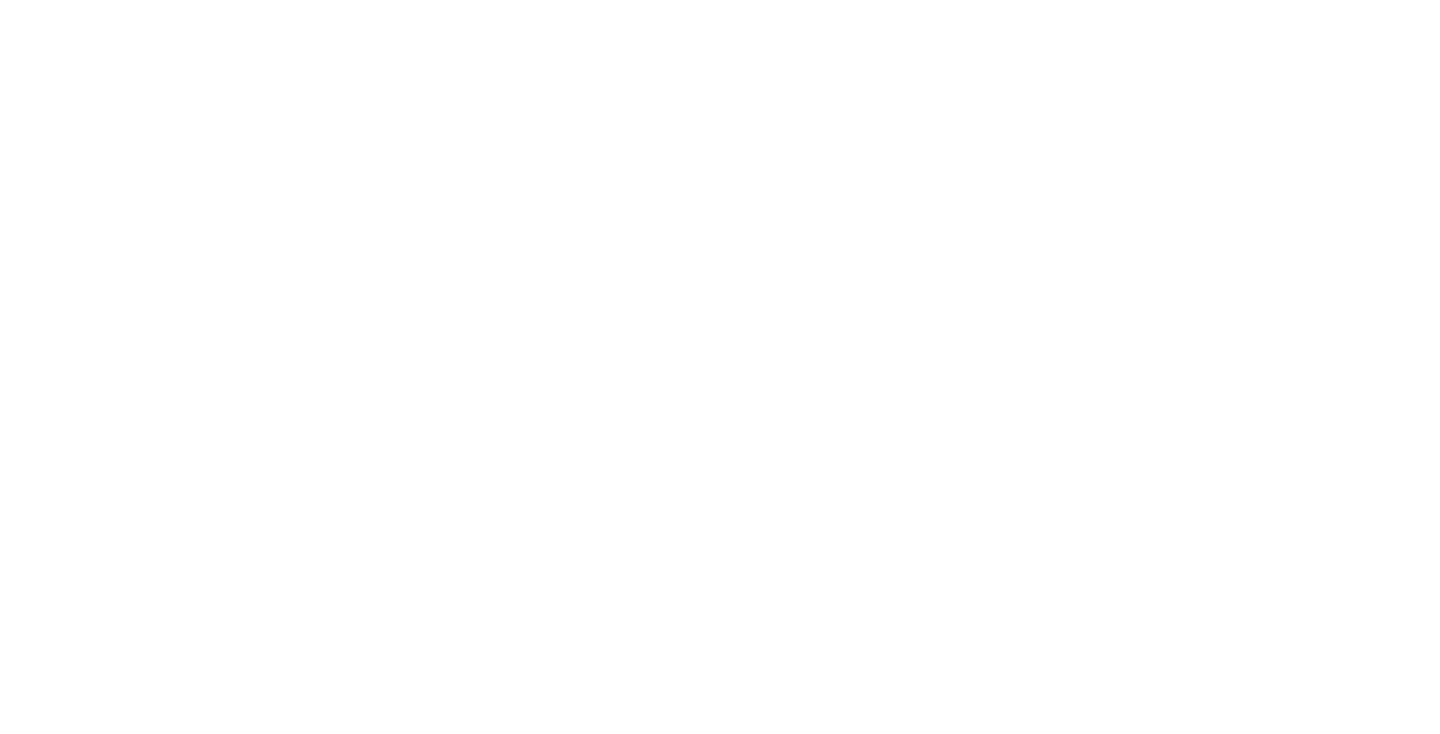 scroll, scrollTop: 0, scrollLeft: 0, axis: both 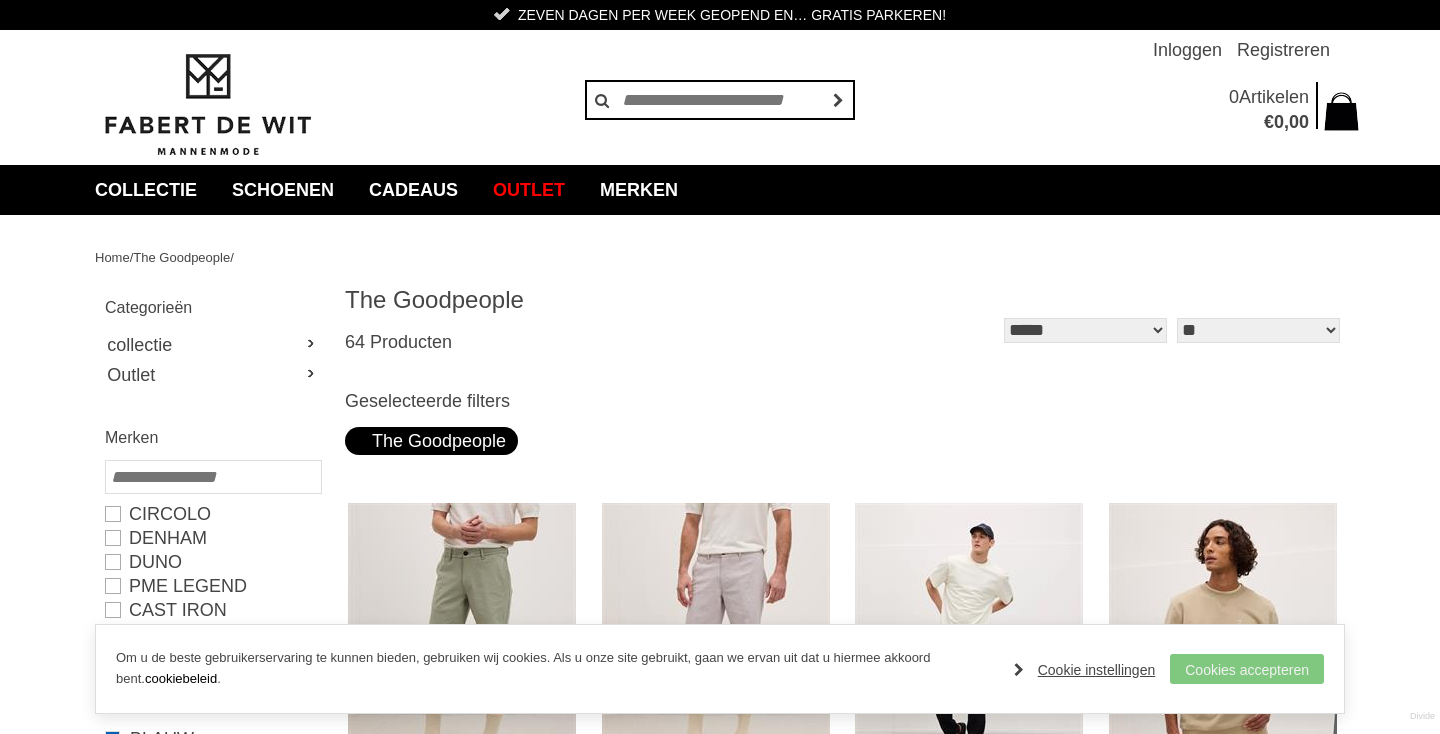 click on "Cookies accepteren" at bounding box center [1247, 669] 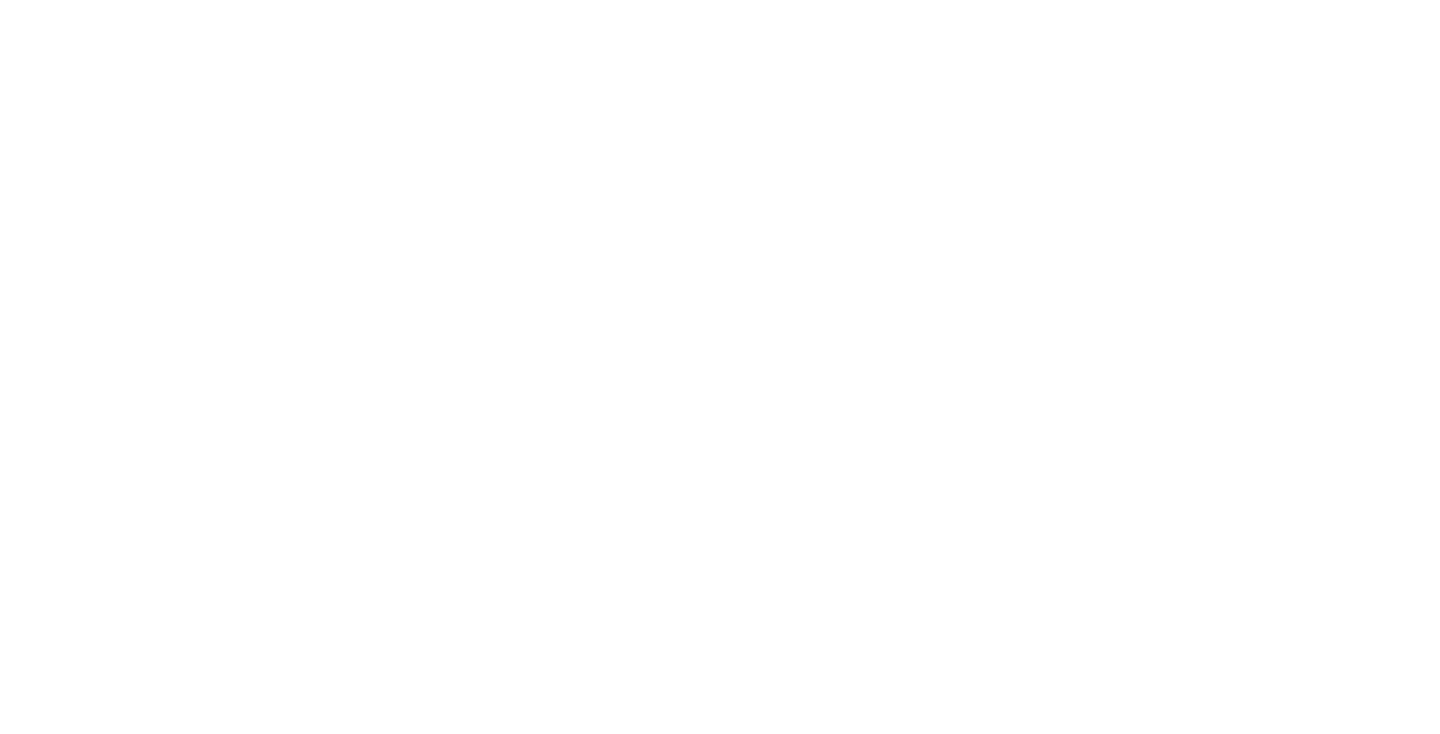scroll, scrollTop: 168, scrollLeft: 0, axis: vertical 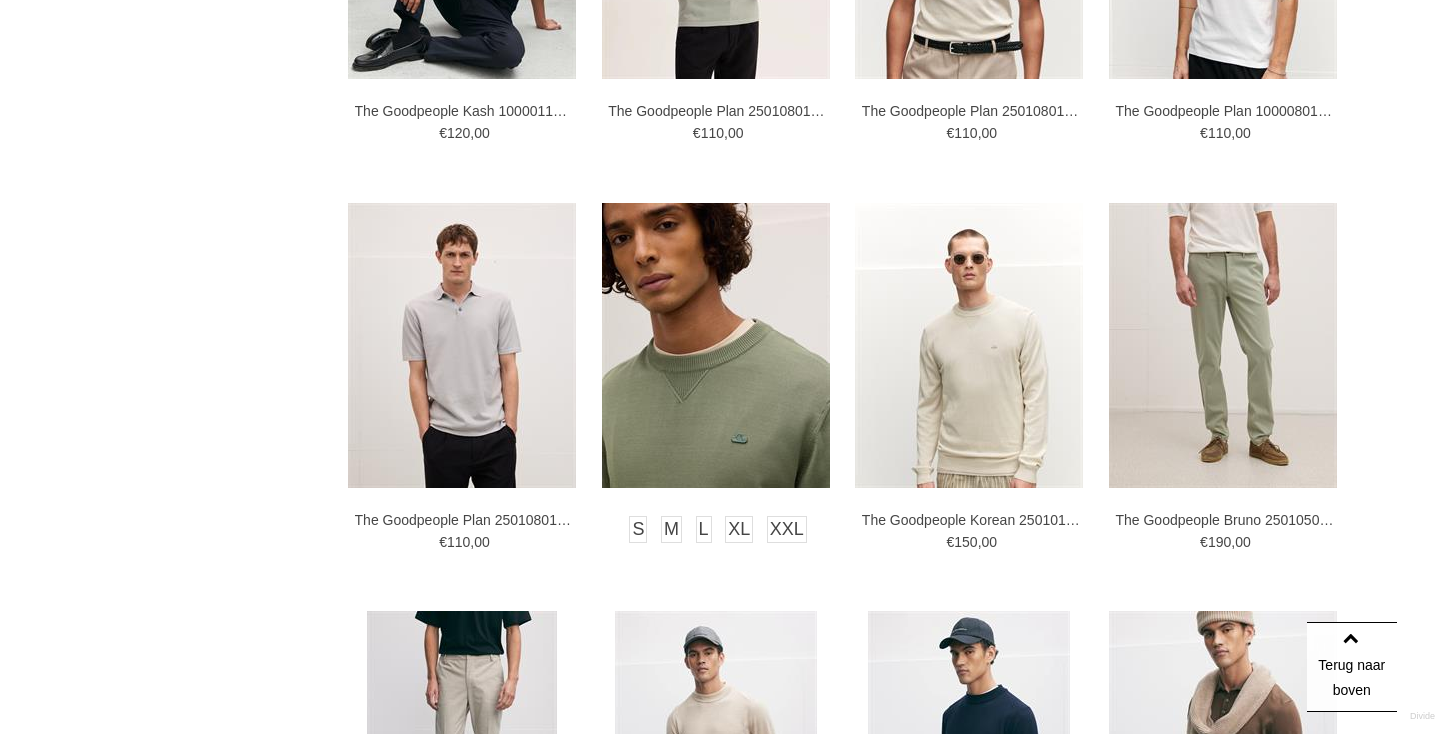 click at bounding box center (716, 345) 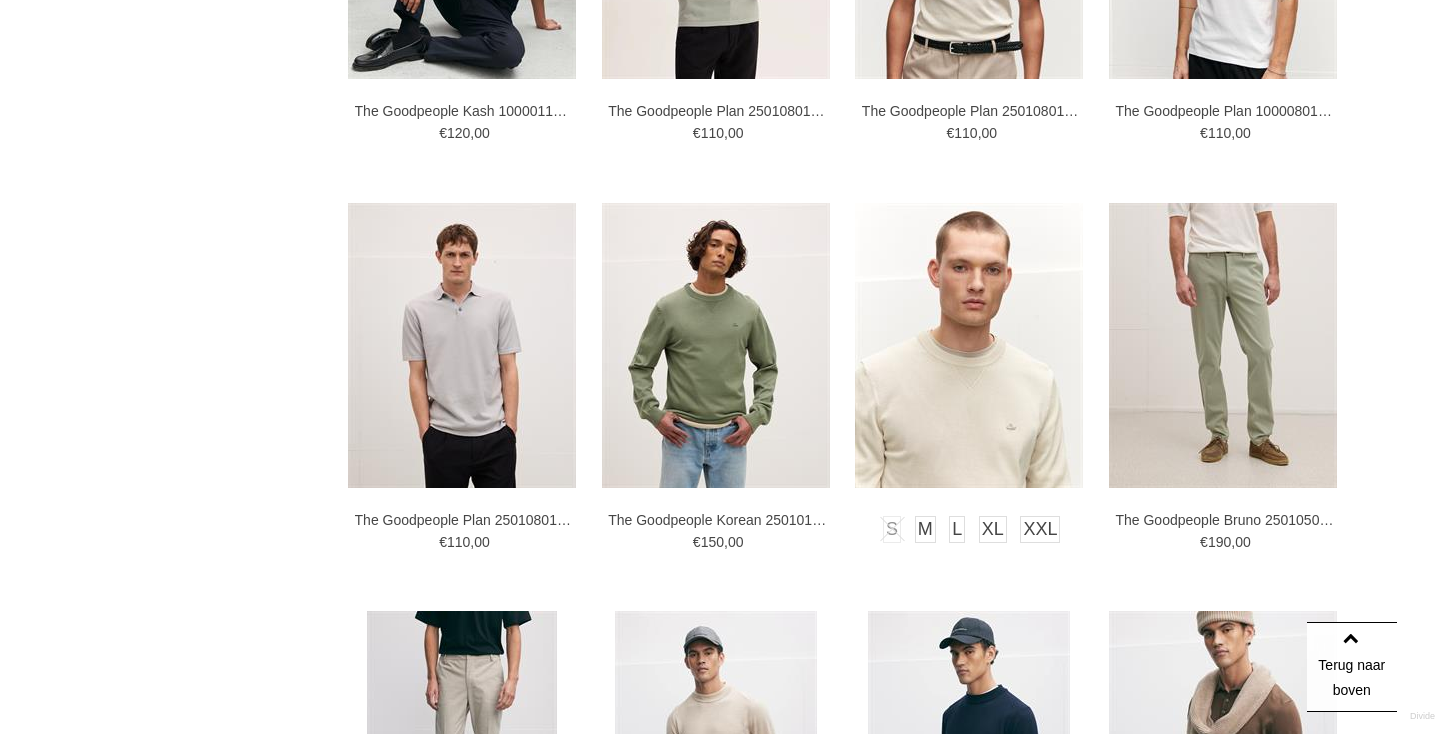 click at bounding box center (969, 345) 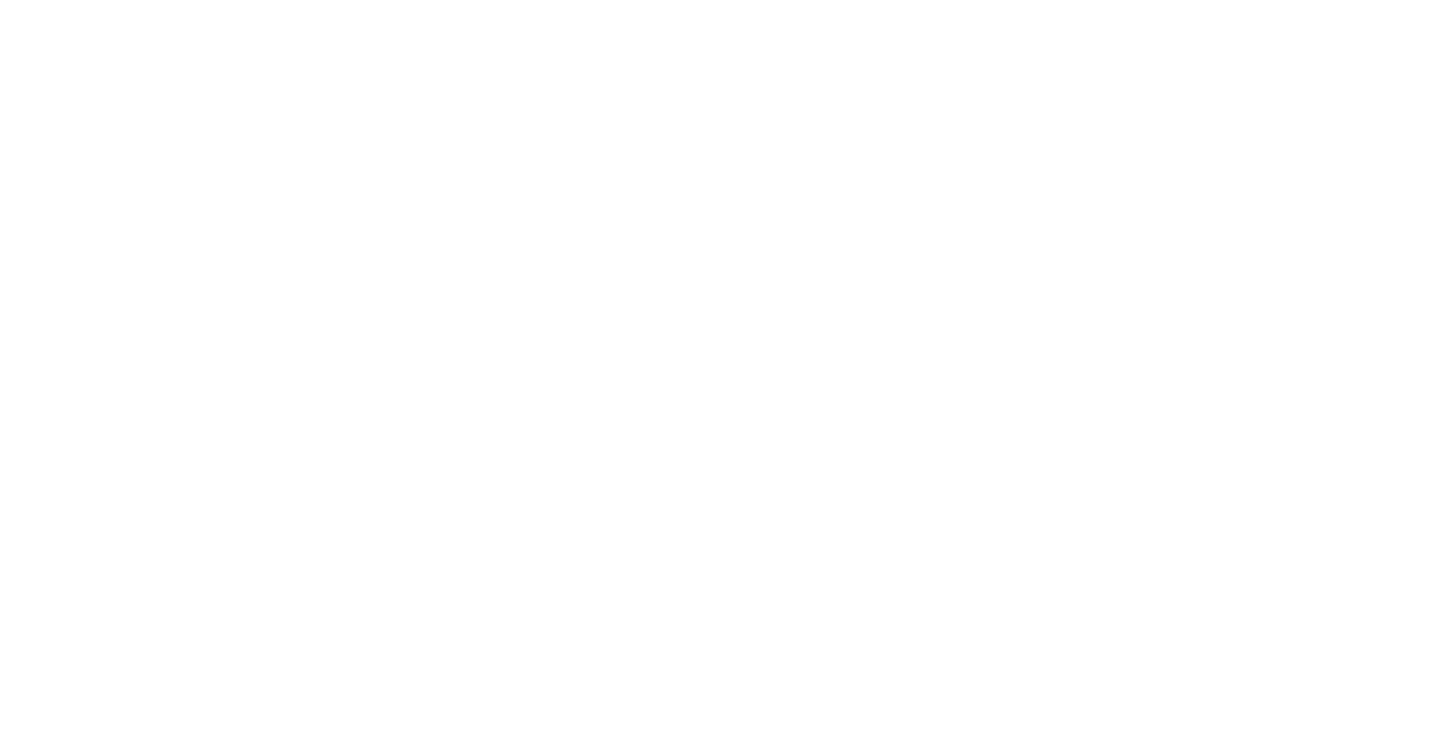 scroll, scrollTop: 0, scrollLeft: 0, axis: both 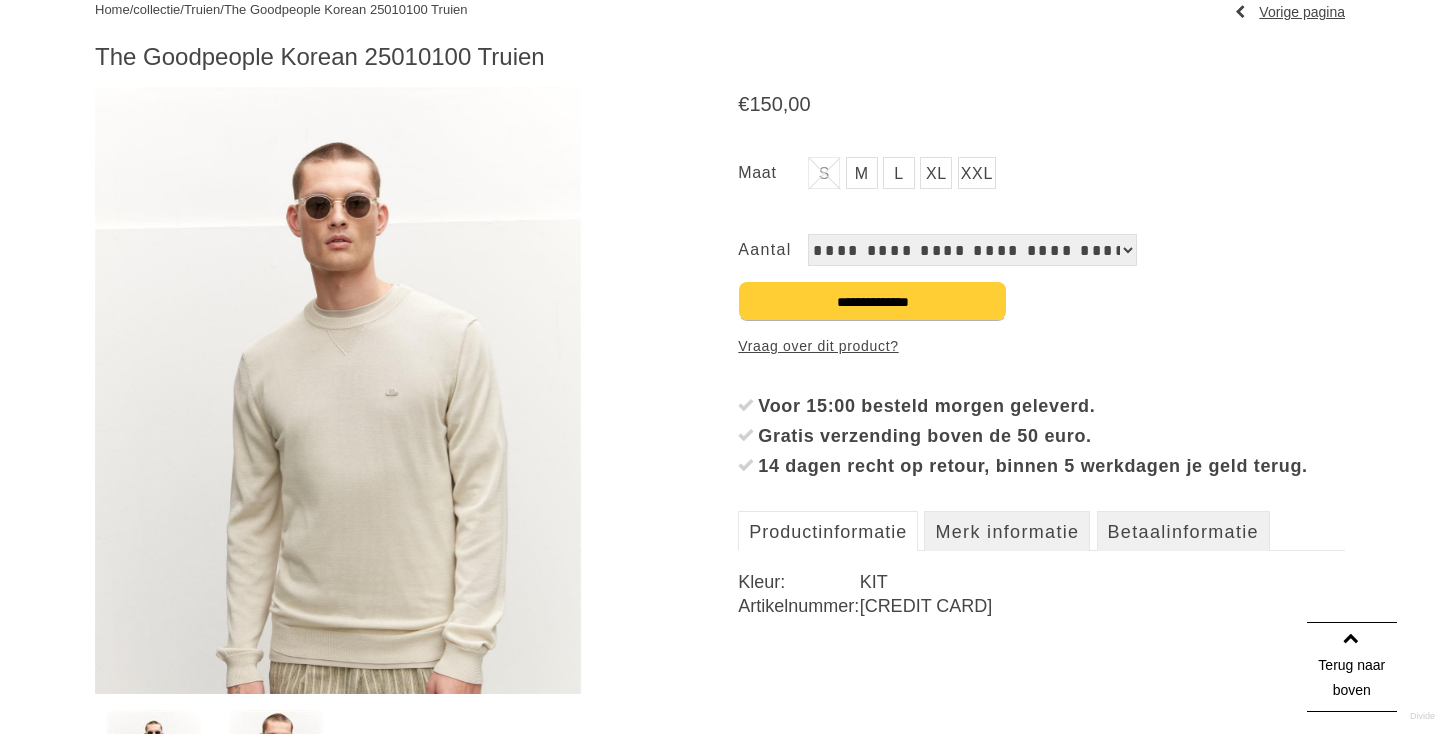 click on "XL" at bounding box center [936, 173] 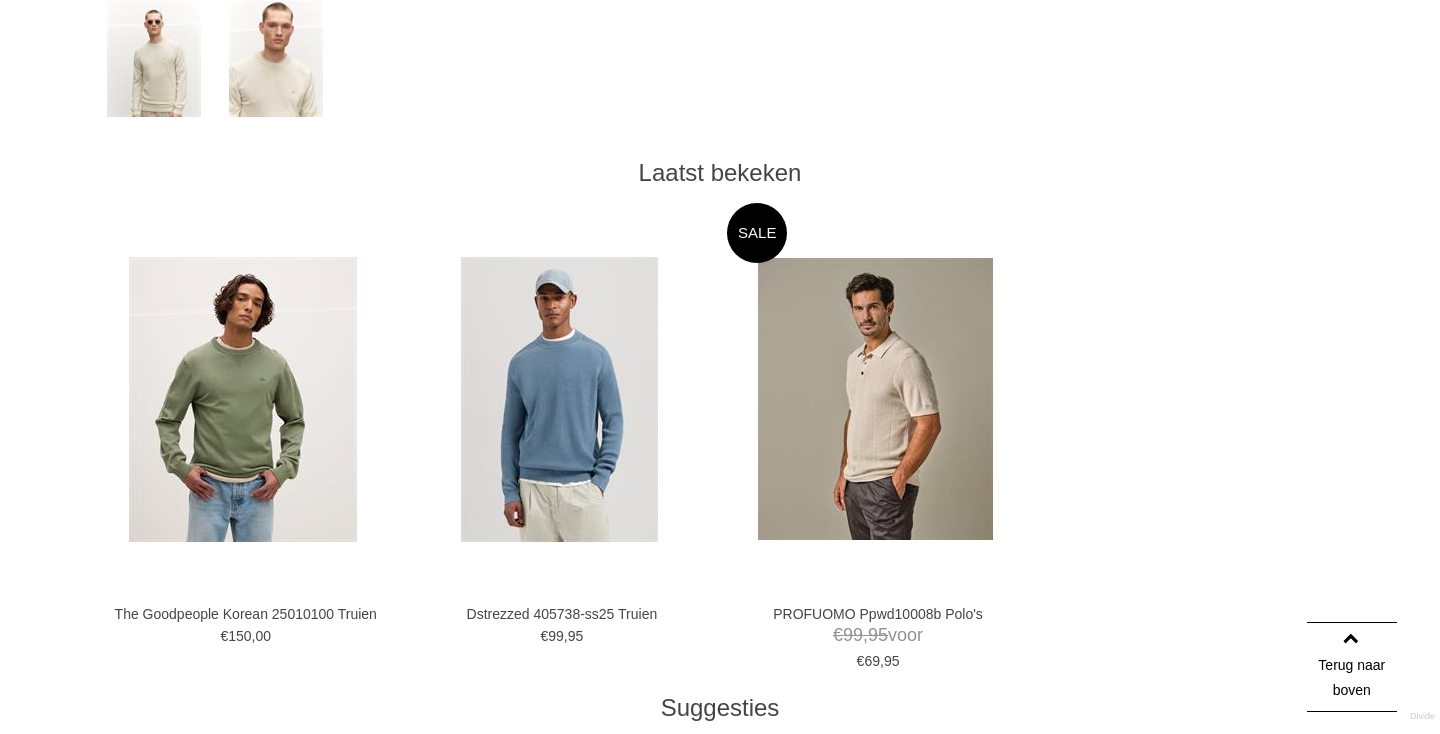scroll, scrollTop: 987, scrollLeft: 0, axis: vertical 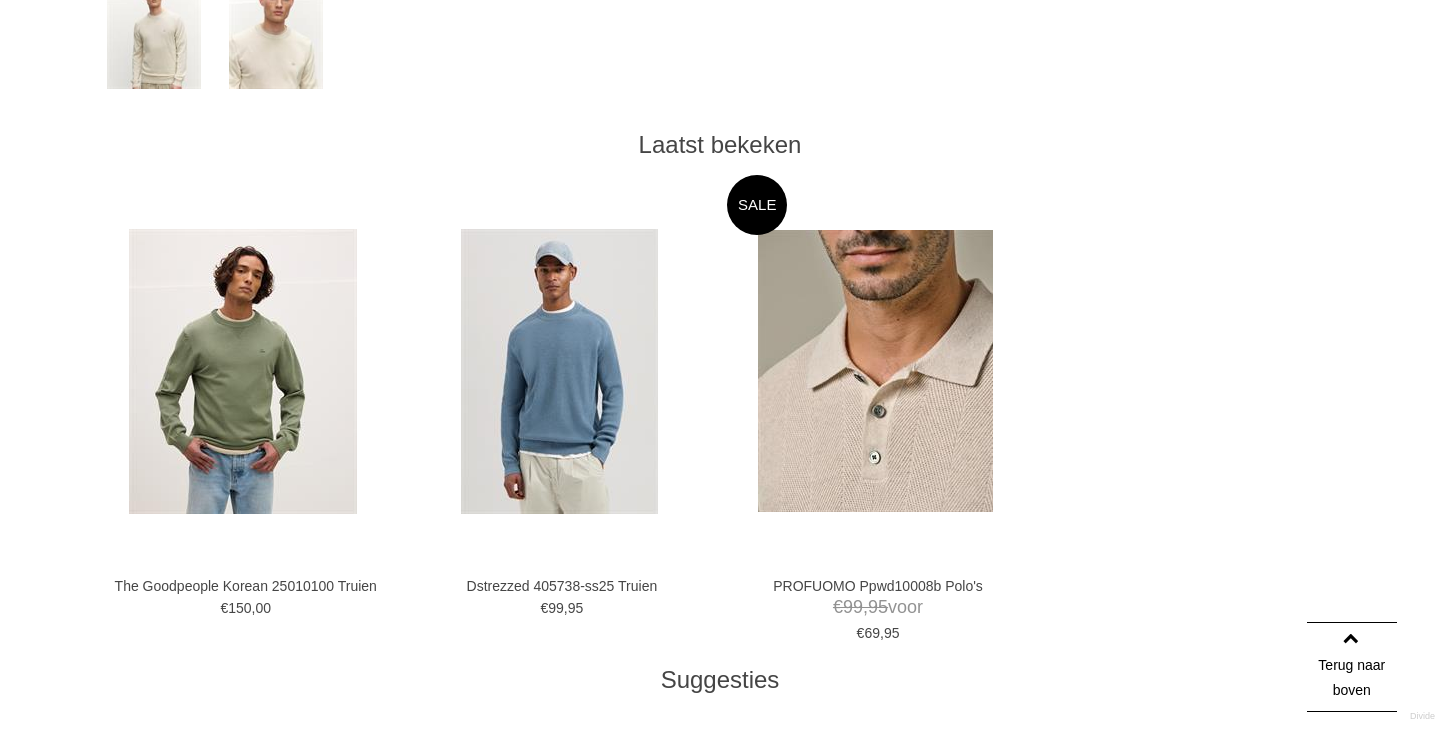 click at bounding box center [875, 371] 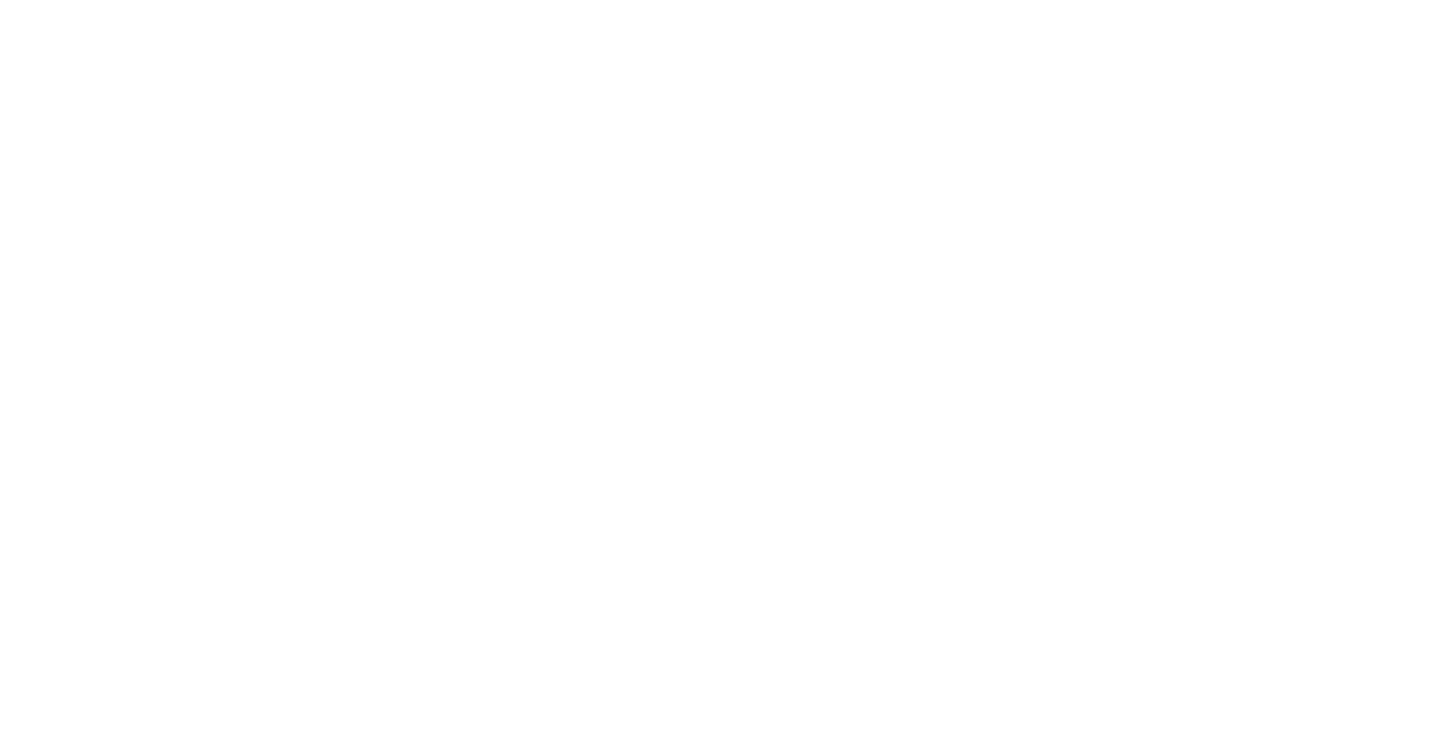 scroll, scrollTop: 0, scrollLeft: 0, axis: both 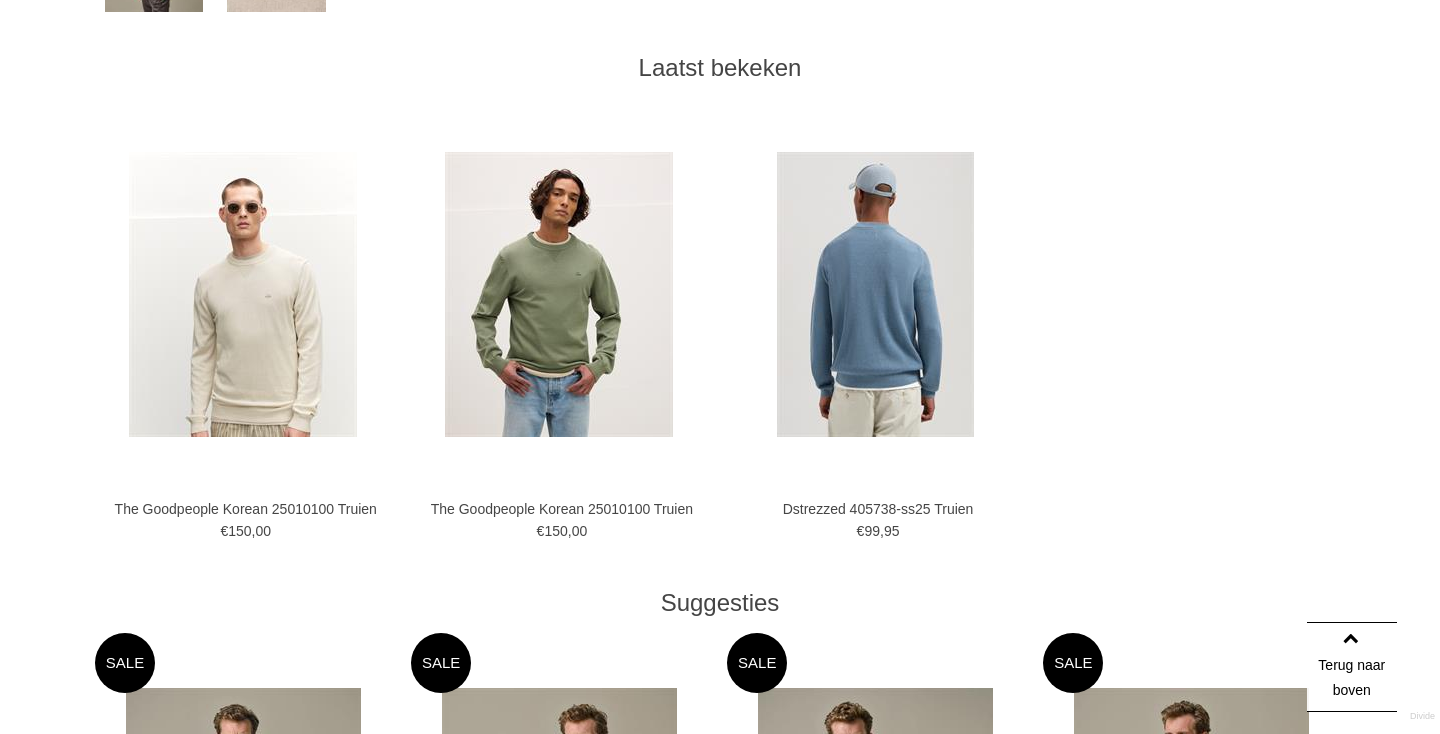 click at bounding box center [875, 294] 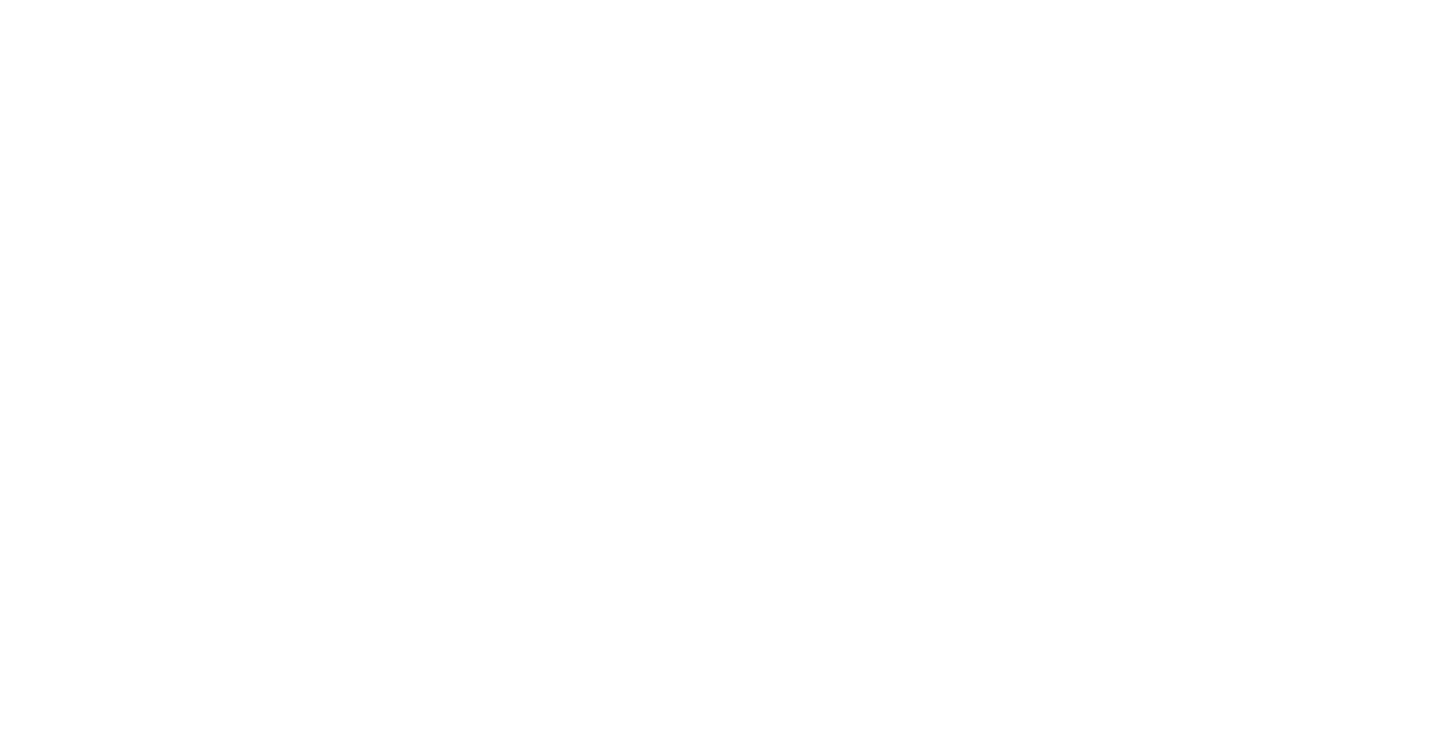 scroll, scrollTop: 0, scrollLeft: 0, axis: both 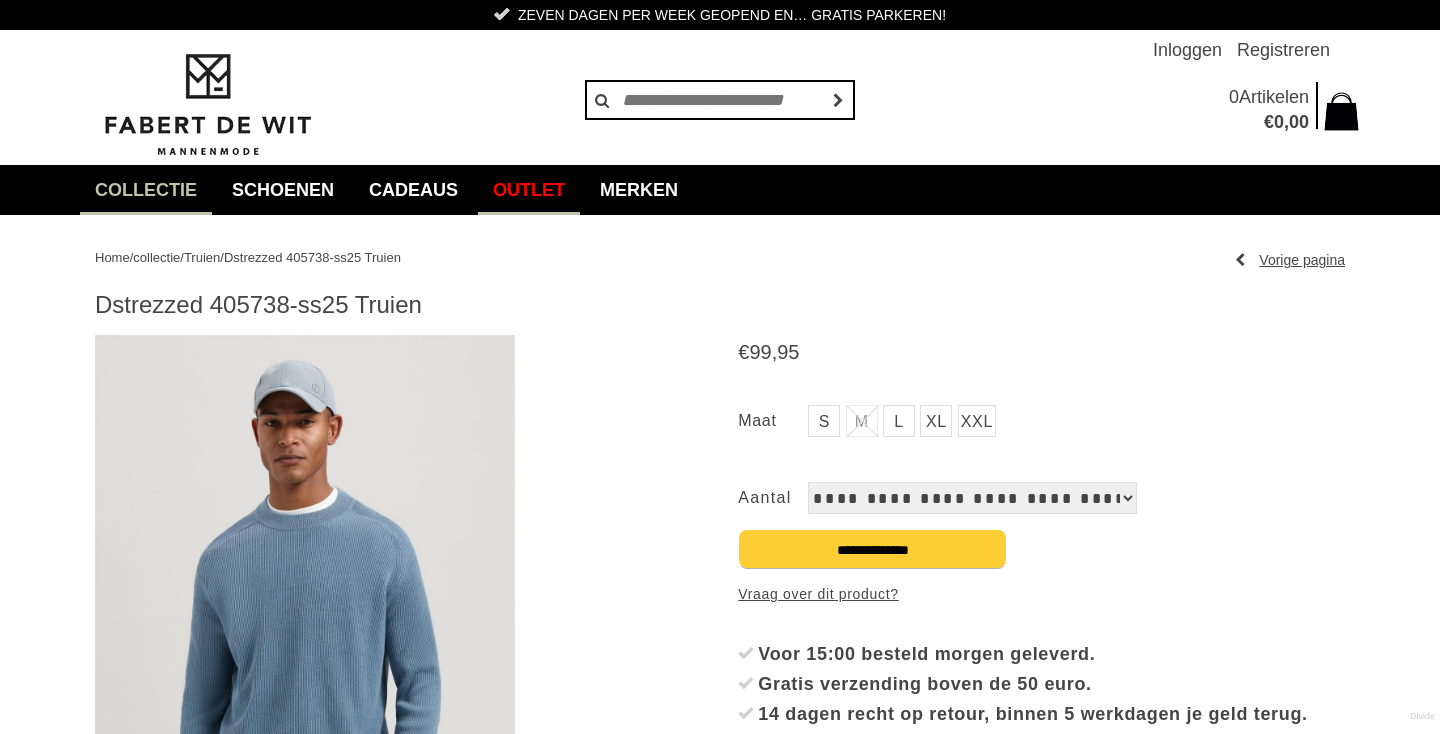 click on "Outlet" at bounding box center (529, 190) 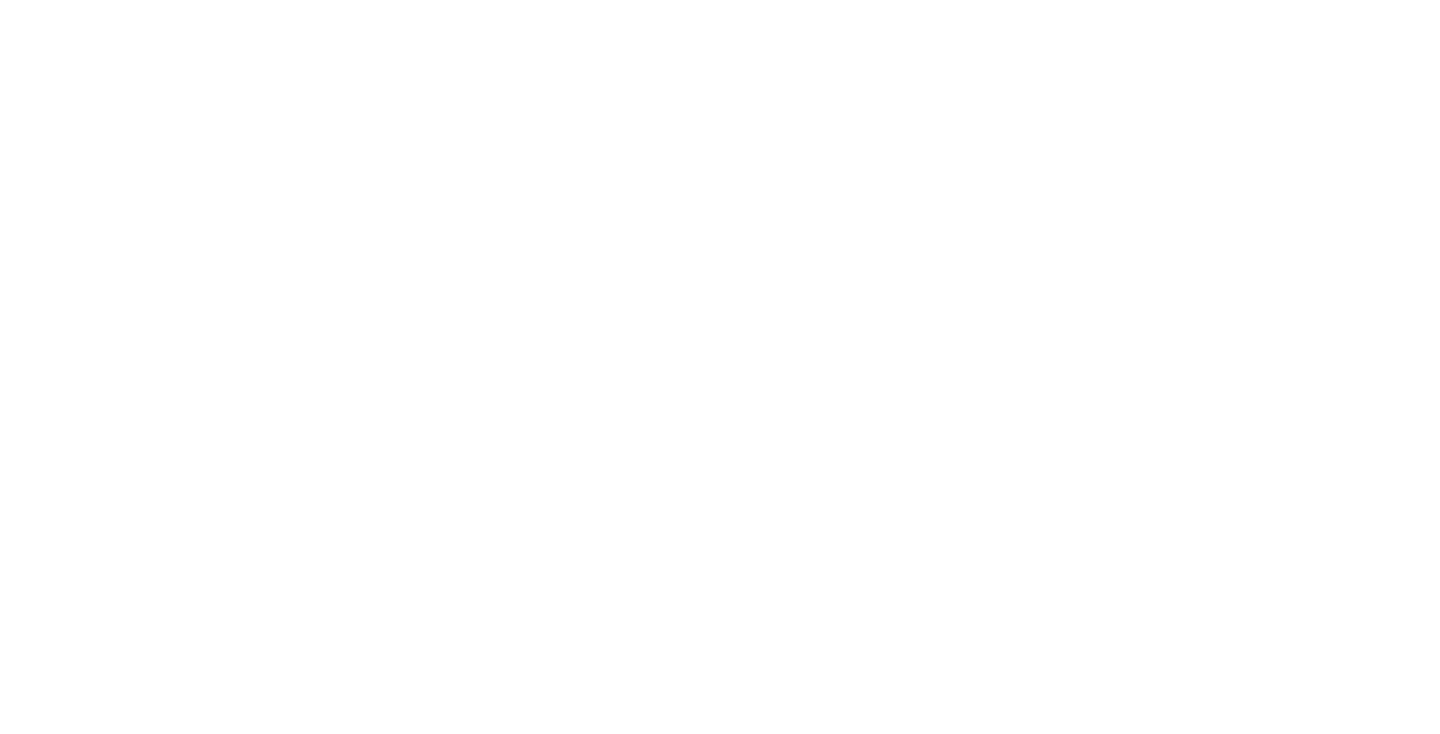 scroll, scrollTop: 0, scrollLeft: 0, axis: both 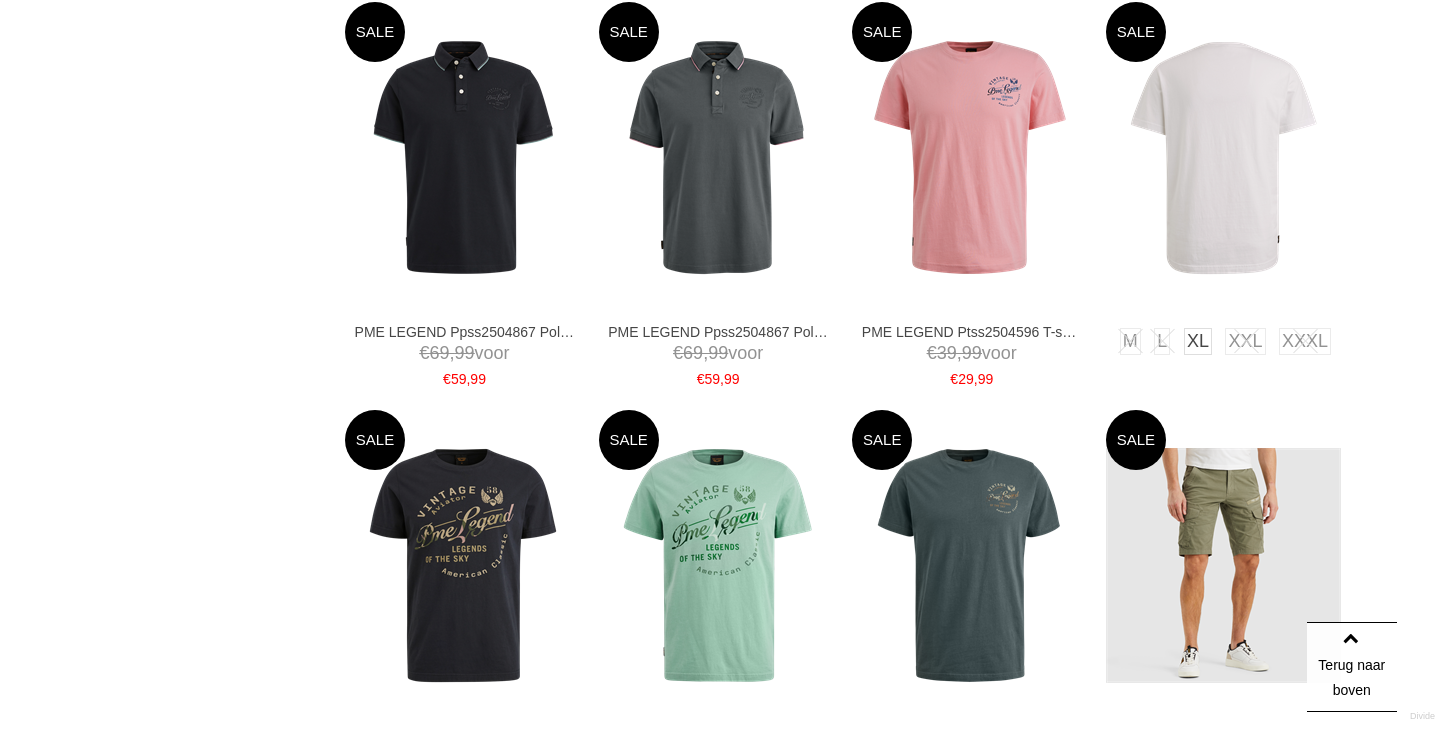 click at bounding box center (1223, 157) 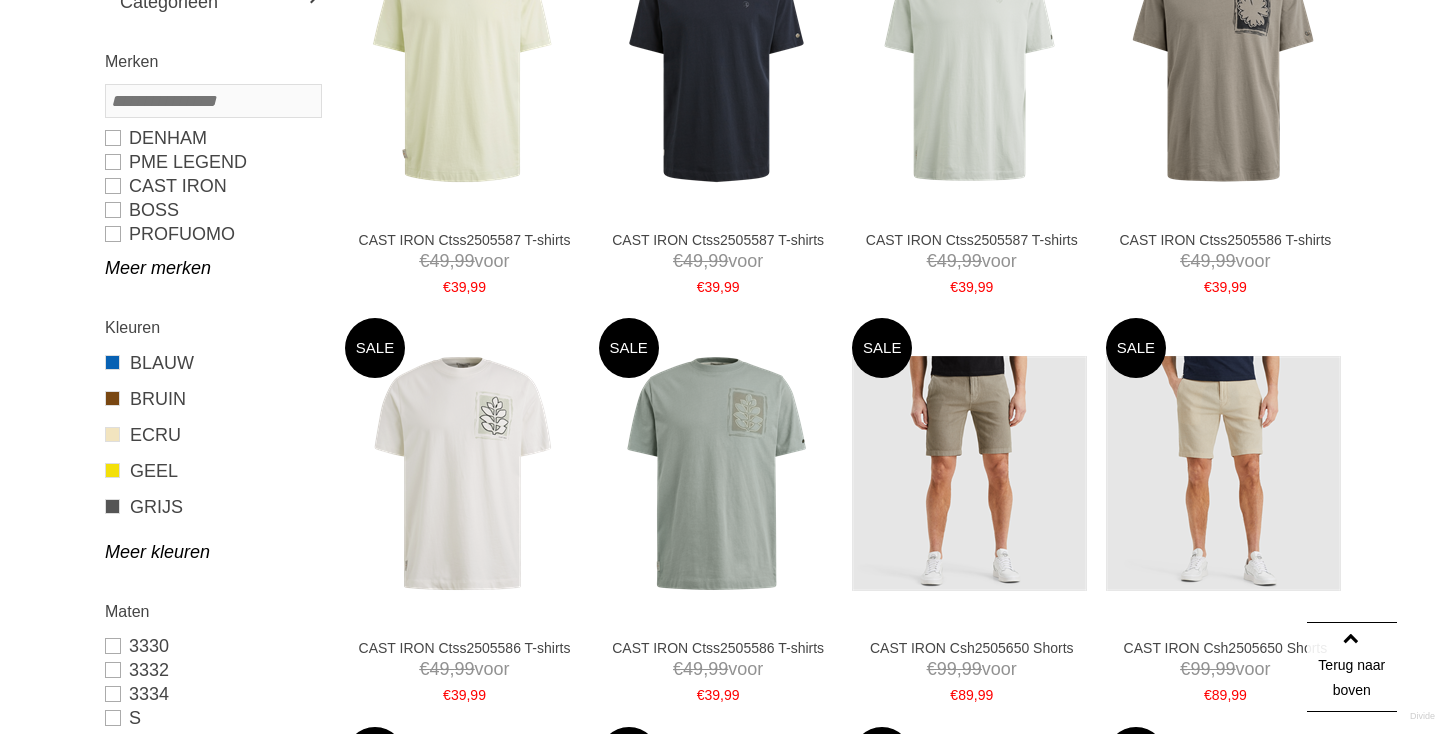 scroll, scrollTop: 453, scrollLeft: 0, axis: vertical 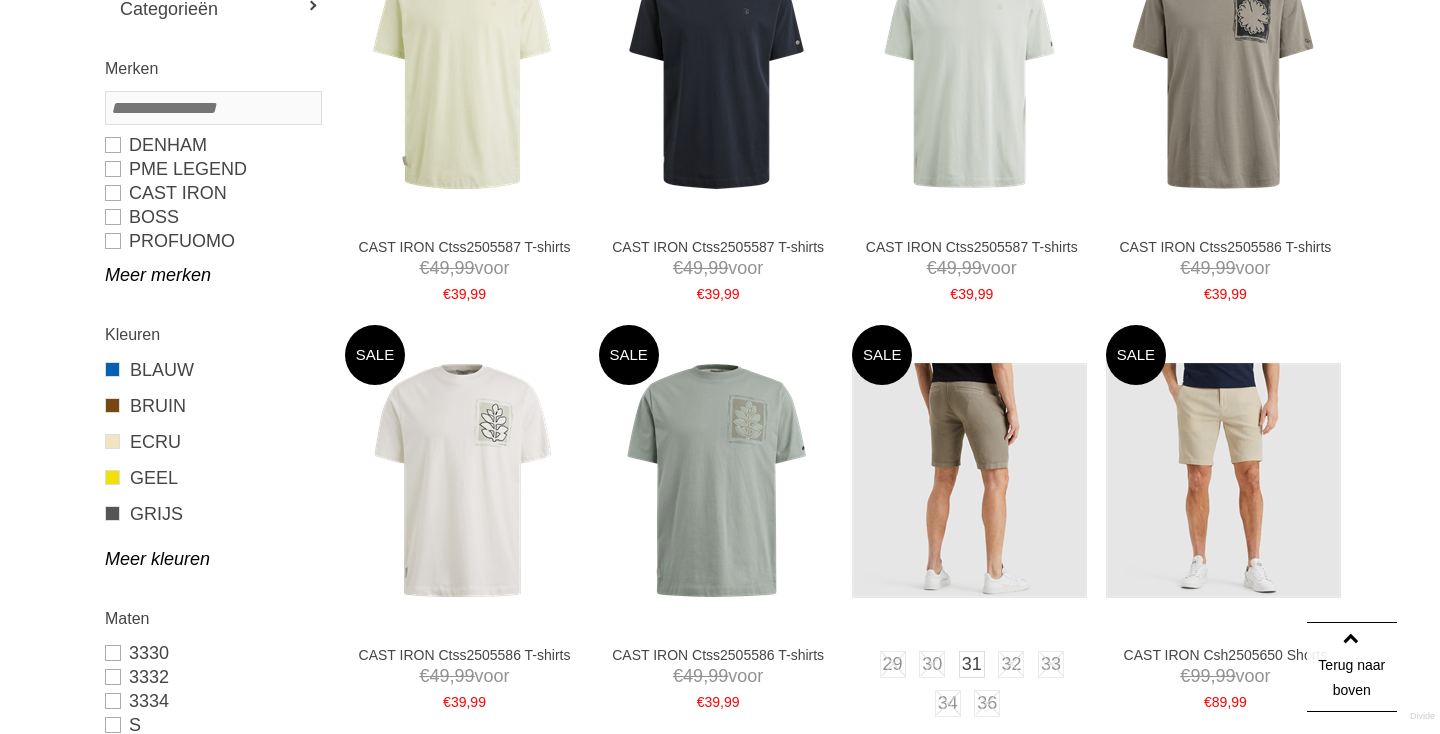 click at bounding box center (969, 480) 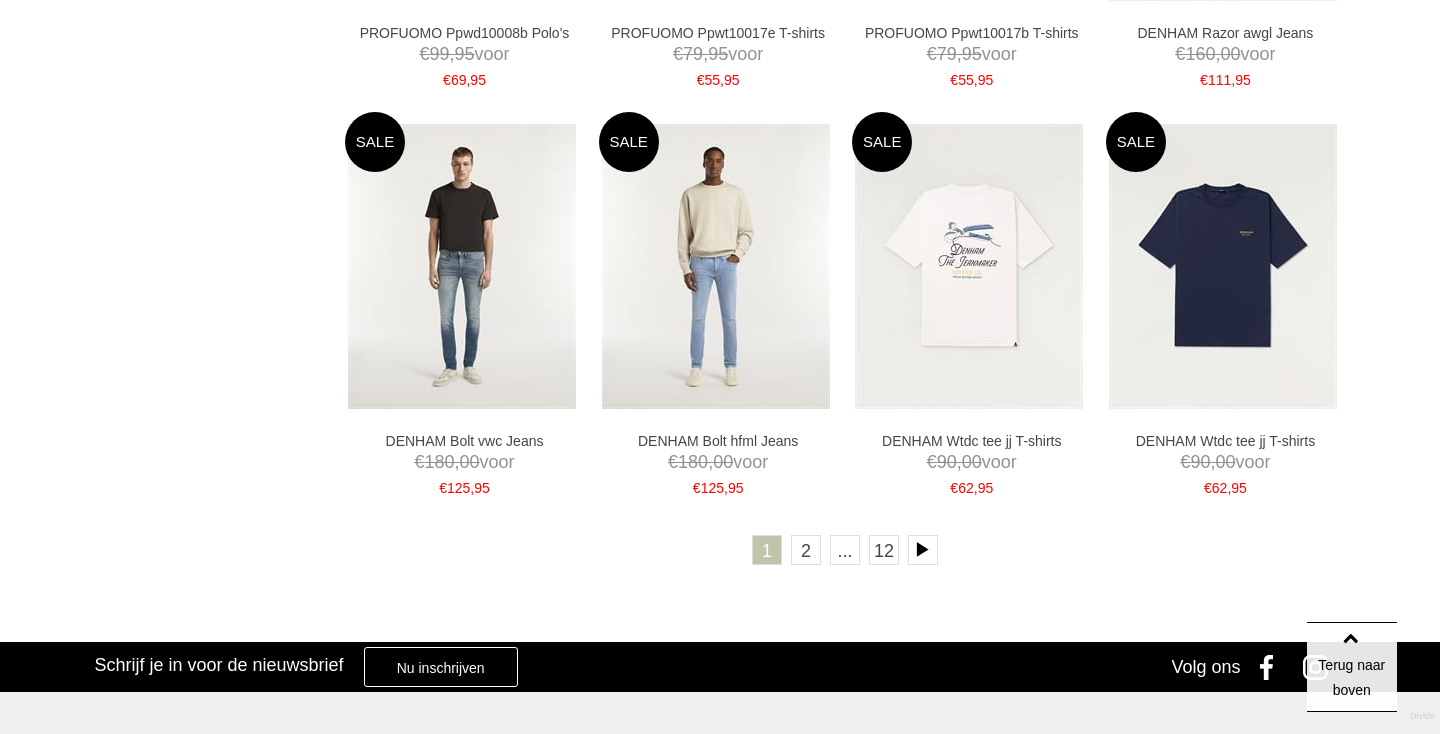 scroll, scrollTop: 3531, scrollLeft: 0, axis: vertical 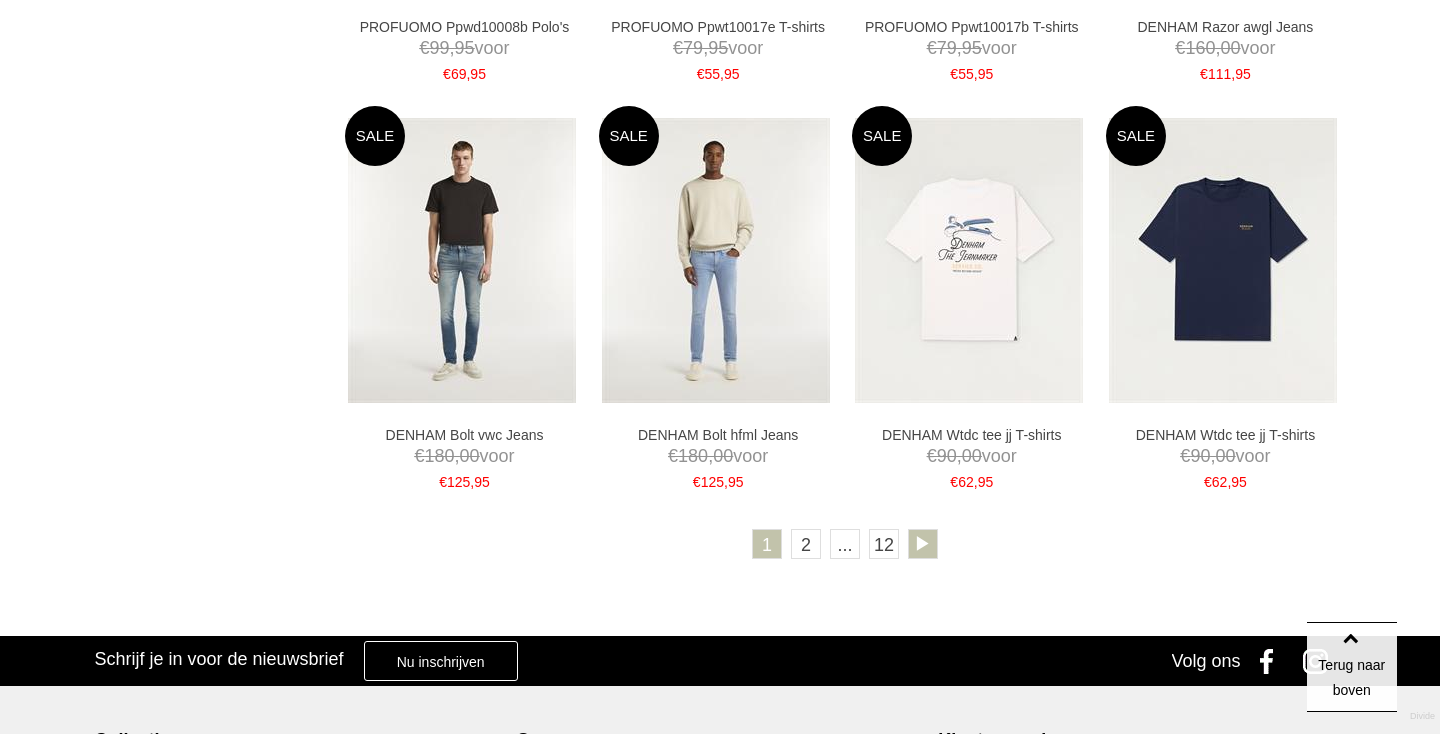 click at bounding box center [923, 544] 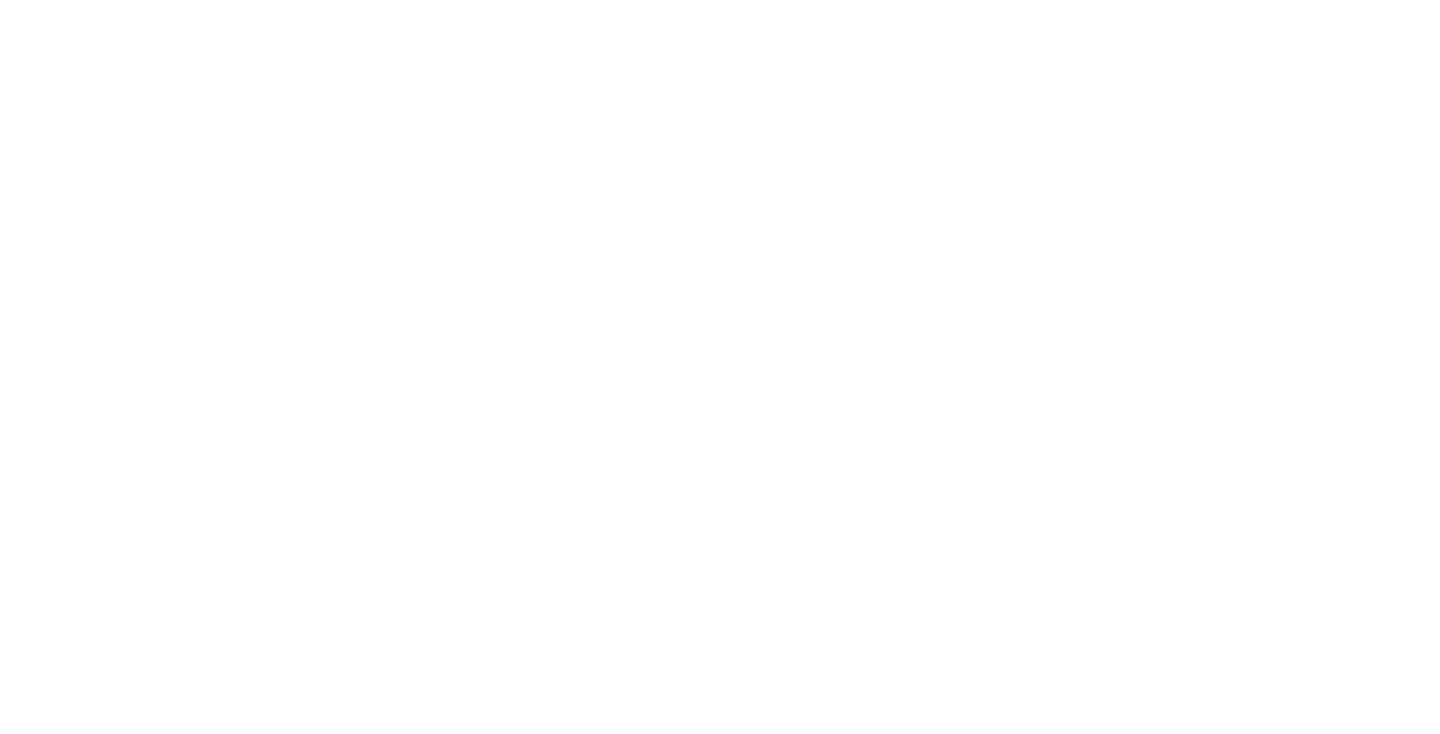 scroll, scrollTop: 42, scrollLeft: 0, axis: vertical 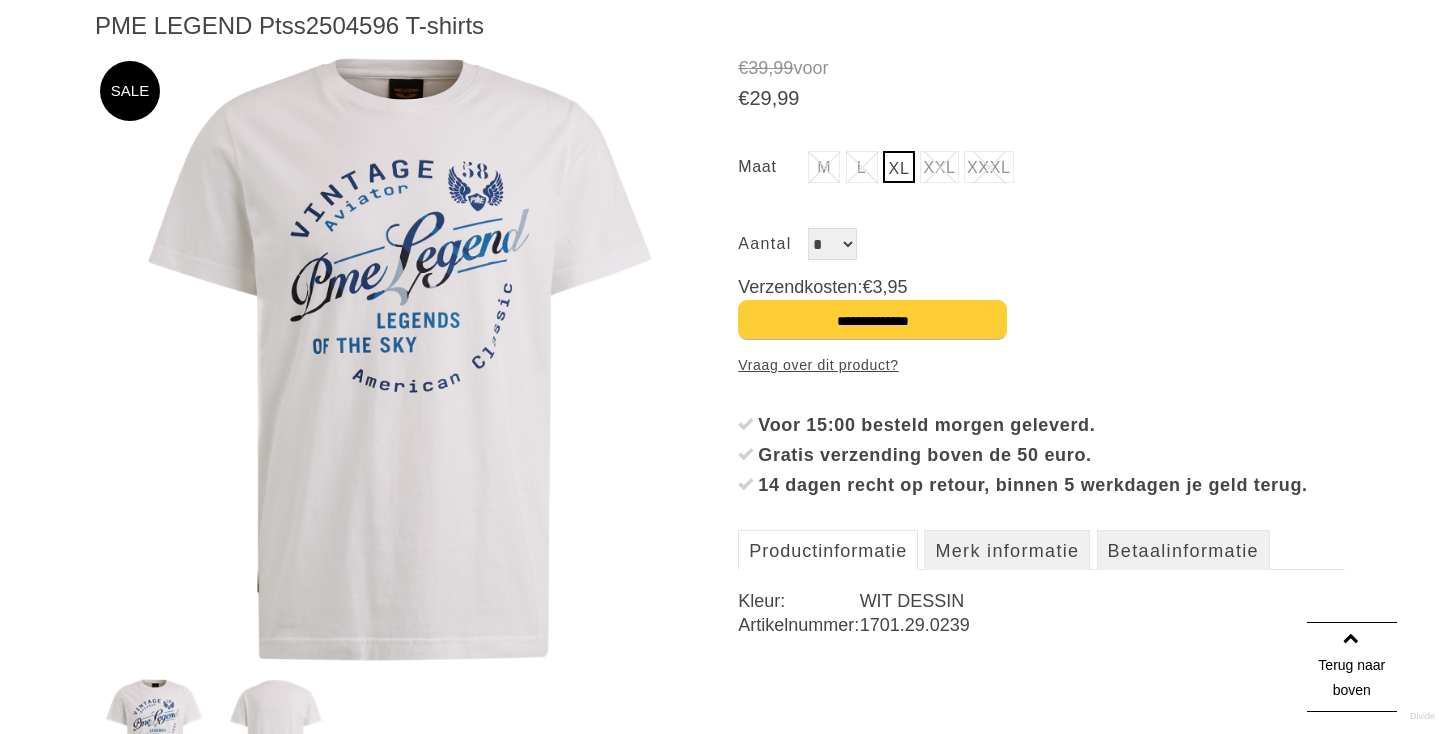 click on "**********" at bounding box center (872, 320) 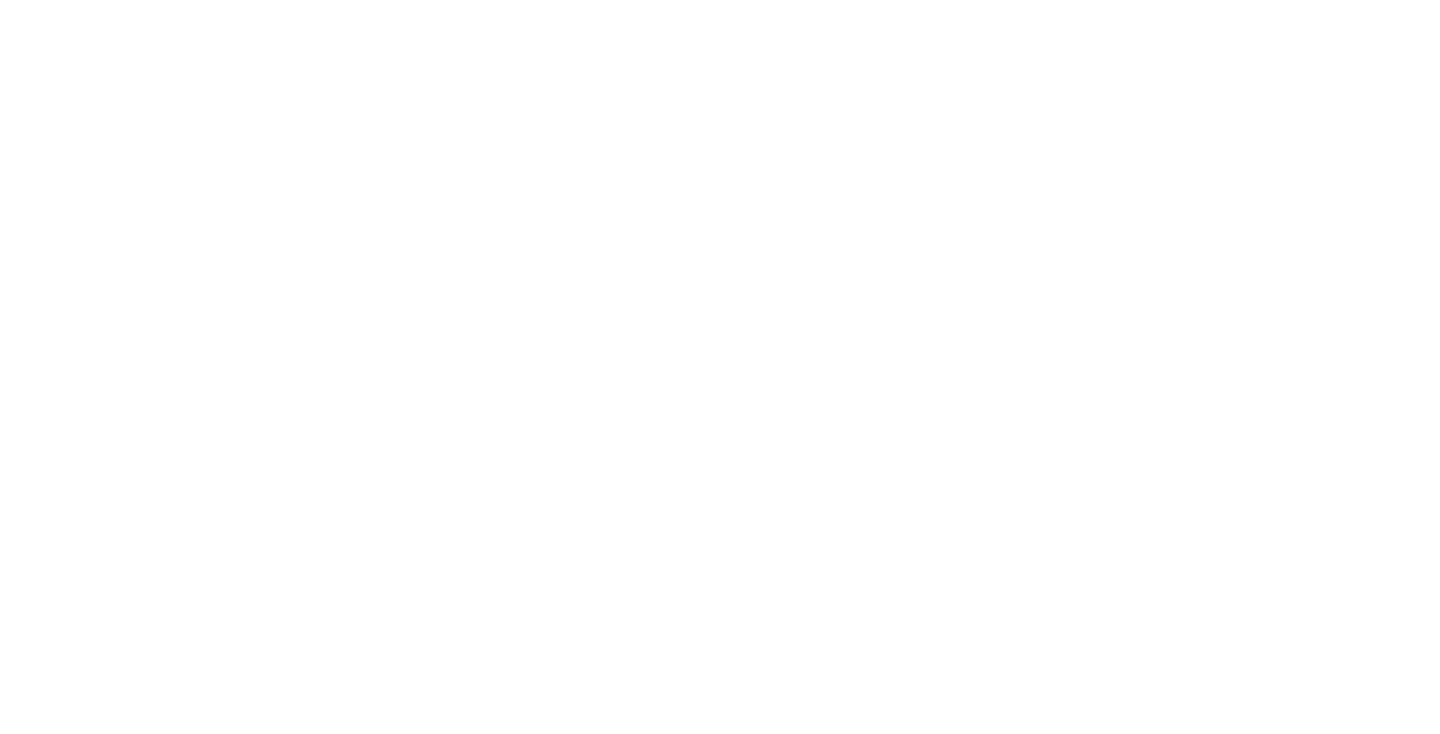 scroll, scrollTop: 0, scrollLeft: 0, axis: both 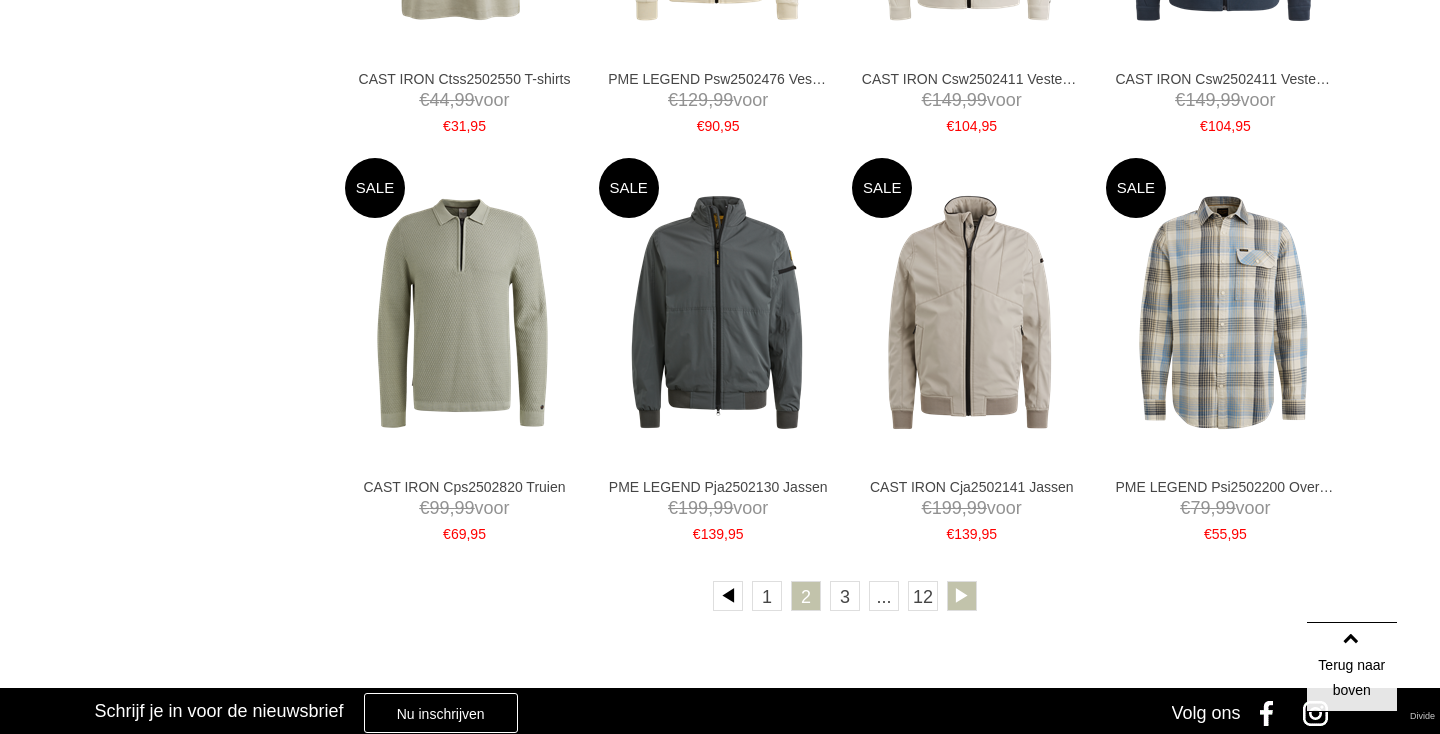 click at bounding box center [962, 596] 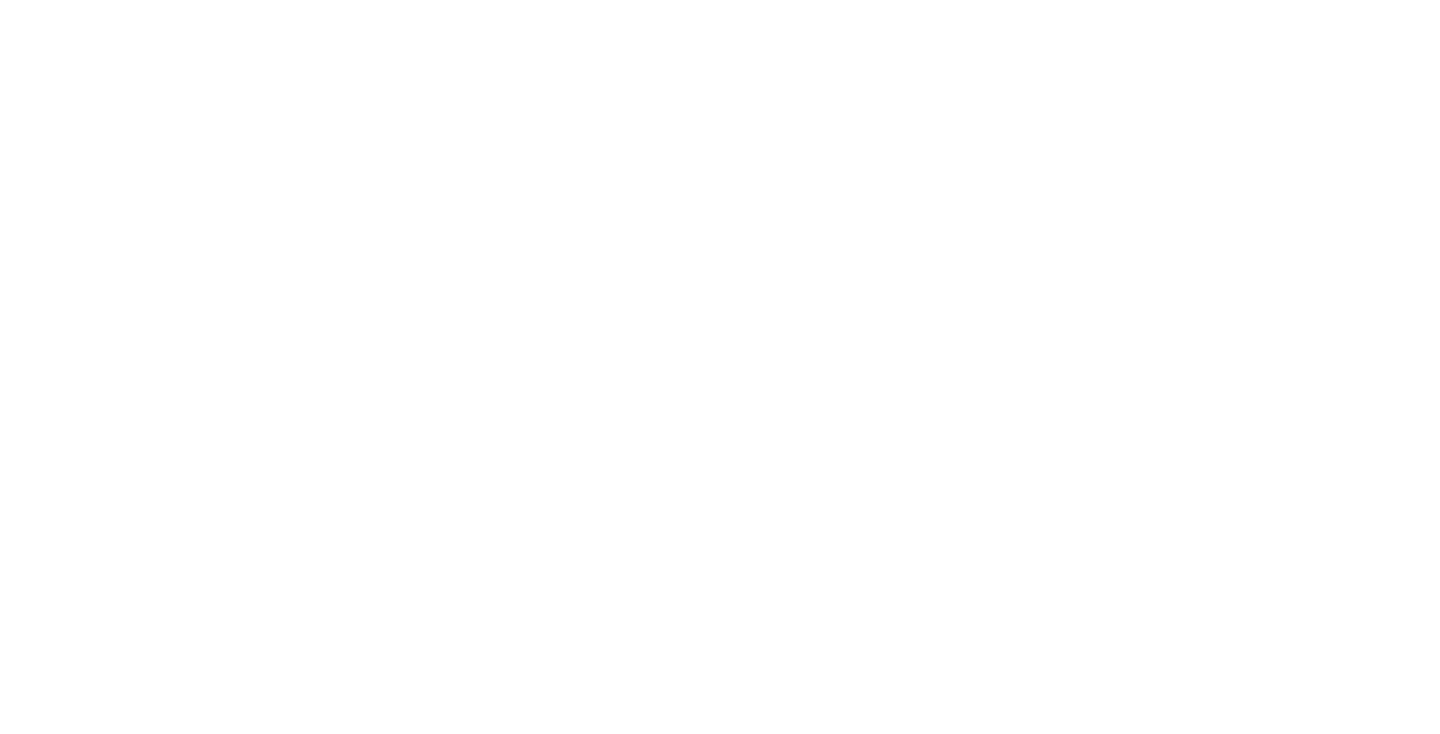 scroll, scrollTop: 241, scrollLeft: 0, axis: vertical 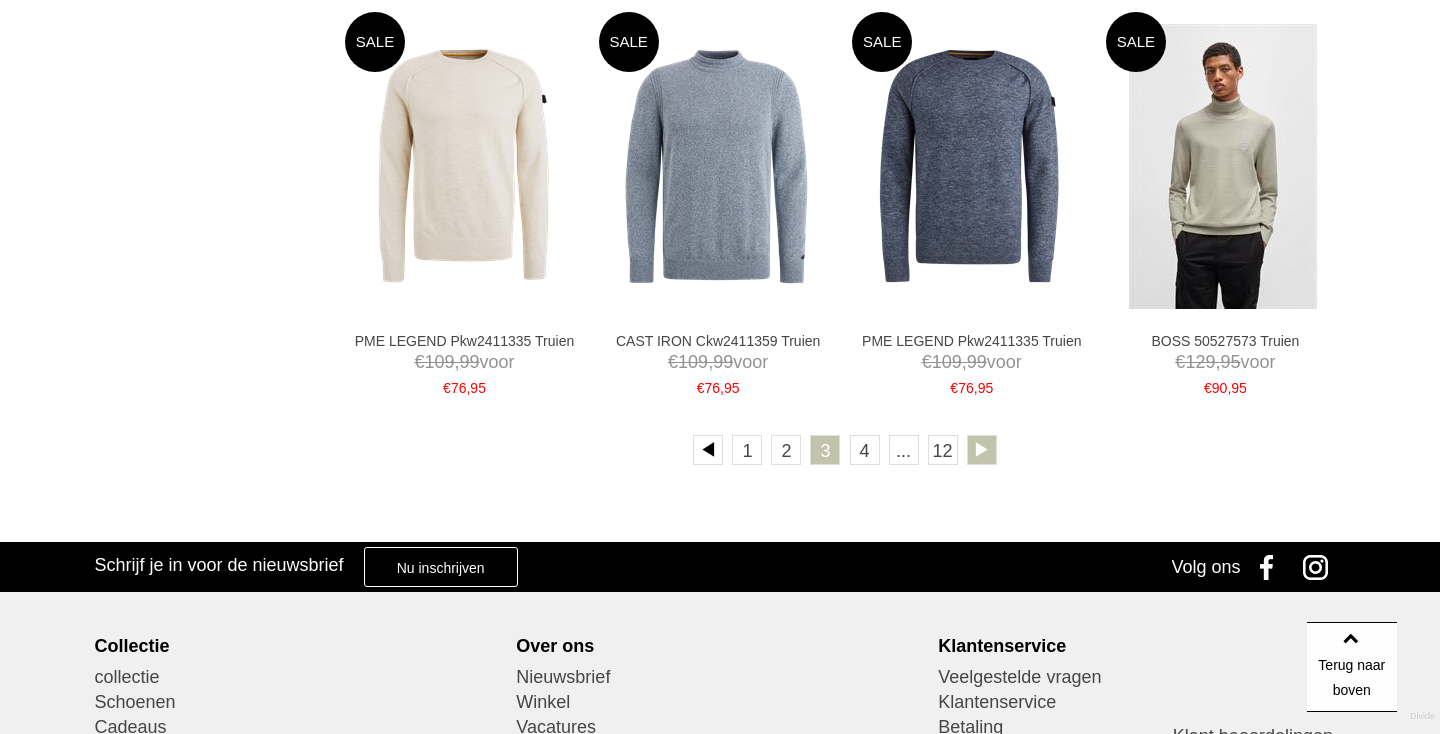 click at bounding box center [982, 450] 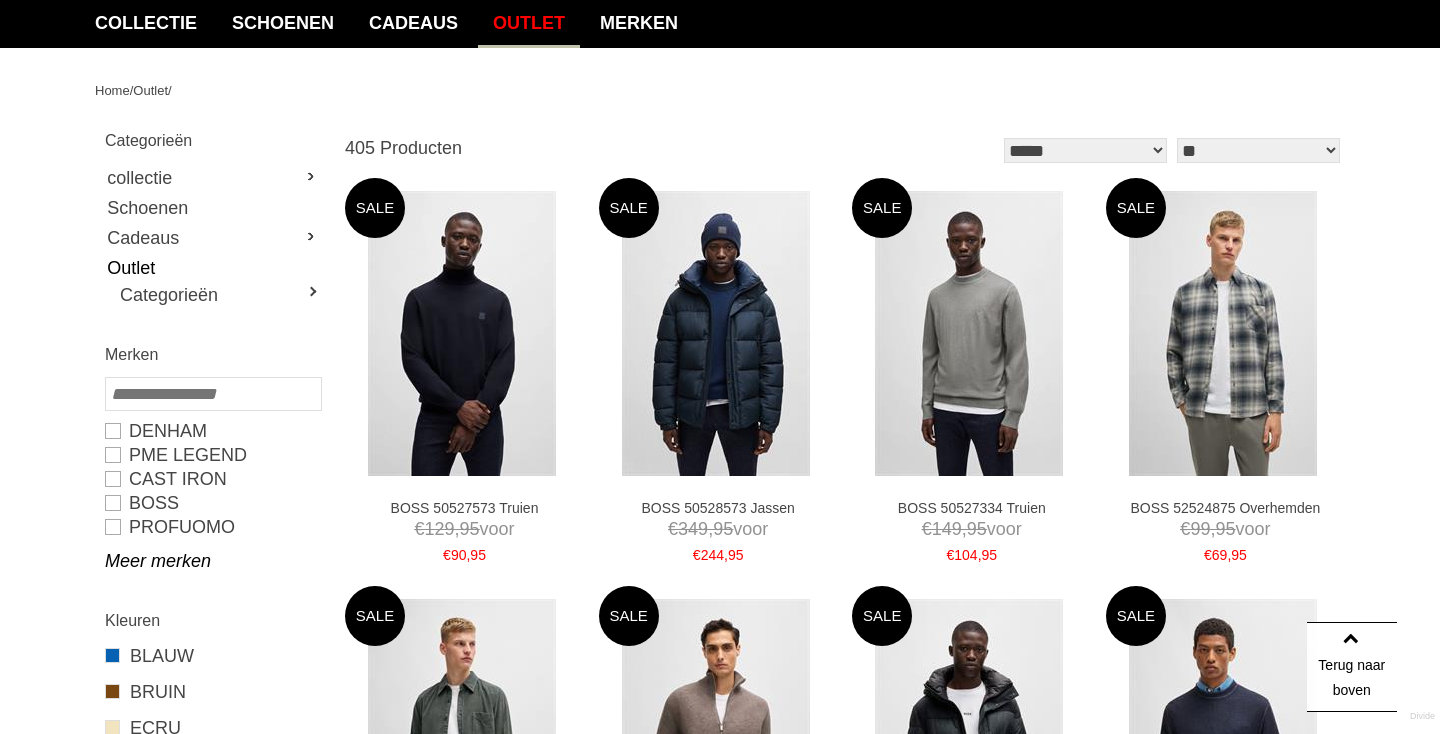 scroll, scrollTop: 134, scrollLeft: 0, axis: vertical 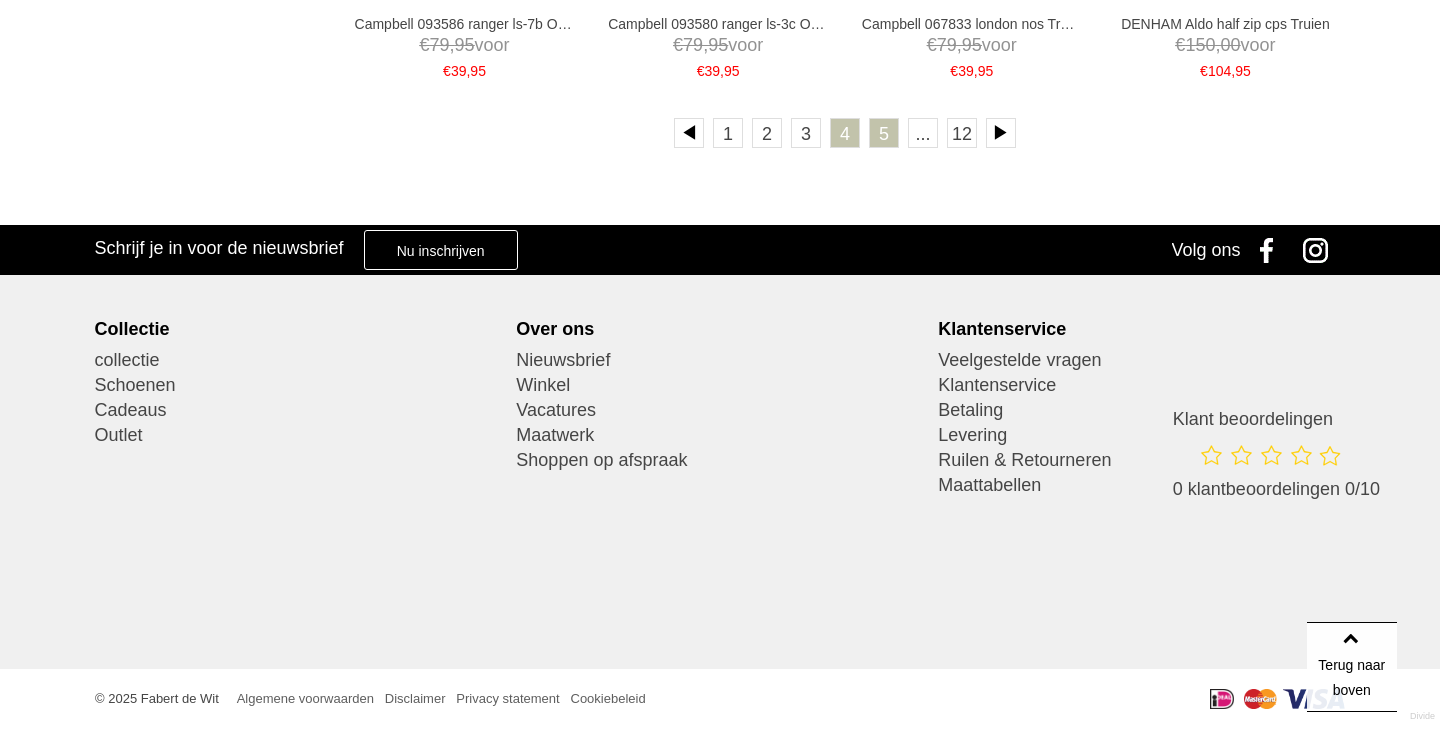 click on "5" at bounding box center [884, 133] 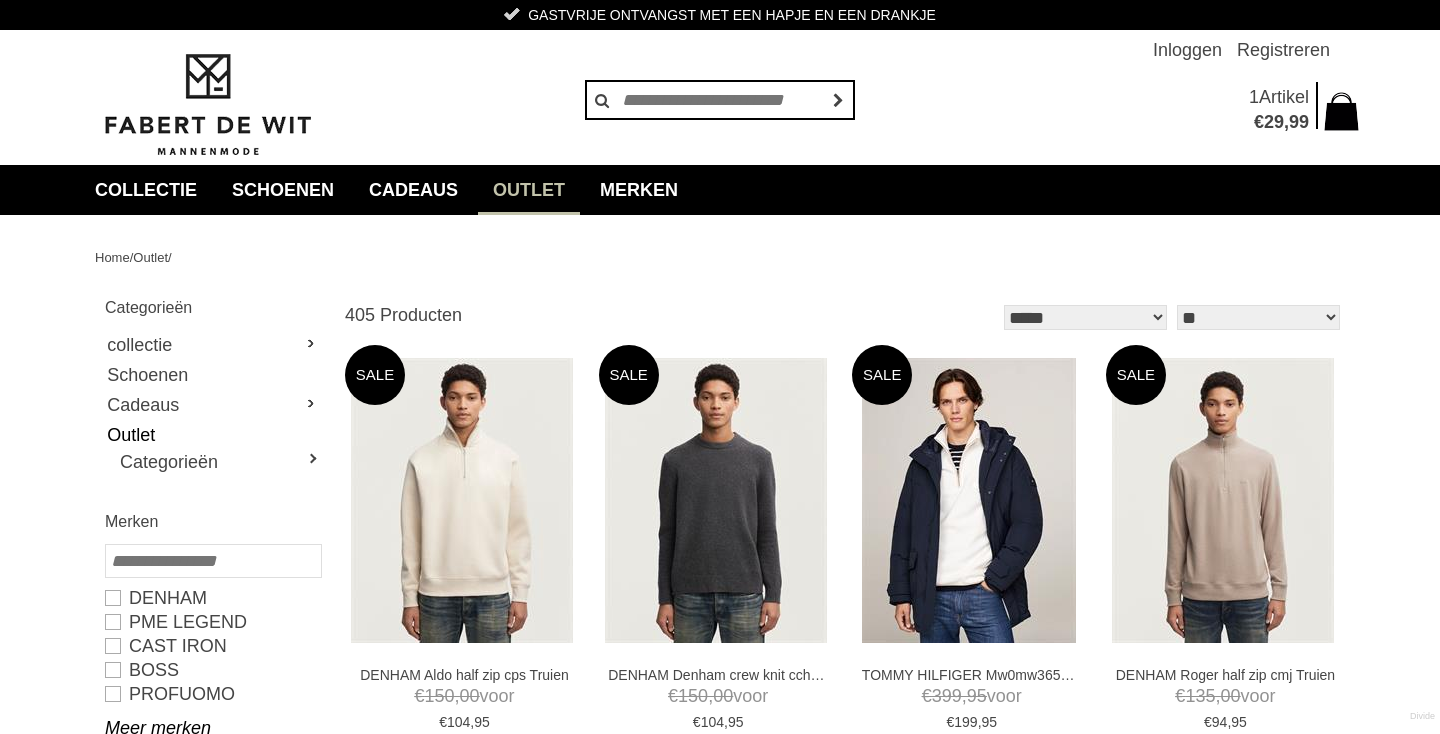 scroll, scrollTop: 0, scrollLeft: 0, axis: both 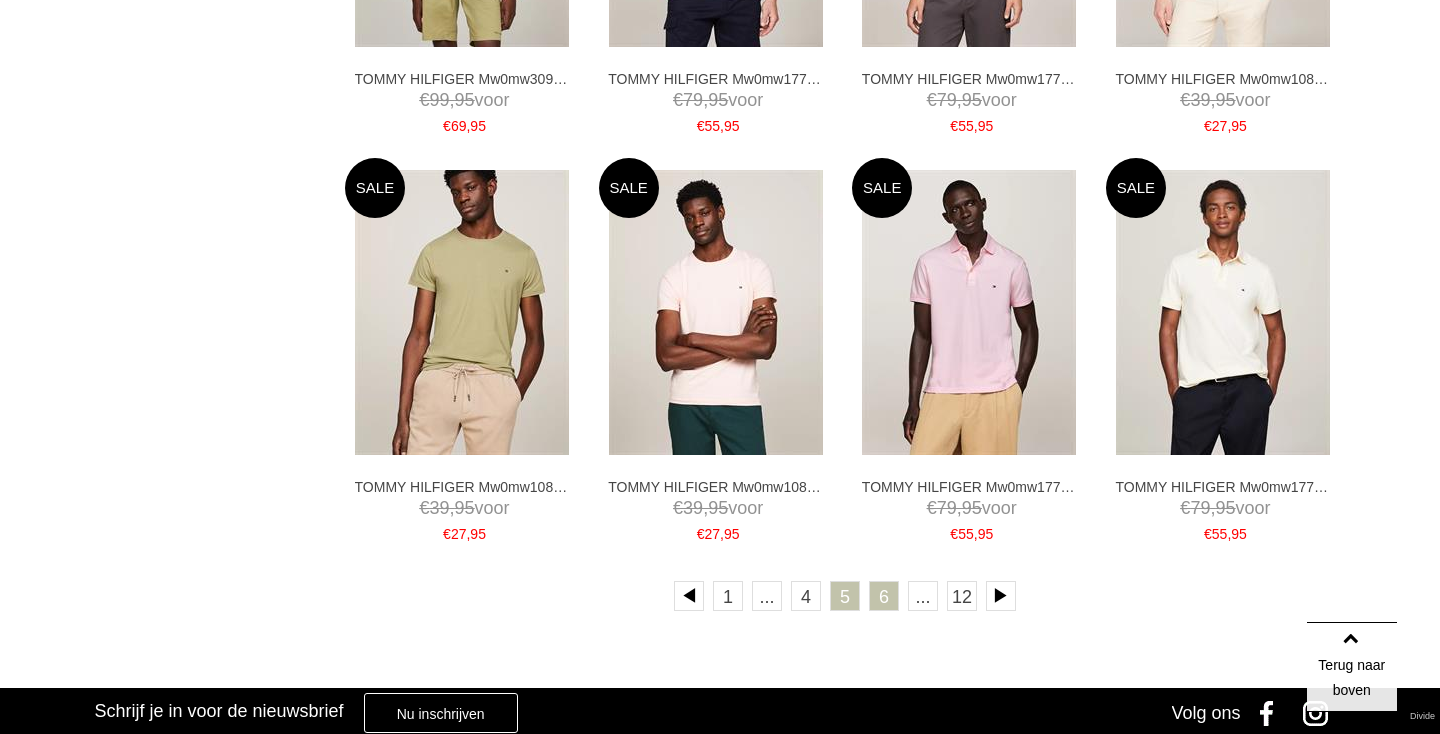 click on "6" at bounding box center (884, 596) 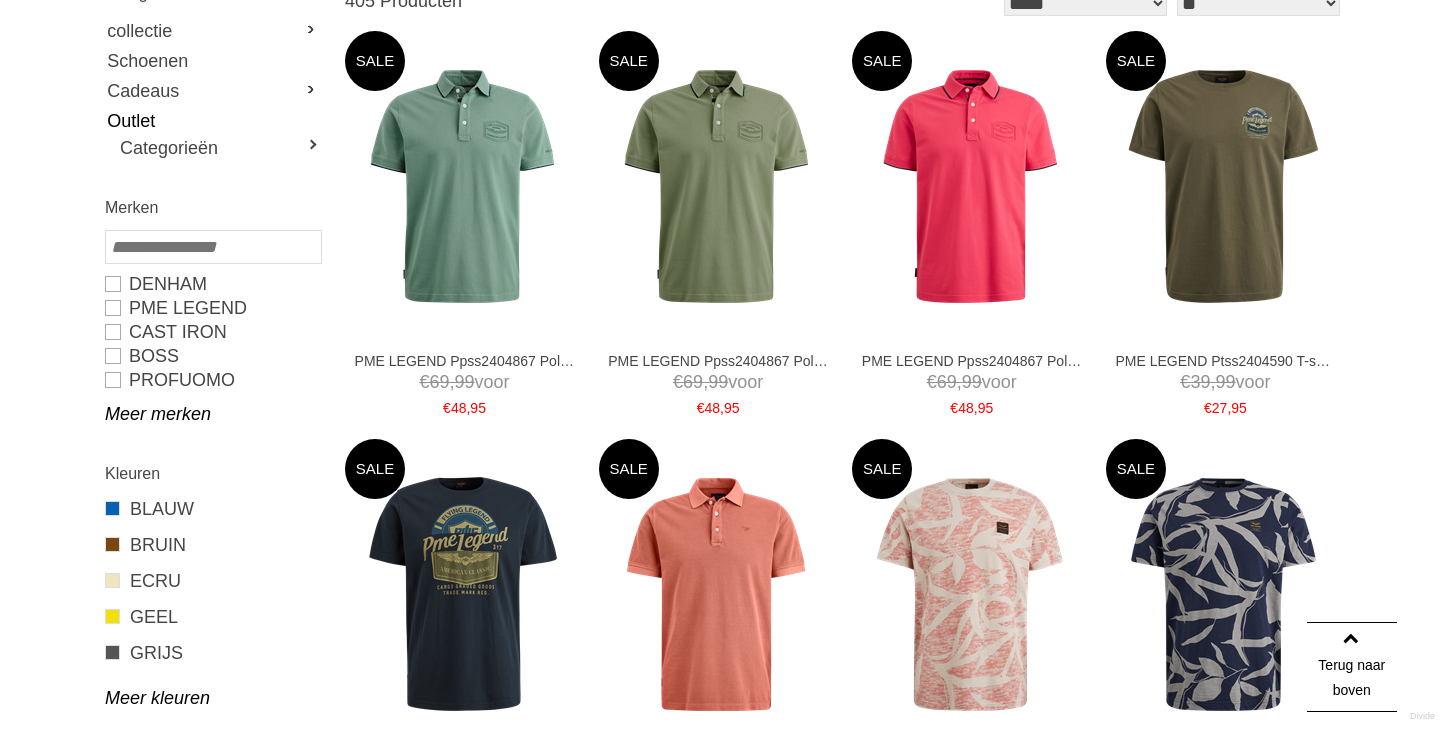 scroll, scrollTop: 261, scrollLeft: 1, axis: both 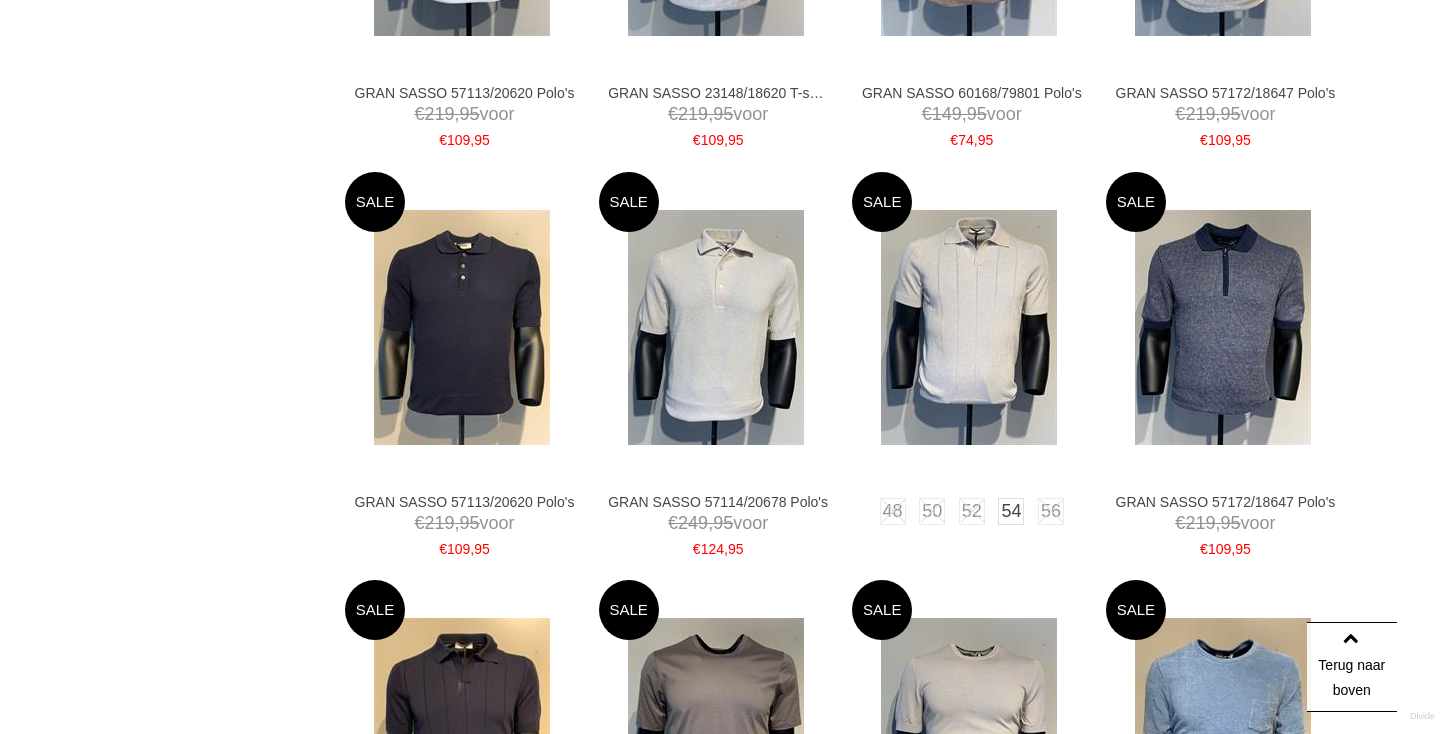 click at bounding box center [969, 327] 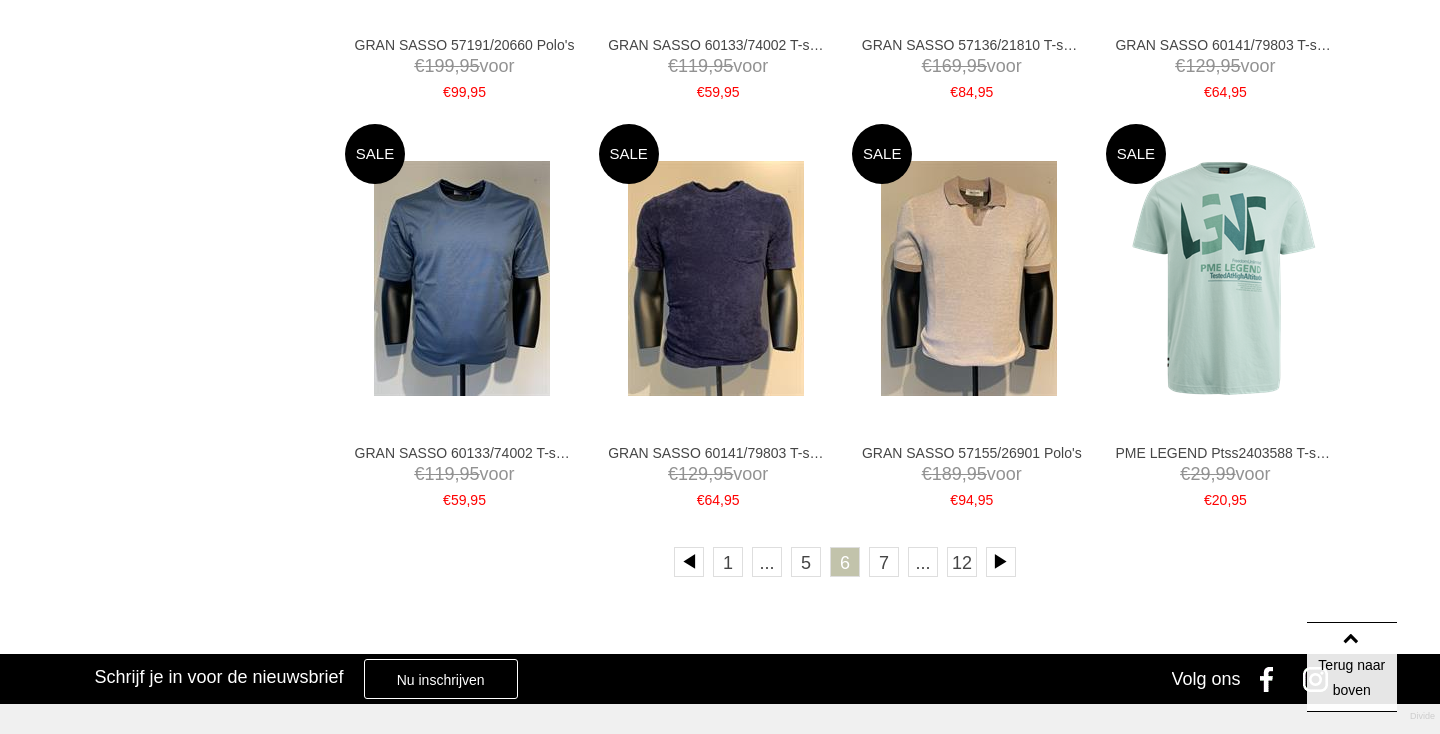 scroll, scrollTop: 3491, scrollLeft: 0, axis: vertical 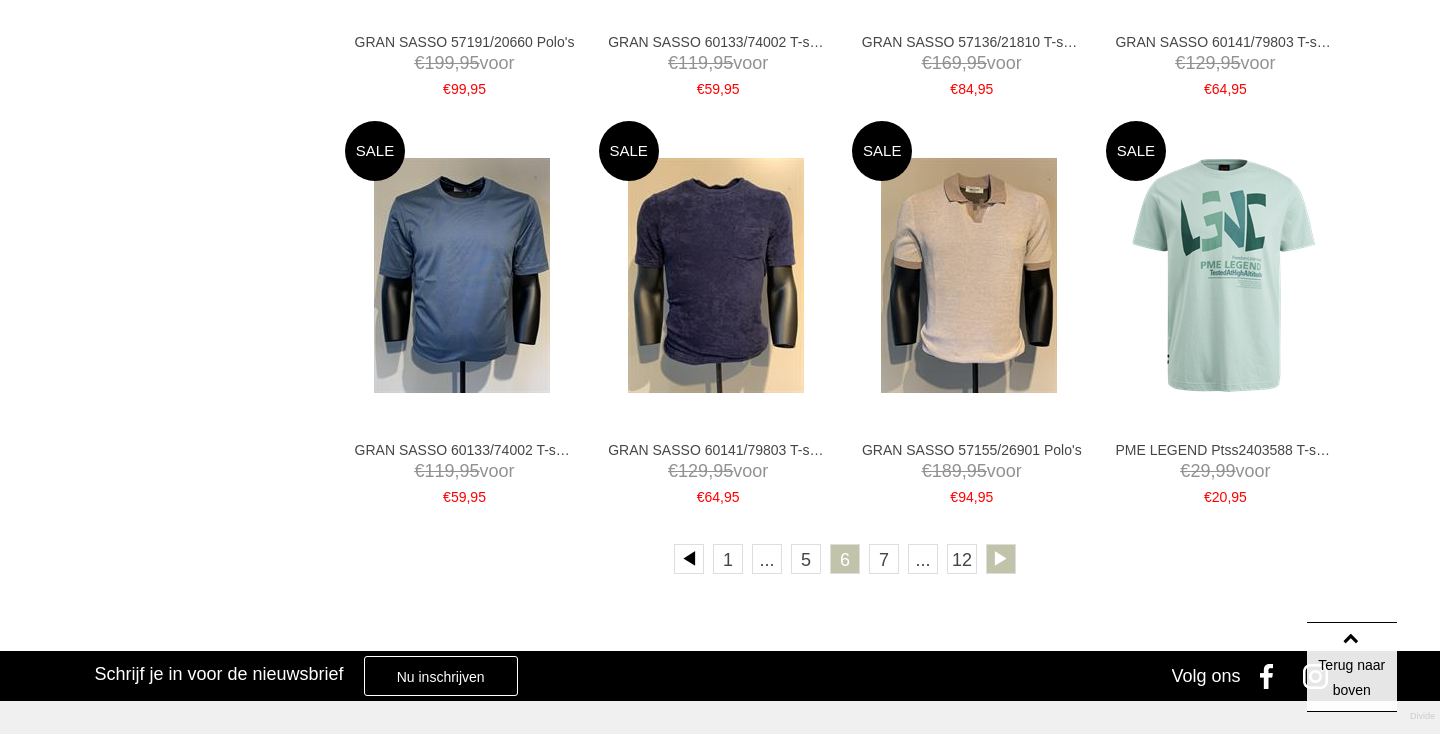 click at bounding box center (1001, 559) 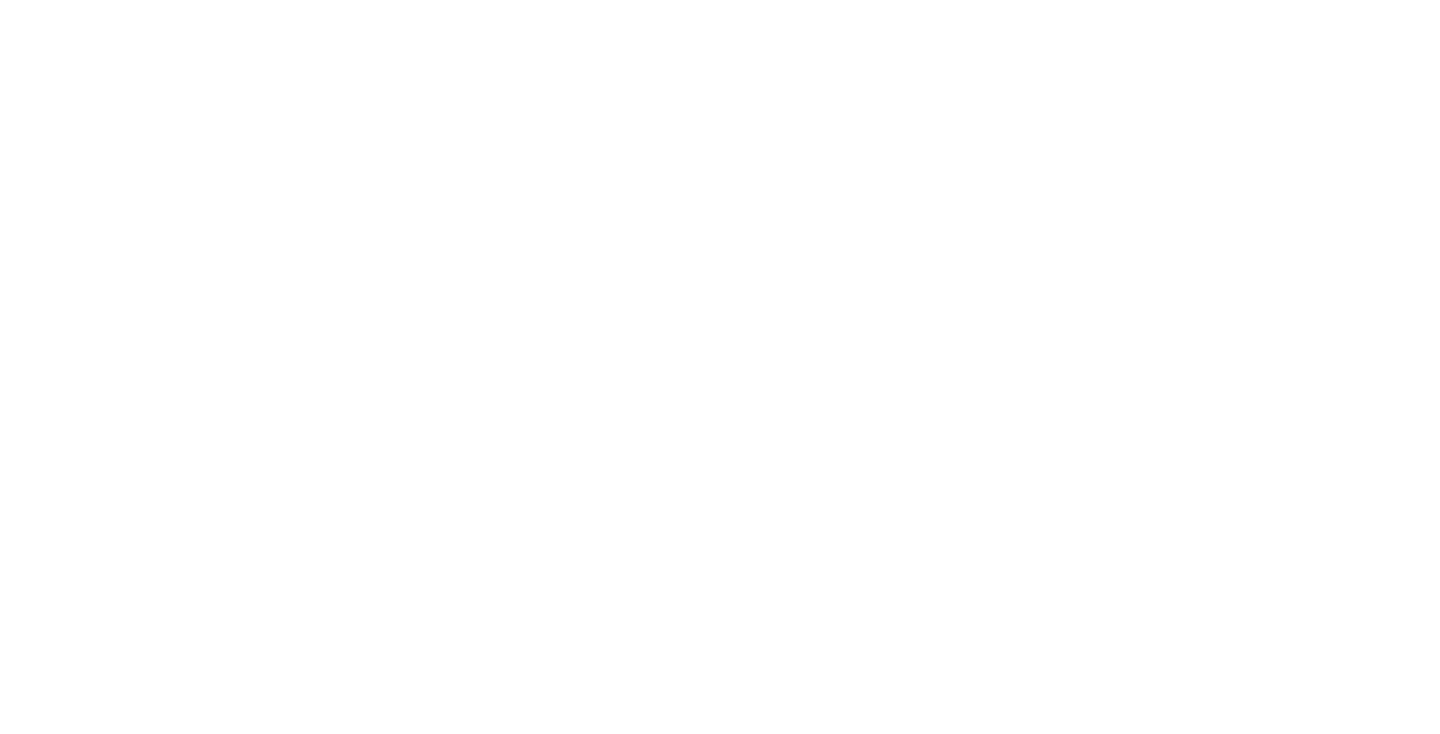 scroll, scrollTop: 0, scrollLeft: 0, axis: both 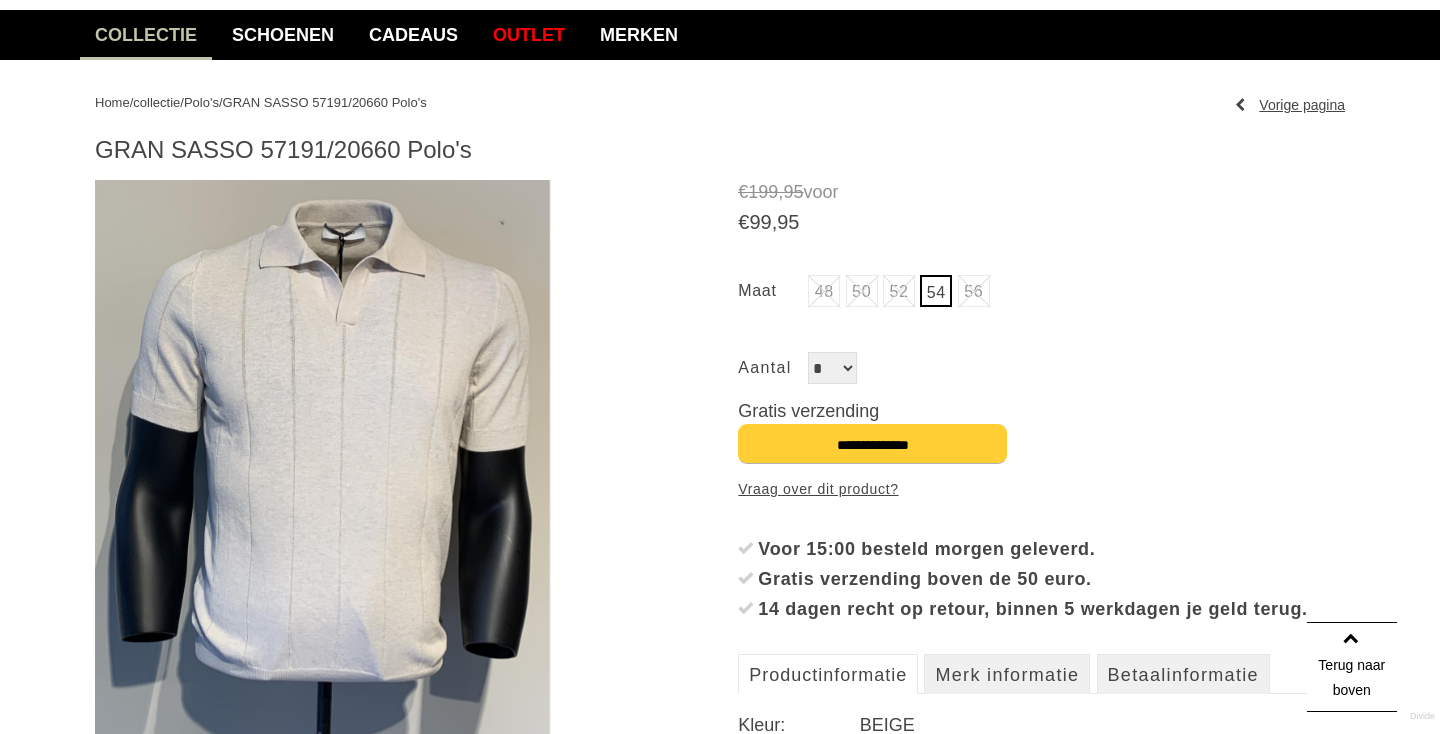click on "**********" at bounding box center [872, 444] 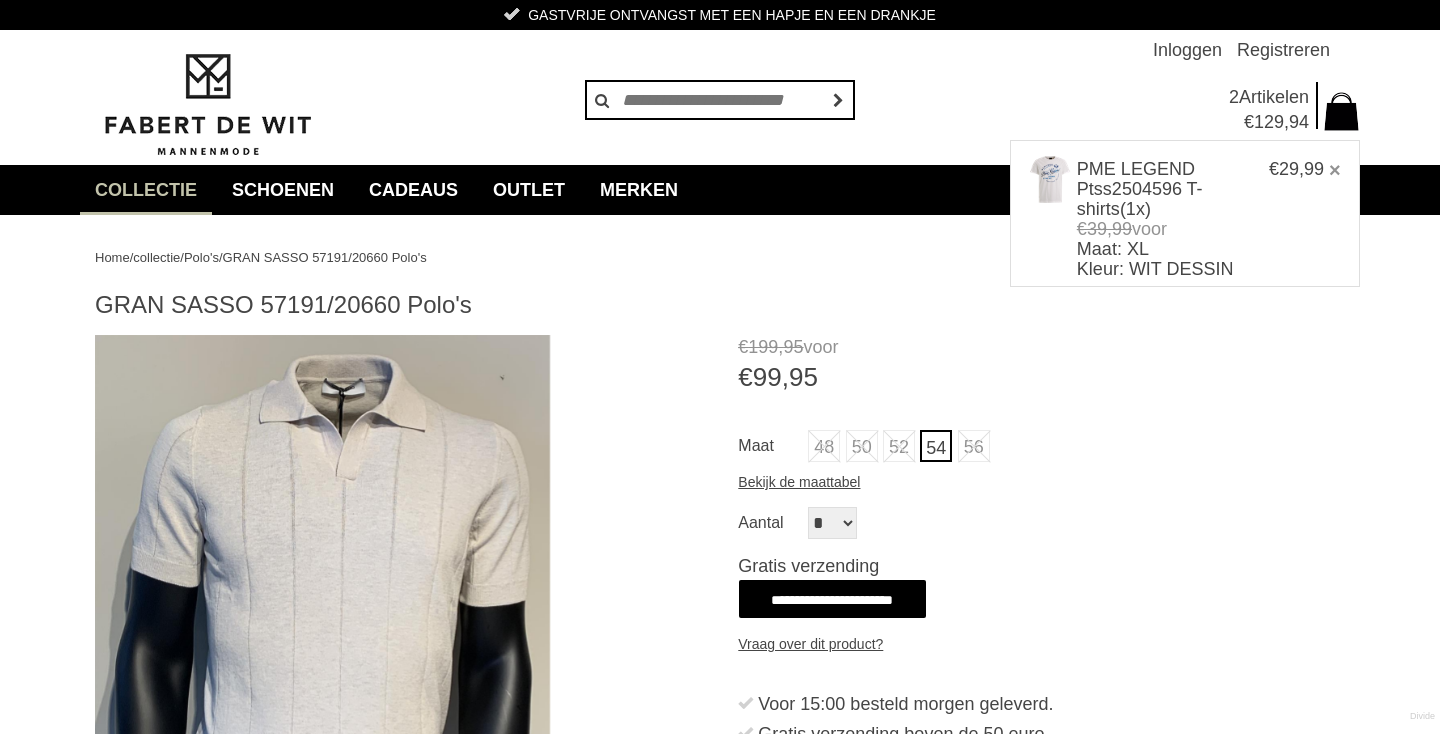 scroll, scrollTop: 0, scrollLeft: 0, axis: both 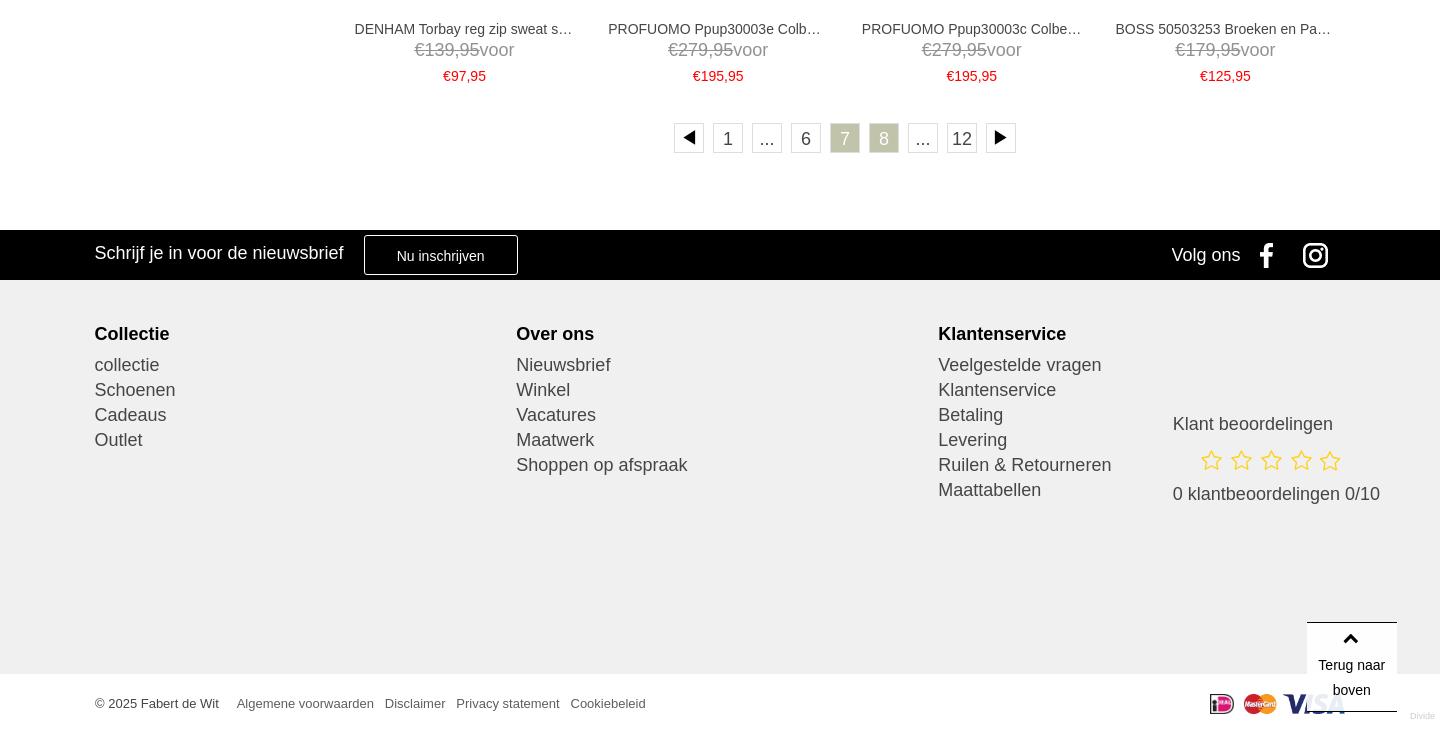 click on "8" at bounding box center (884, 138) 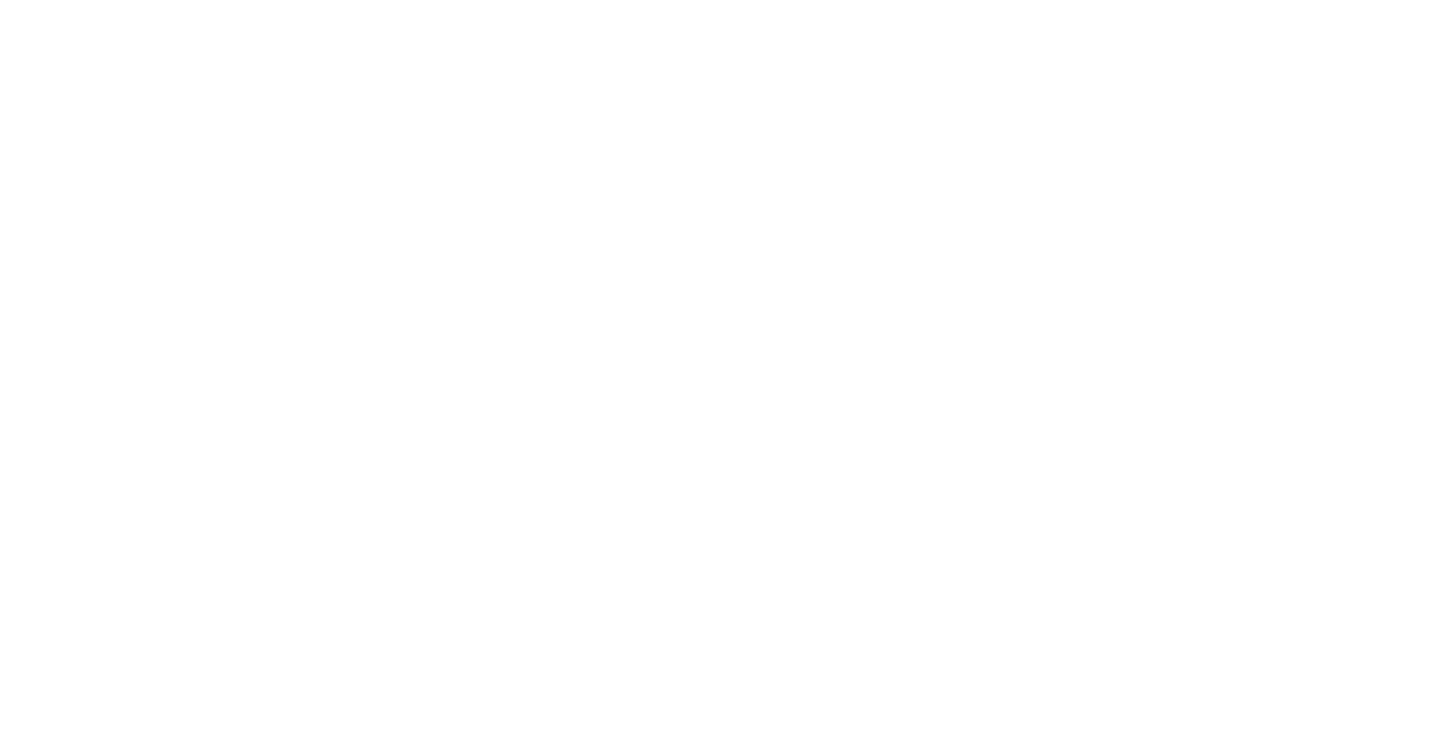 scroll, scrollTop: 0, scrollLeft: 0, axis: both 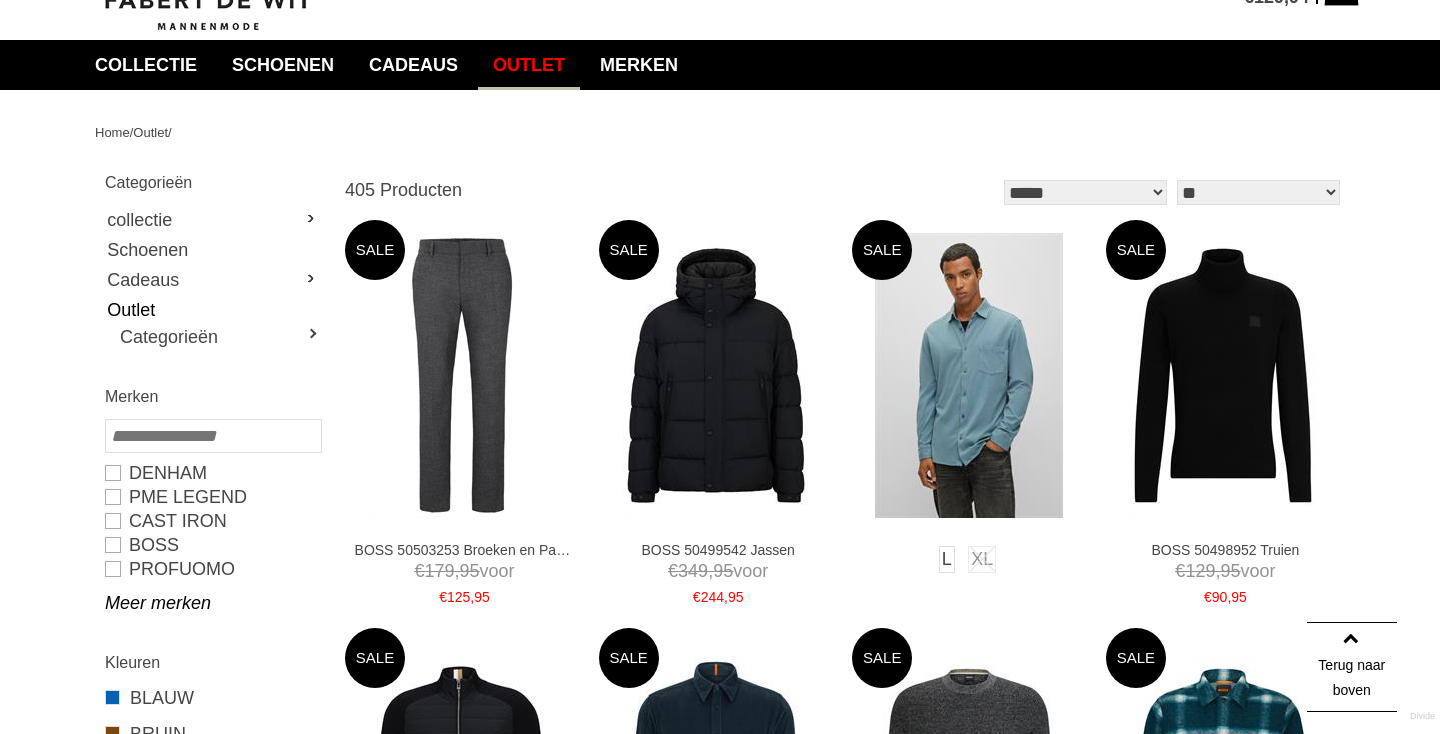 click at bounding box center (969, 375) 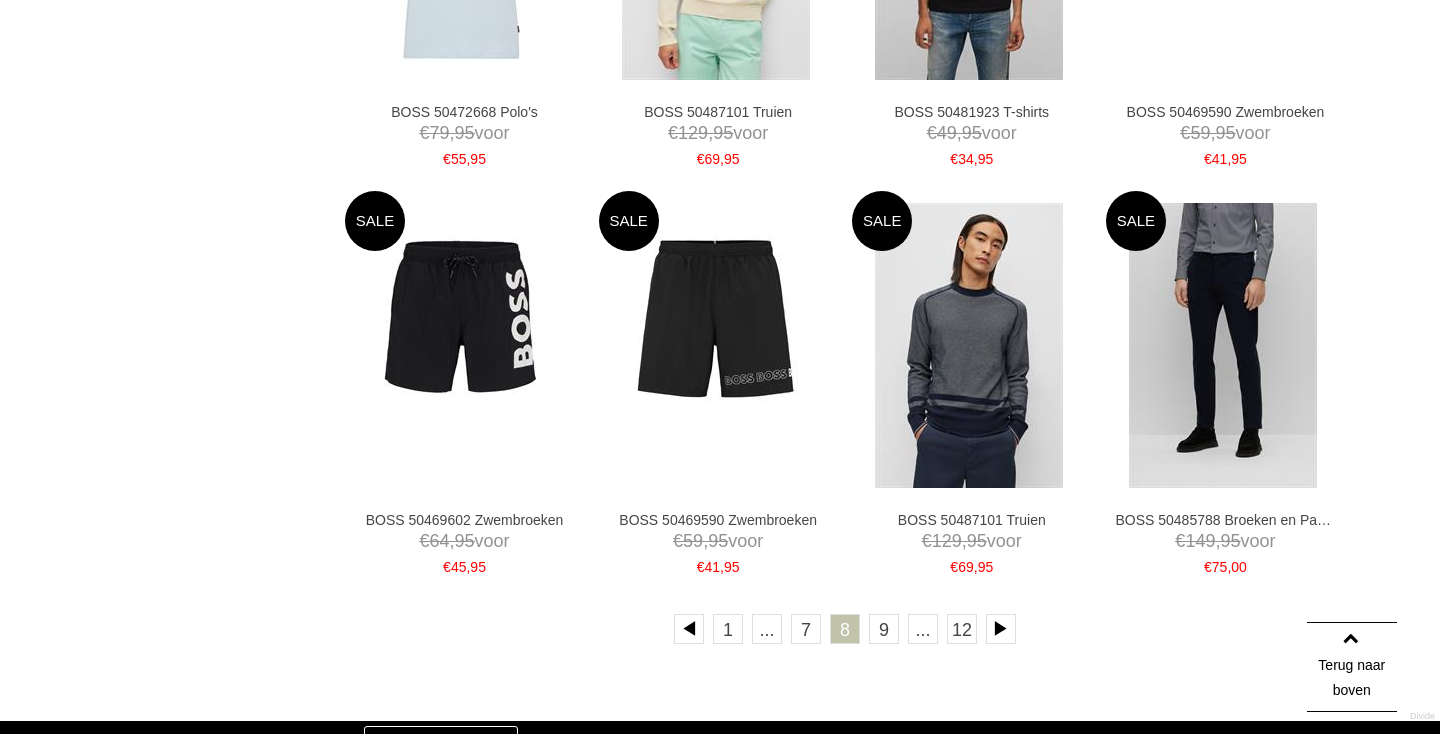 scroll, scrollTop: 3423, scrollLeft: 0, axis: vertical 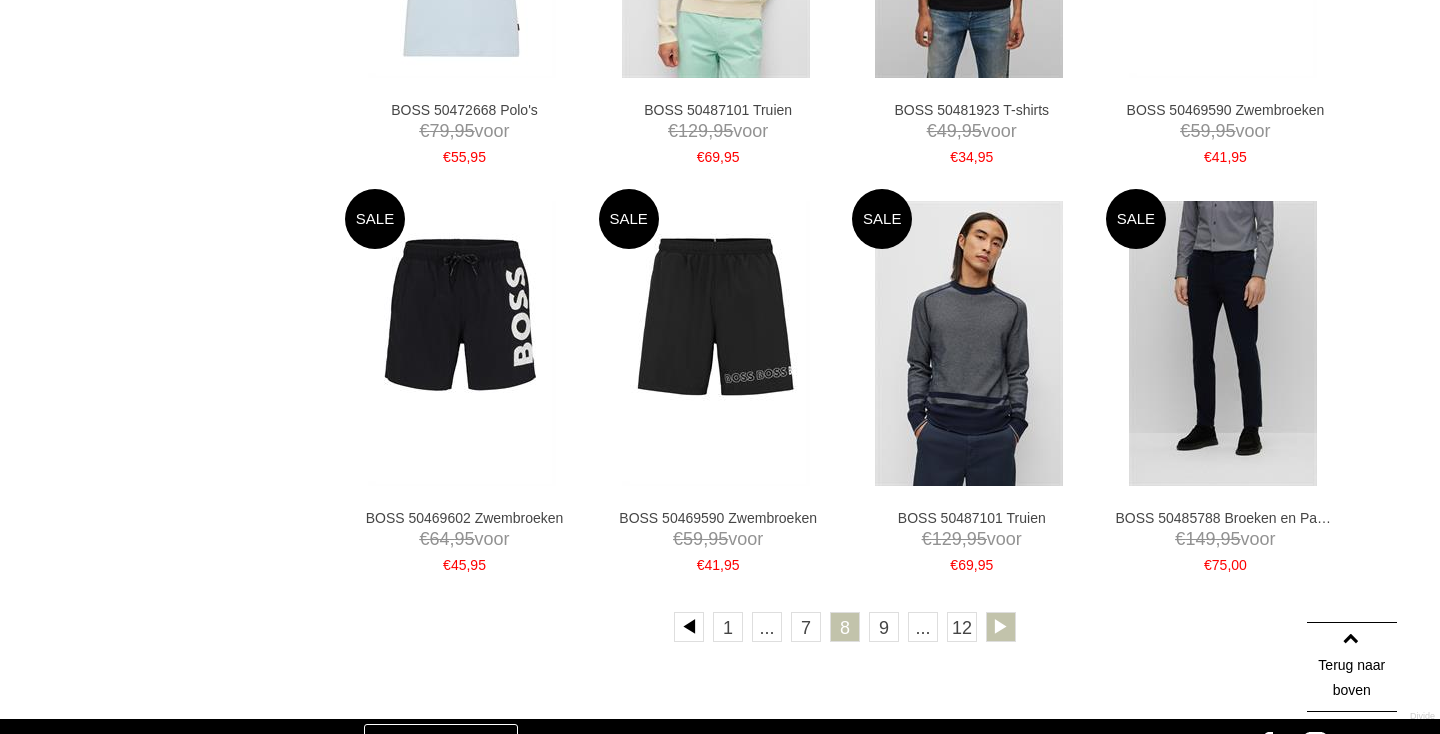 click at bounding box center (1001, 627) 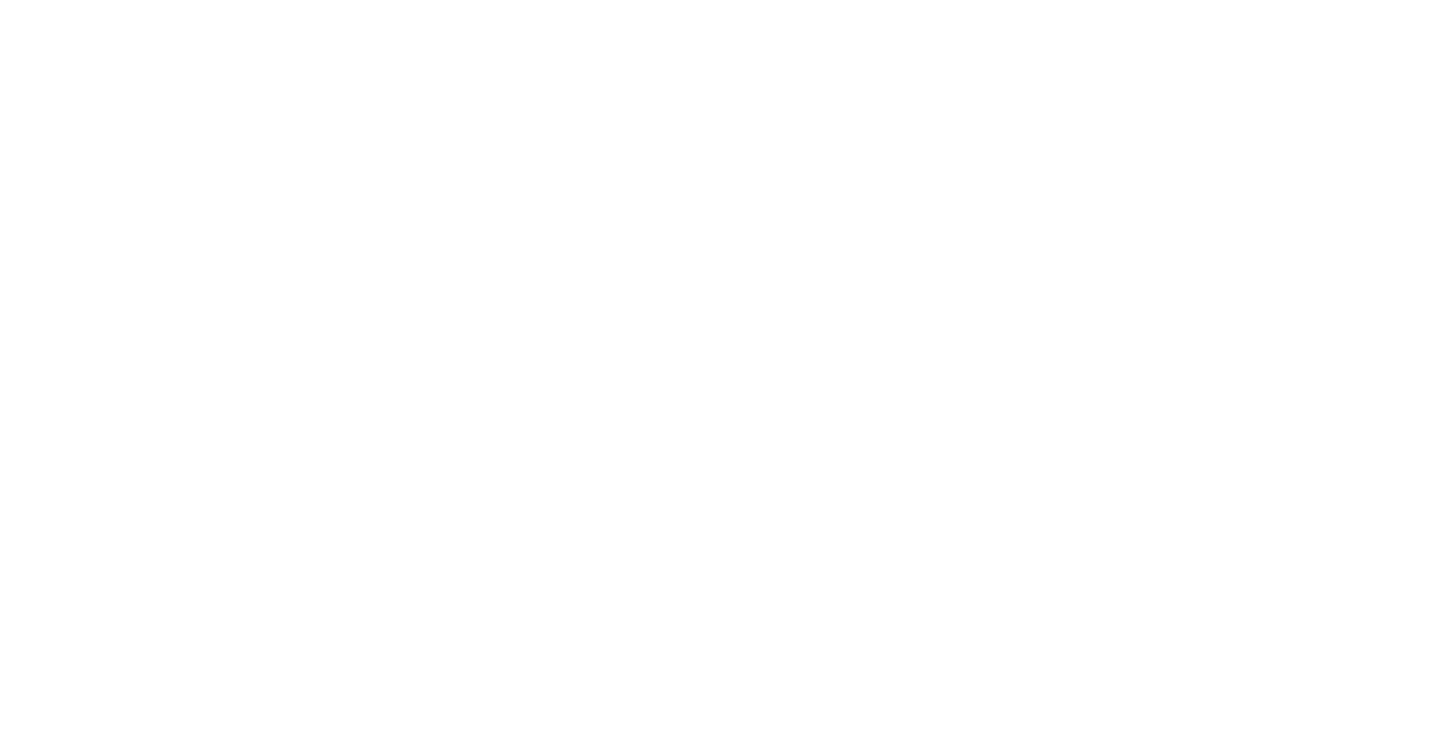 scroll, scrollTop: 0, scrollLeft: 0, axis: both 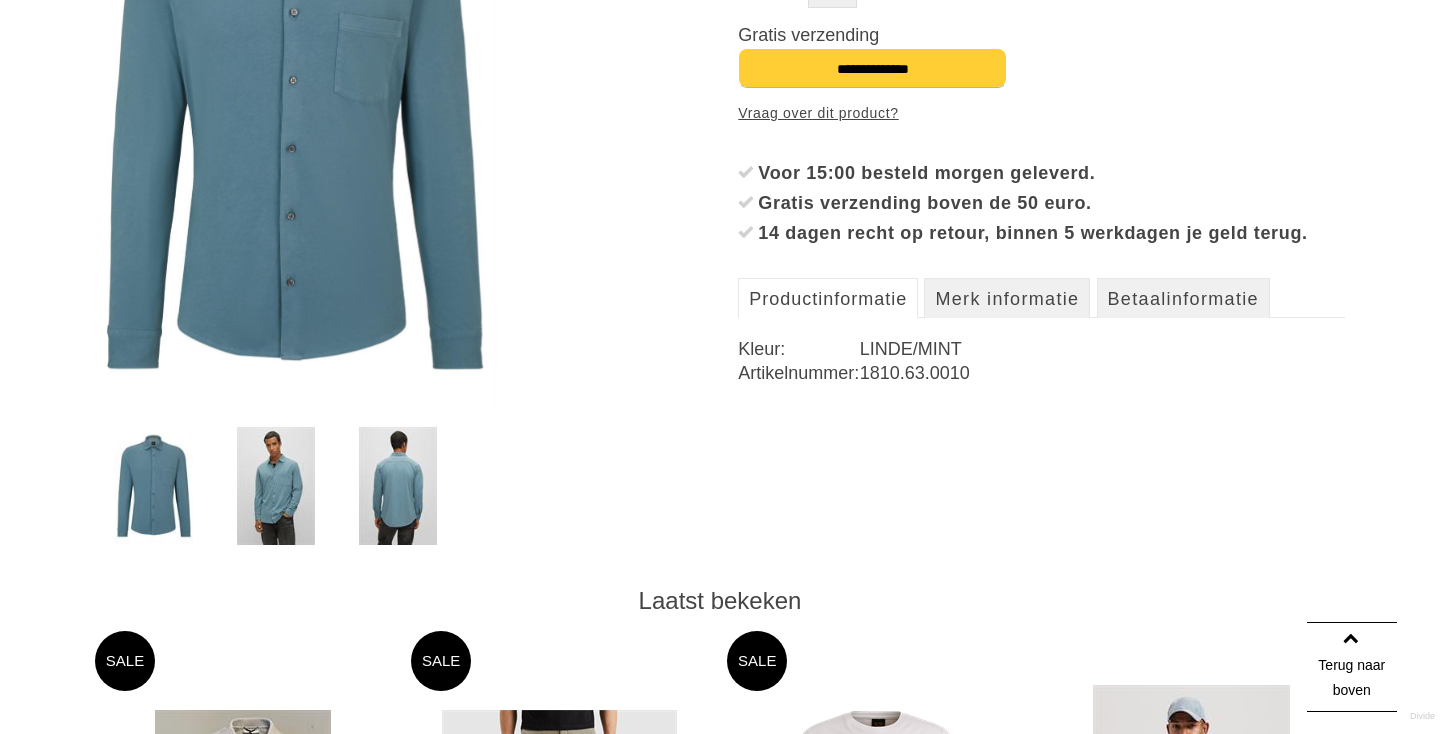 click at bounding box center (276, 486) 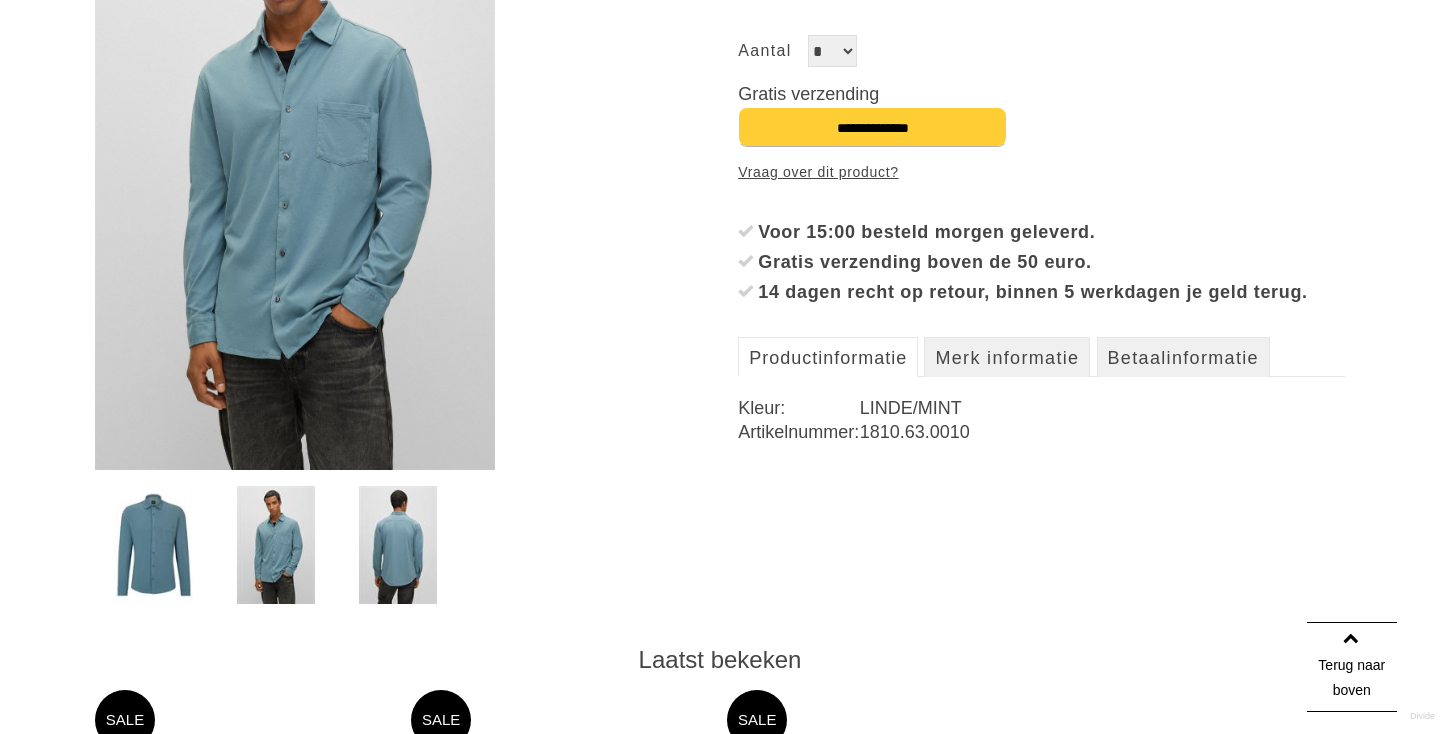 scroll, scrollTop: 382, scrollLeft: 0, axis: vertical 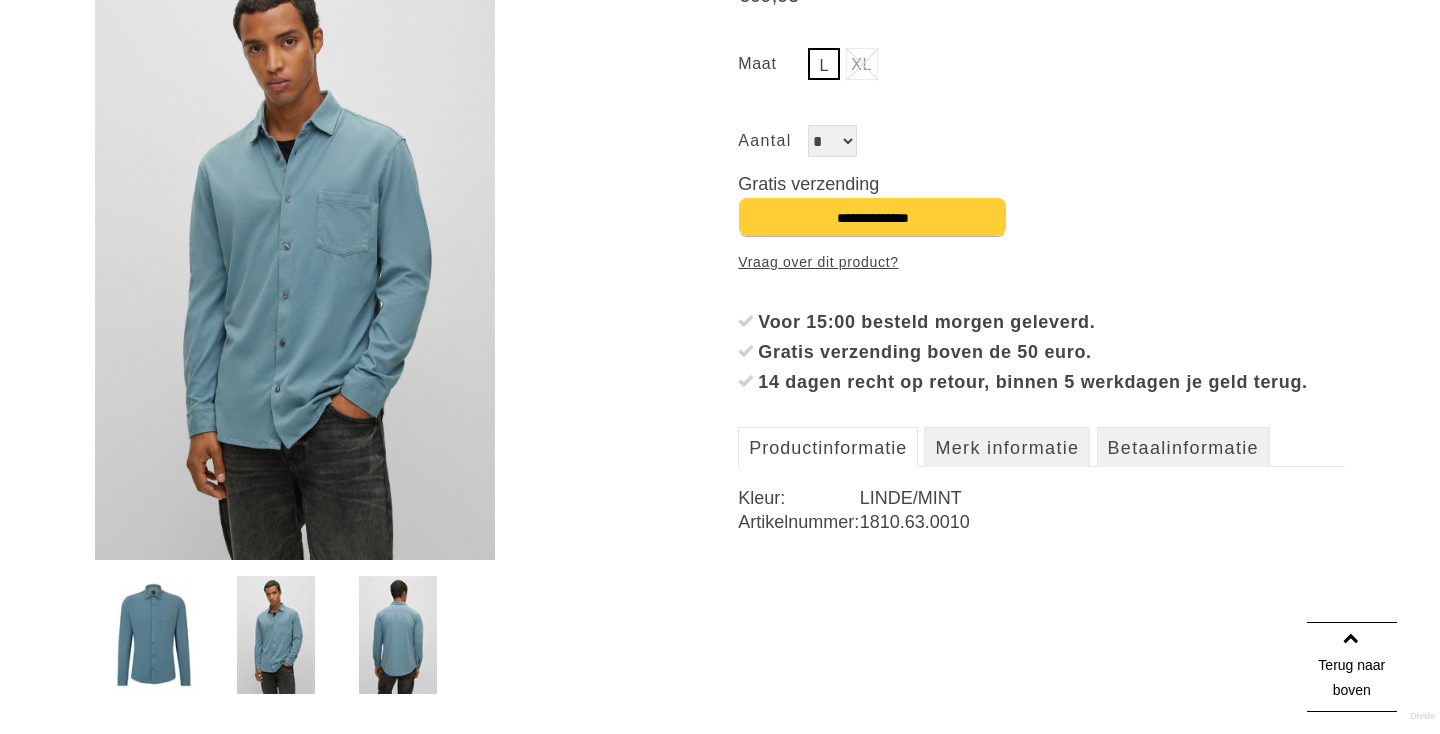 click at bounding box center [398, 635] 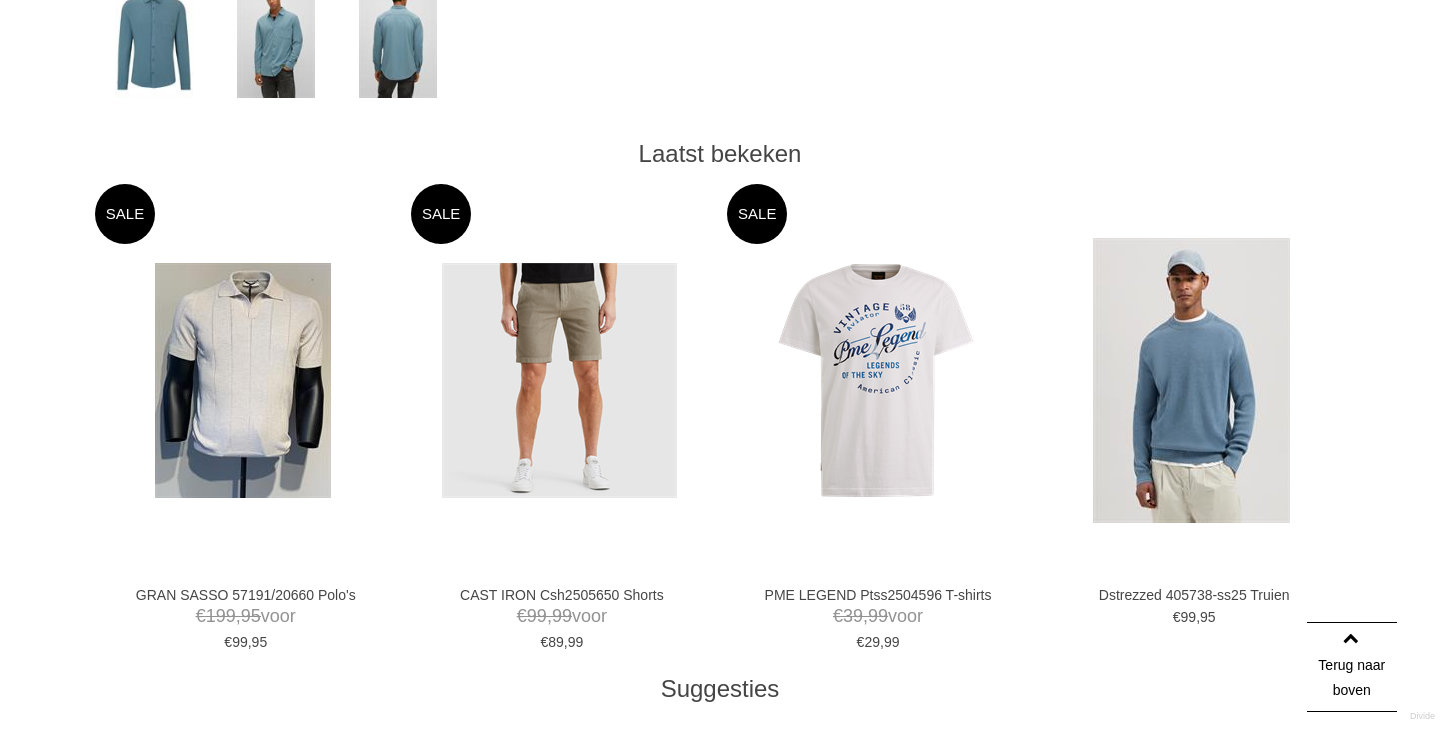 scroll, scrollTop: 989, scrollLeft: 0, axis: vertical 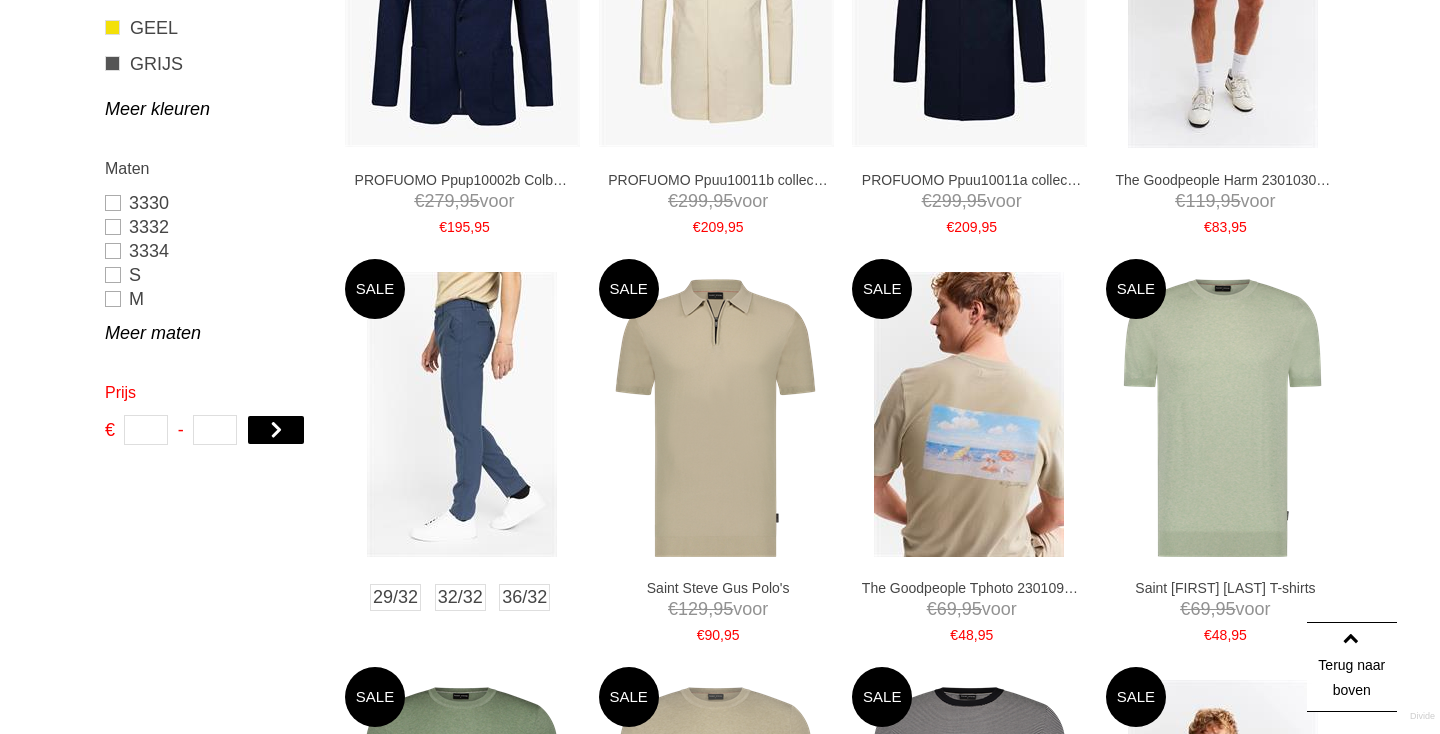 click at bounding box center [462, 414] 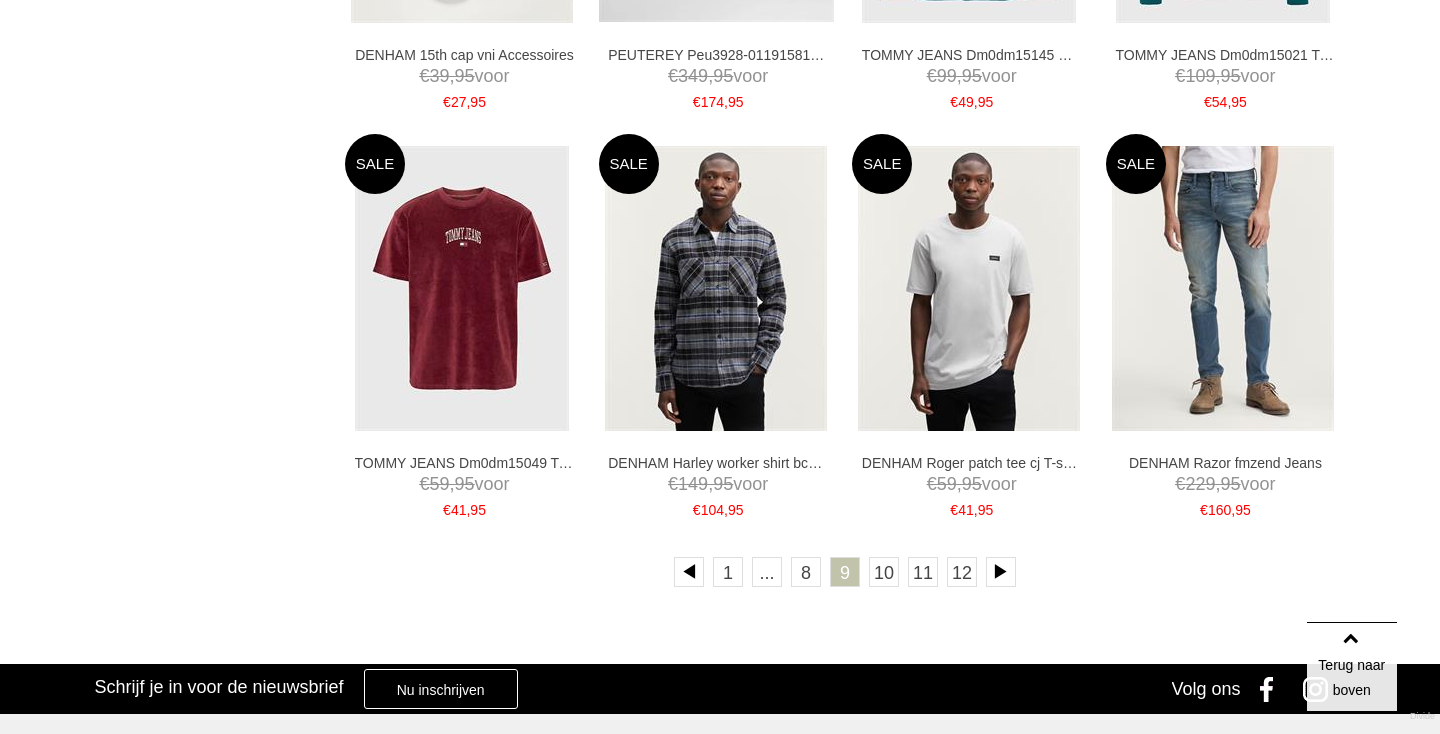 scroll, scrollTop: 3479, scrollLeft: 0, axis: vertical 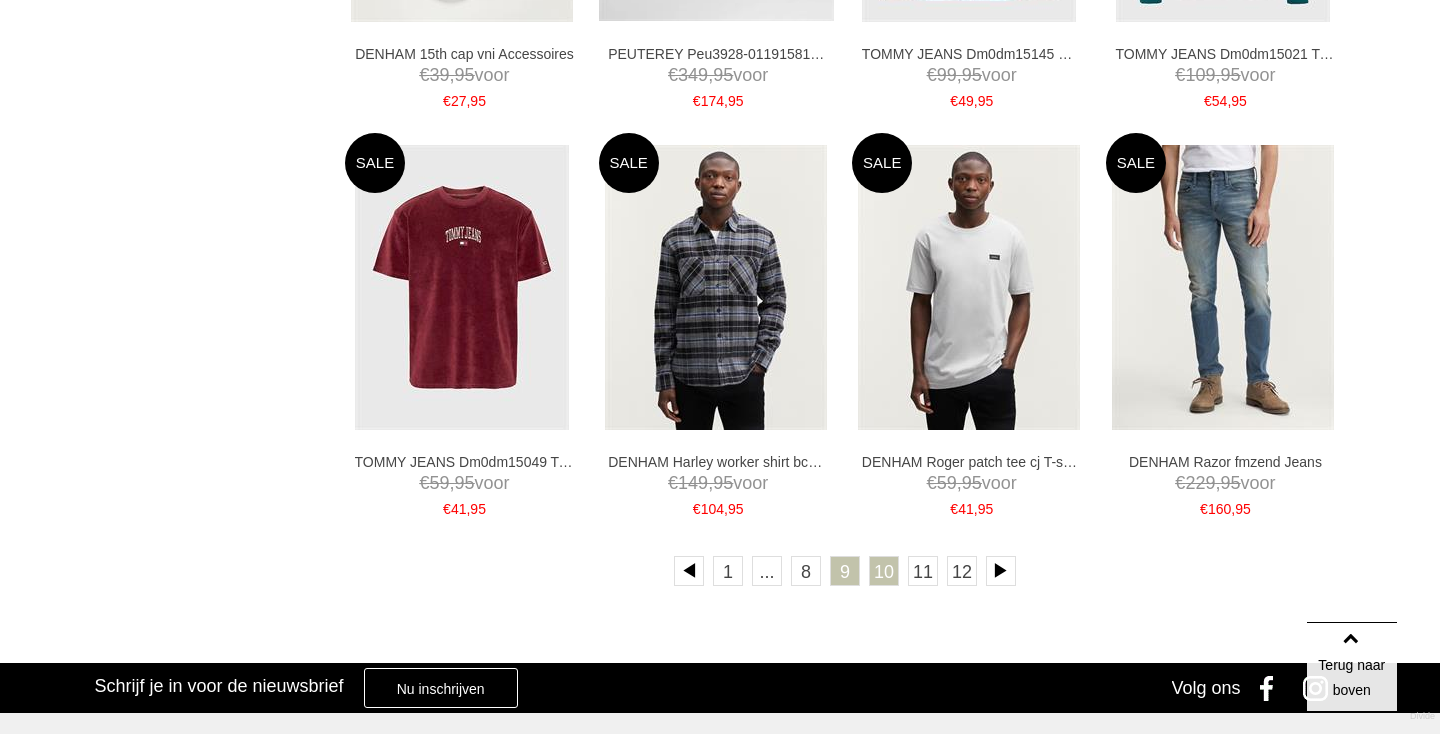 click on "10" at bounding box center [884, 571] 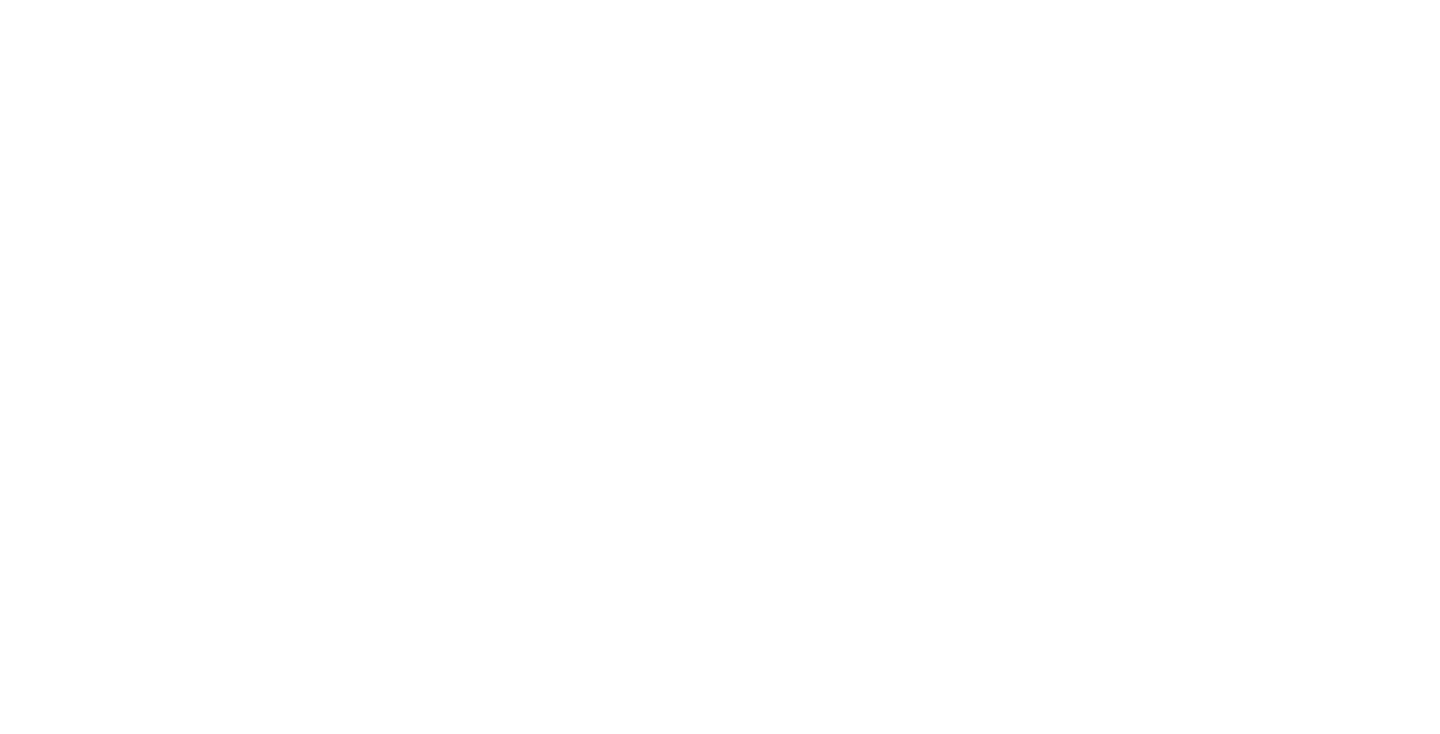 scroll, scrollTop: 0, scrollLeft: 0, axis: both 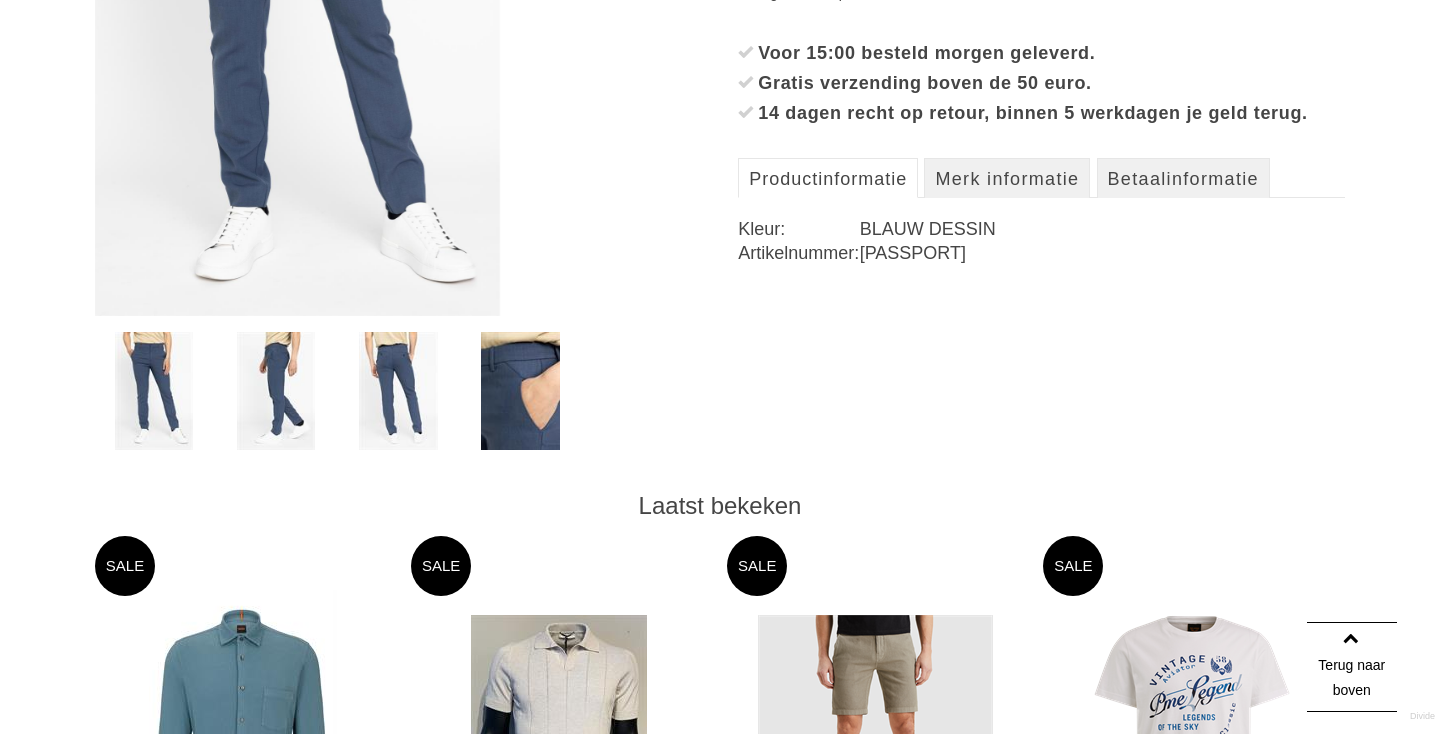 click at bounding box center (276, 391) 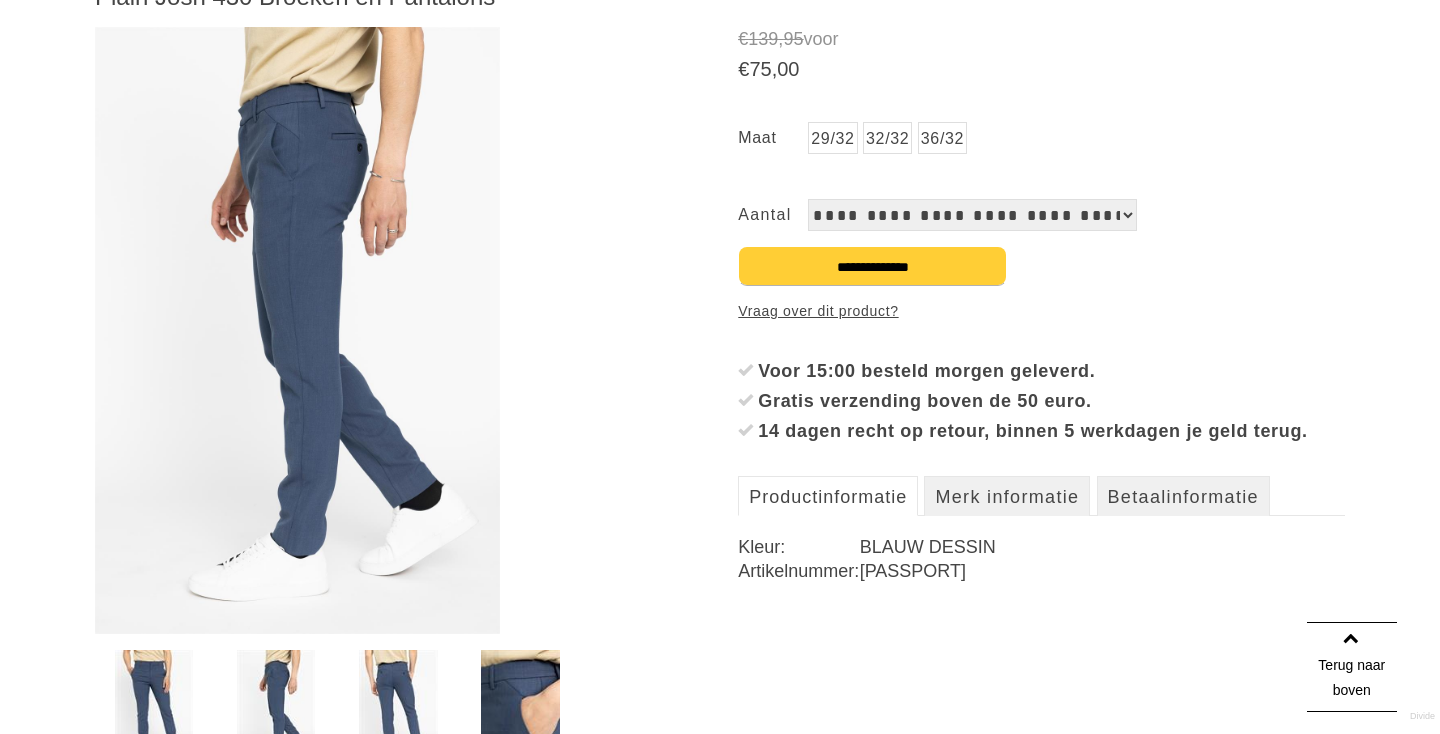 scroll, scrollTop: 300, scrollLeft: 0, axis: vertical 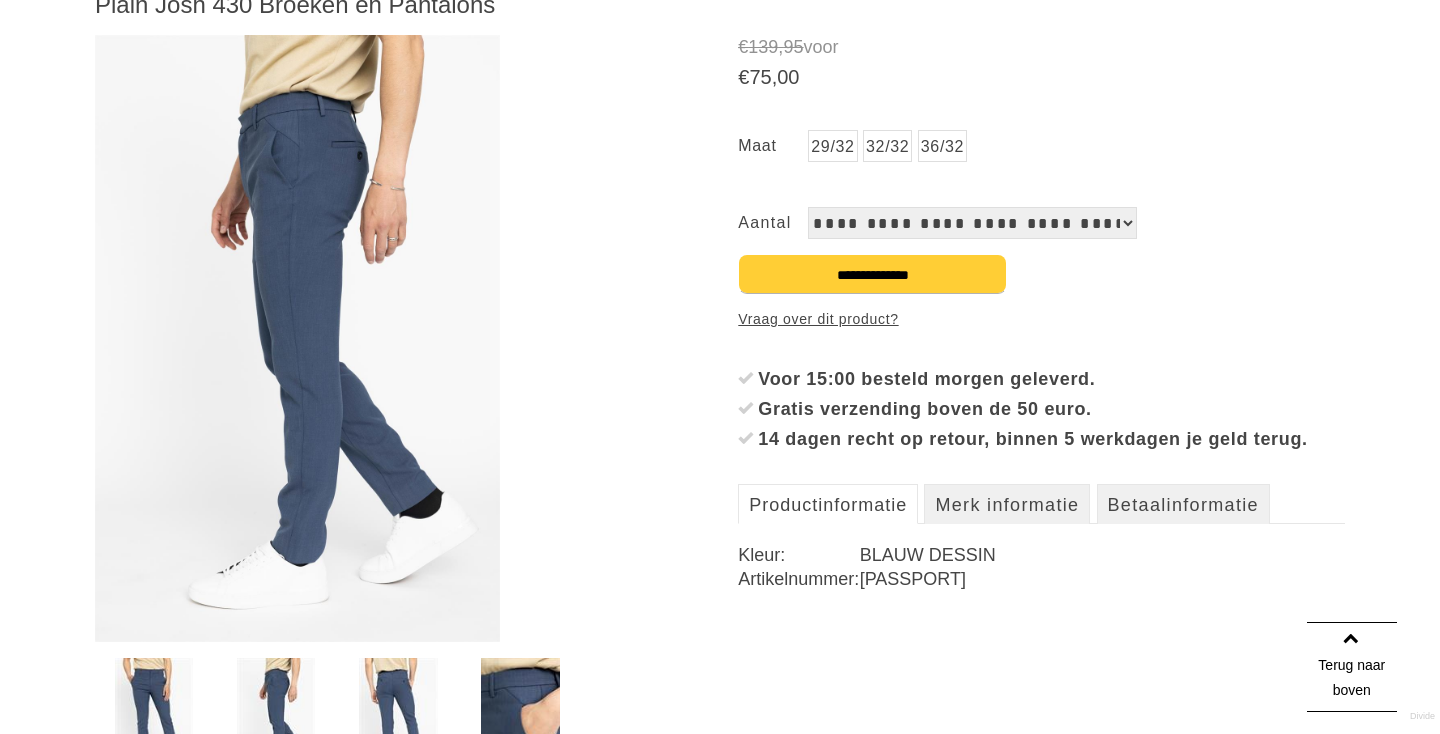click at bounding box center [297, 338] 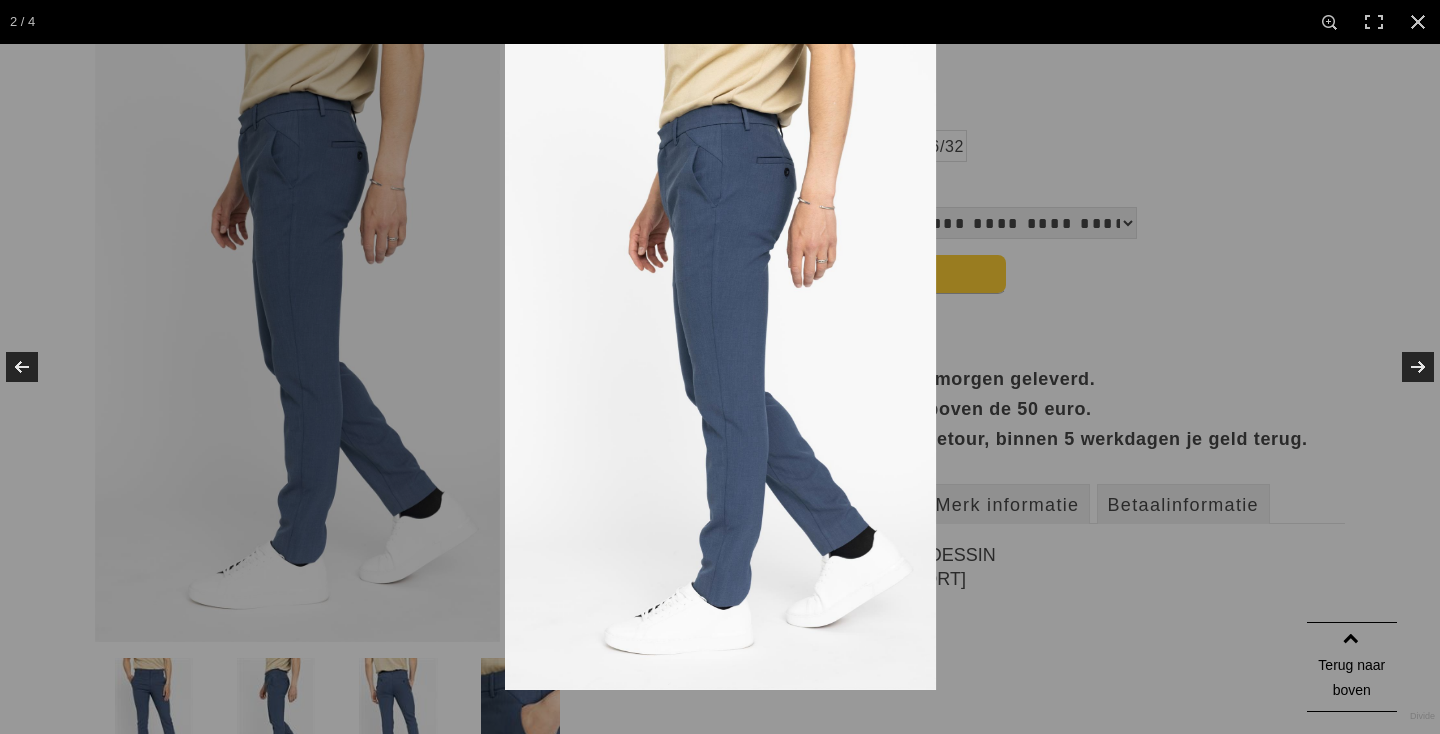click at bounding box center (720, 367) 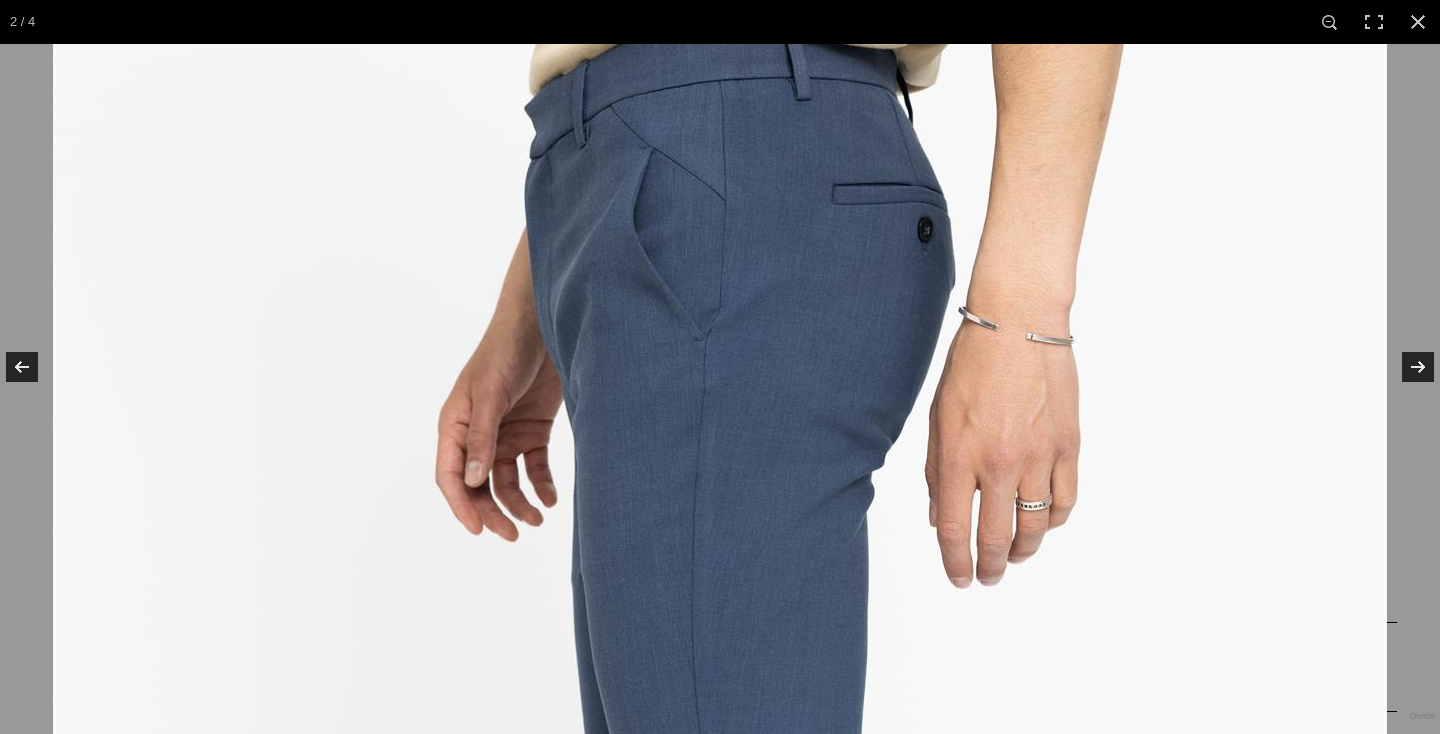 drag, startPoint x: 760, startPoint y: 243, endPoint x: 760, endPoint y: 225, distance: 18 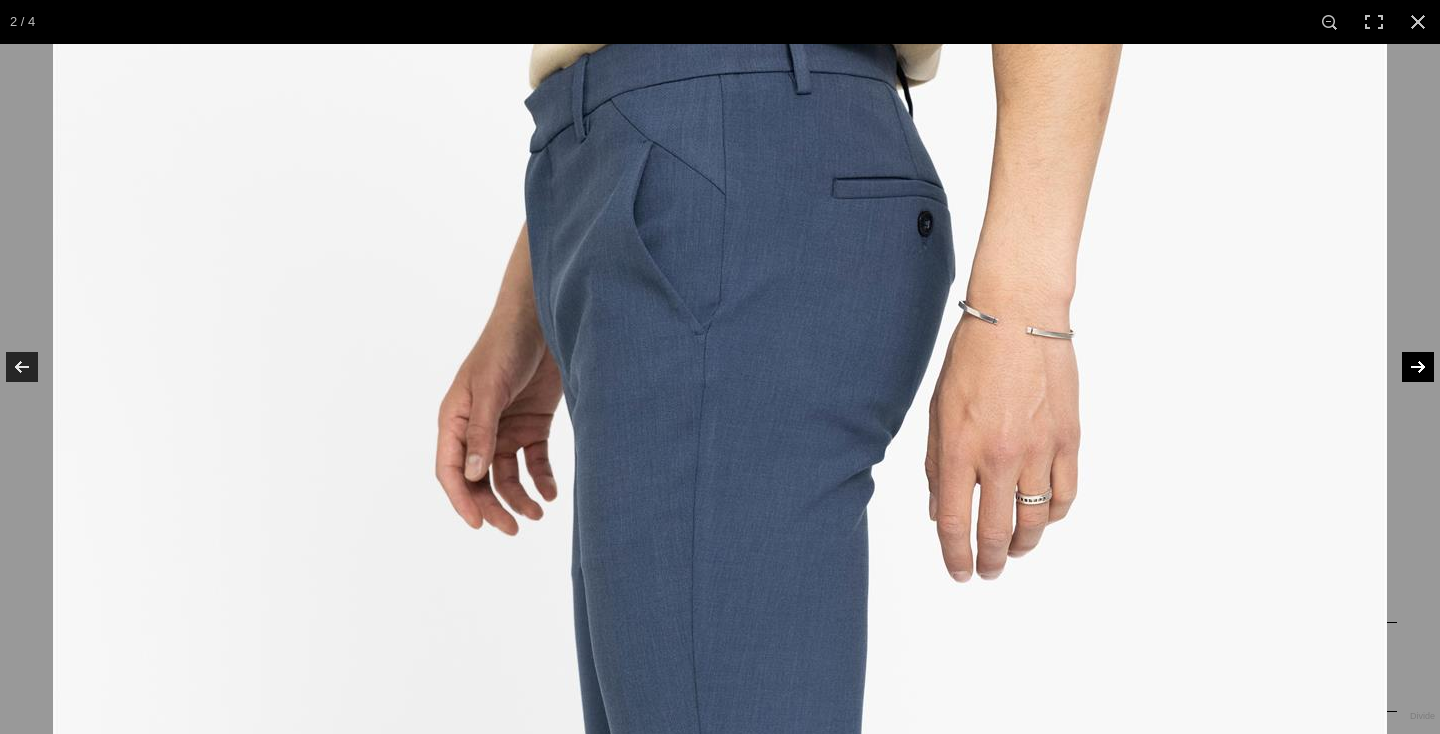 click at bounding box center [1405, 367] 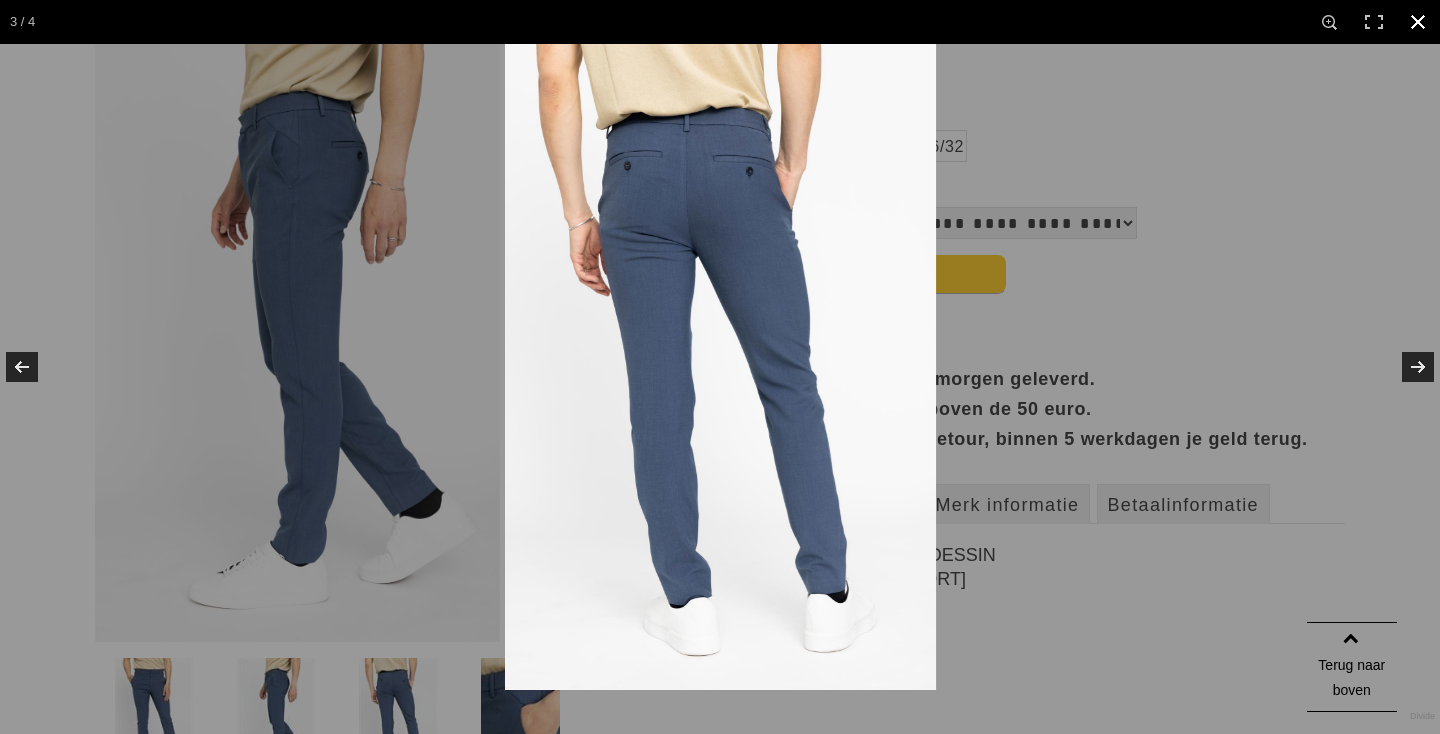 click at bounding box center [1225, 411] 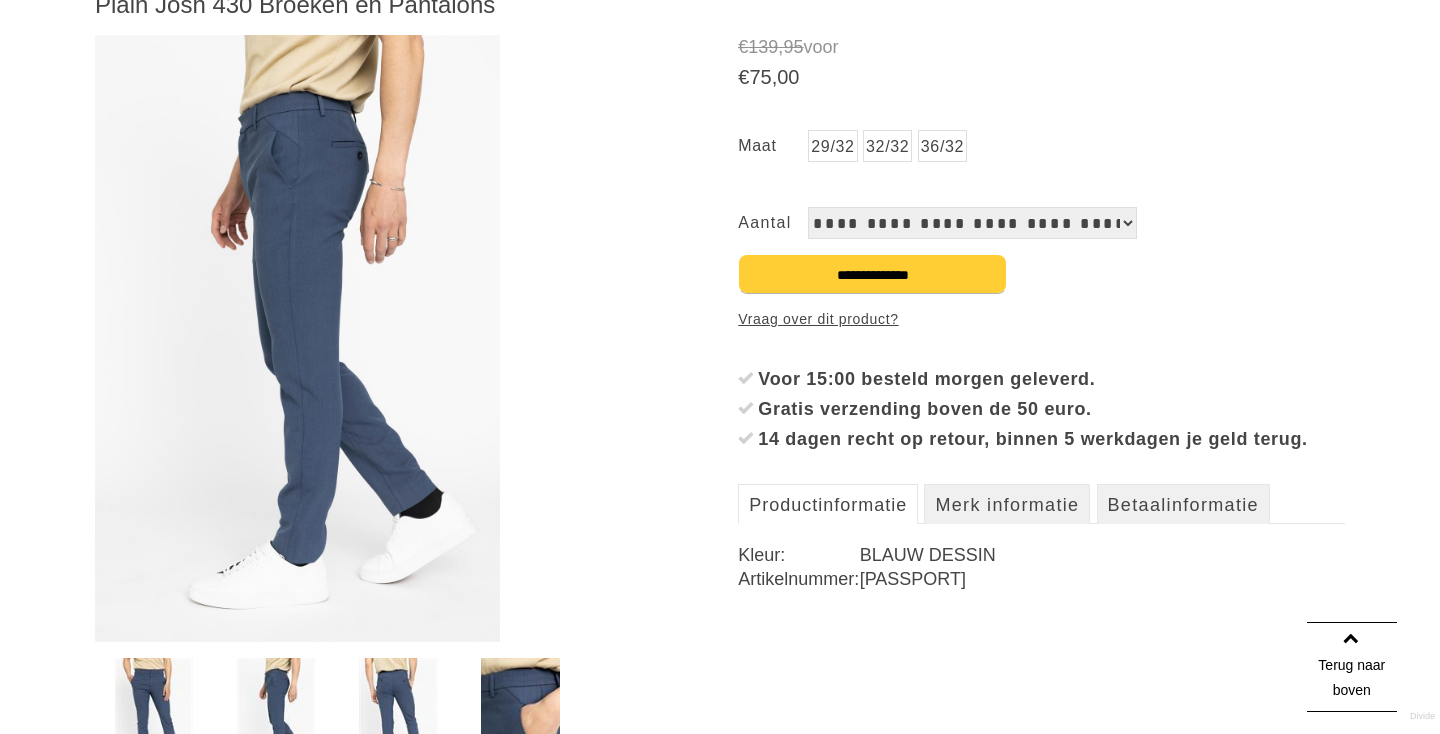 click on "36/32" at bounding box center [942, 146] 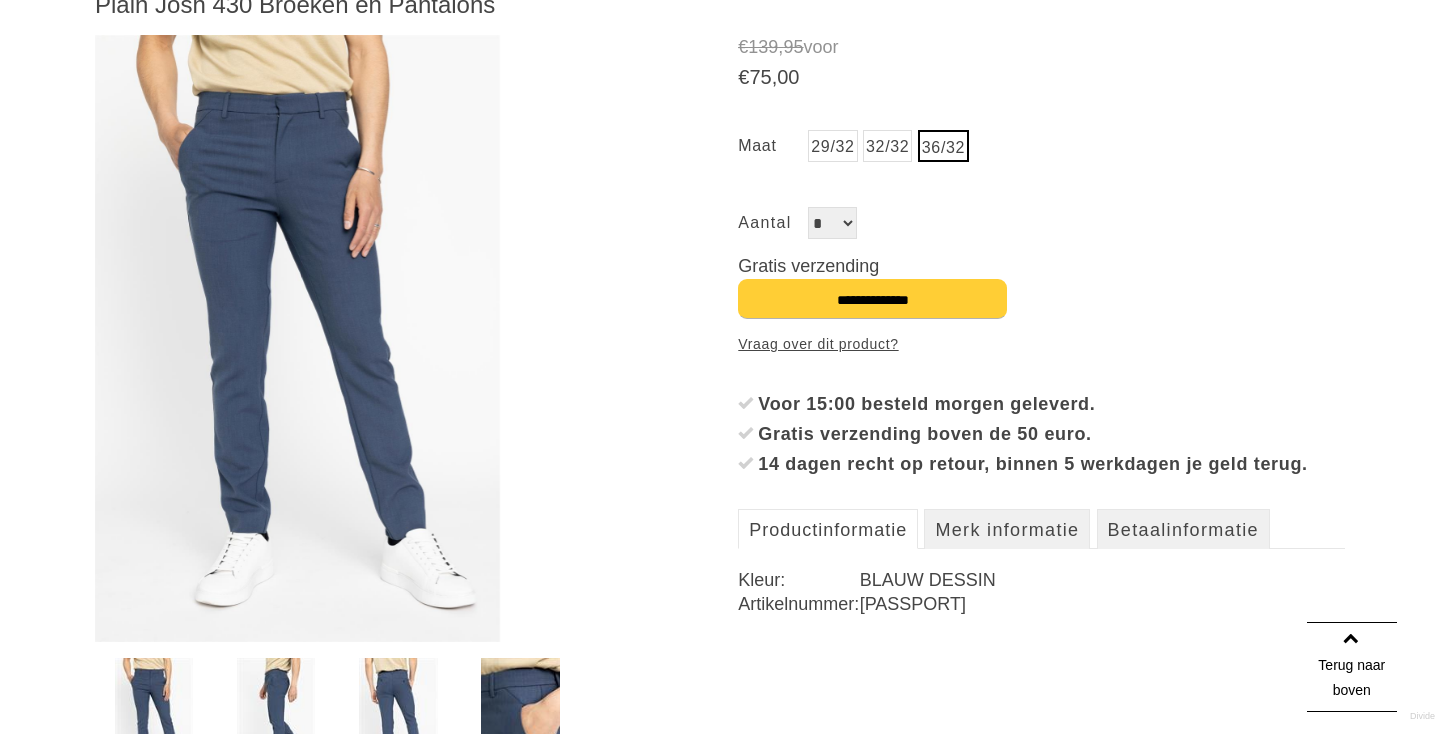 click on "**********" at bounding box center (872, 299) 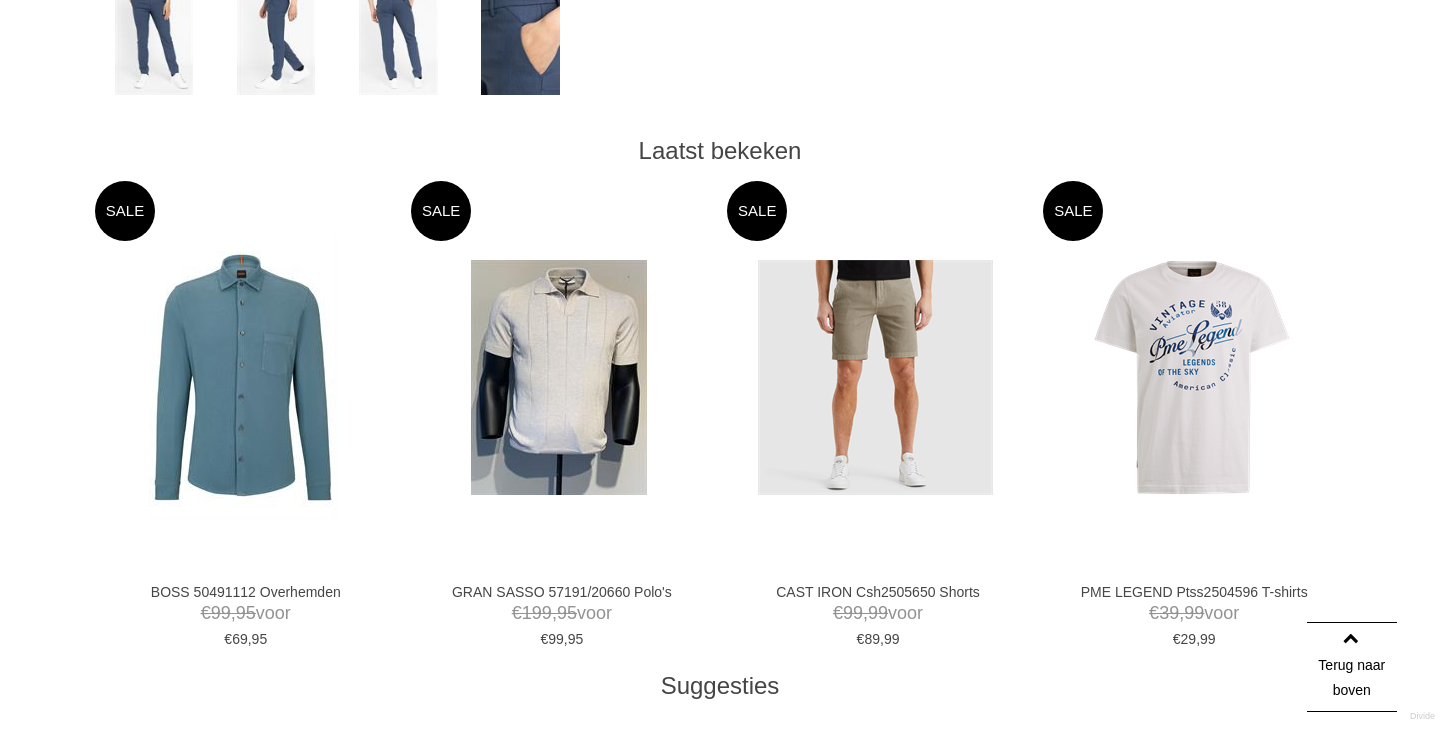 scroll, scrollTop: 984, scrollLeft: 0, axis: vertical 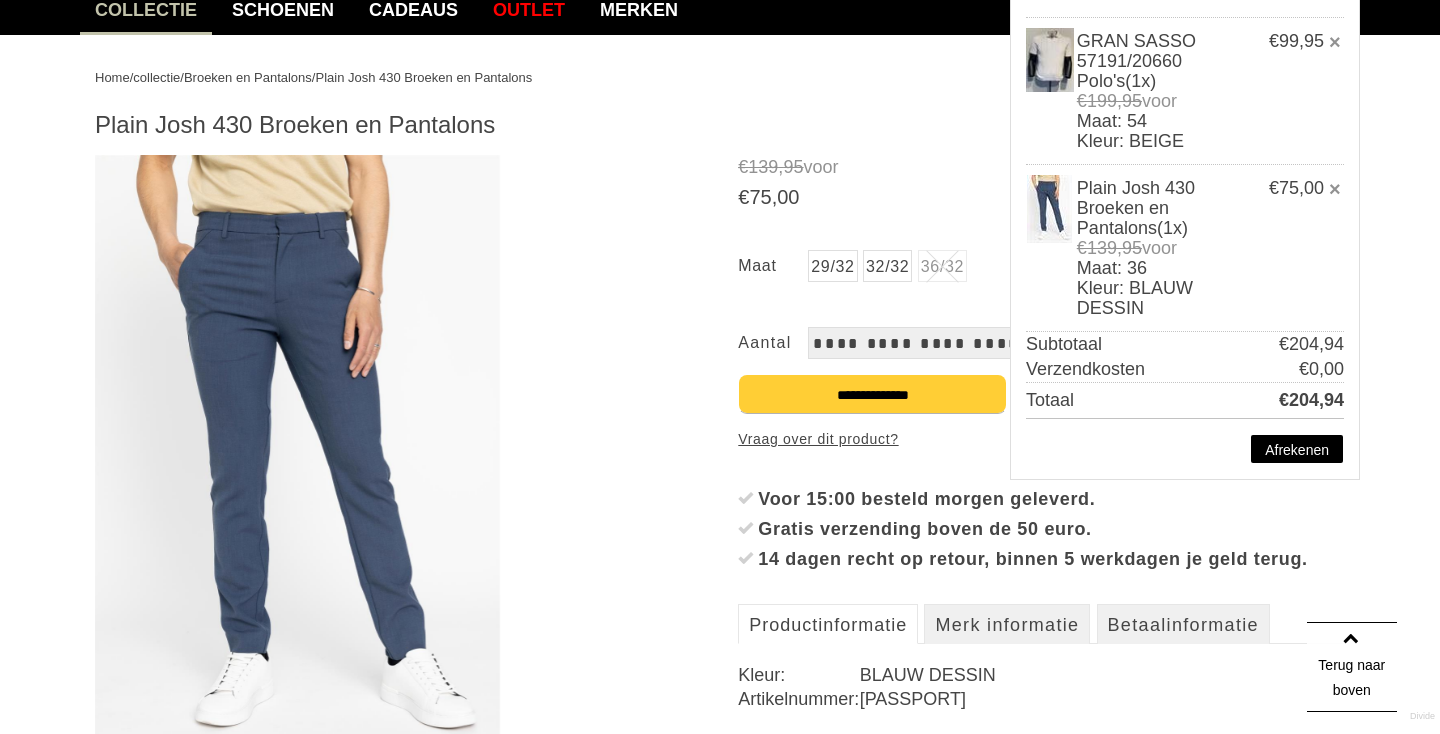 click at bounding box center (398, 458) 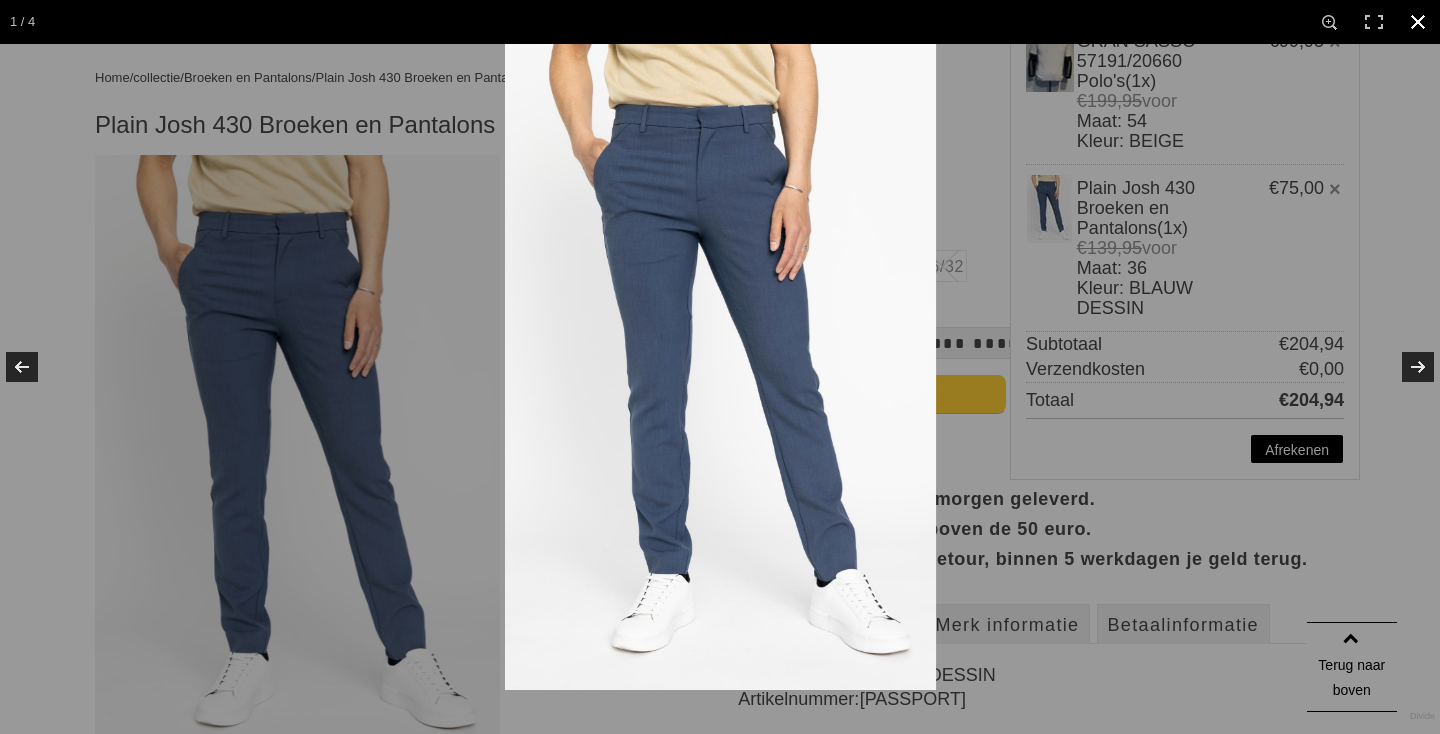 click at bounding box center [1225, 411] 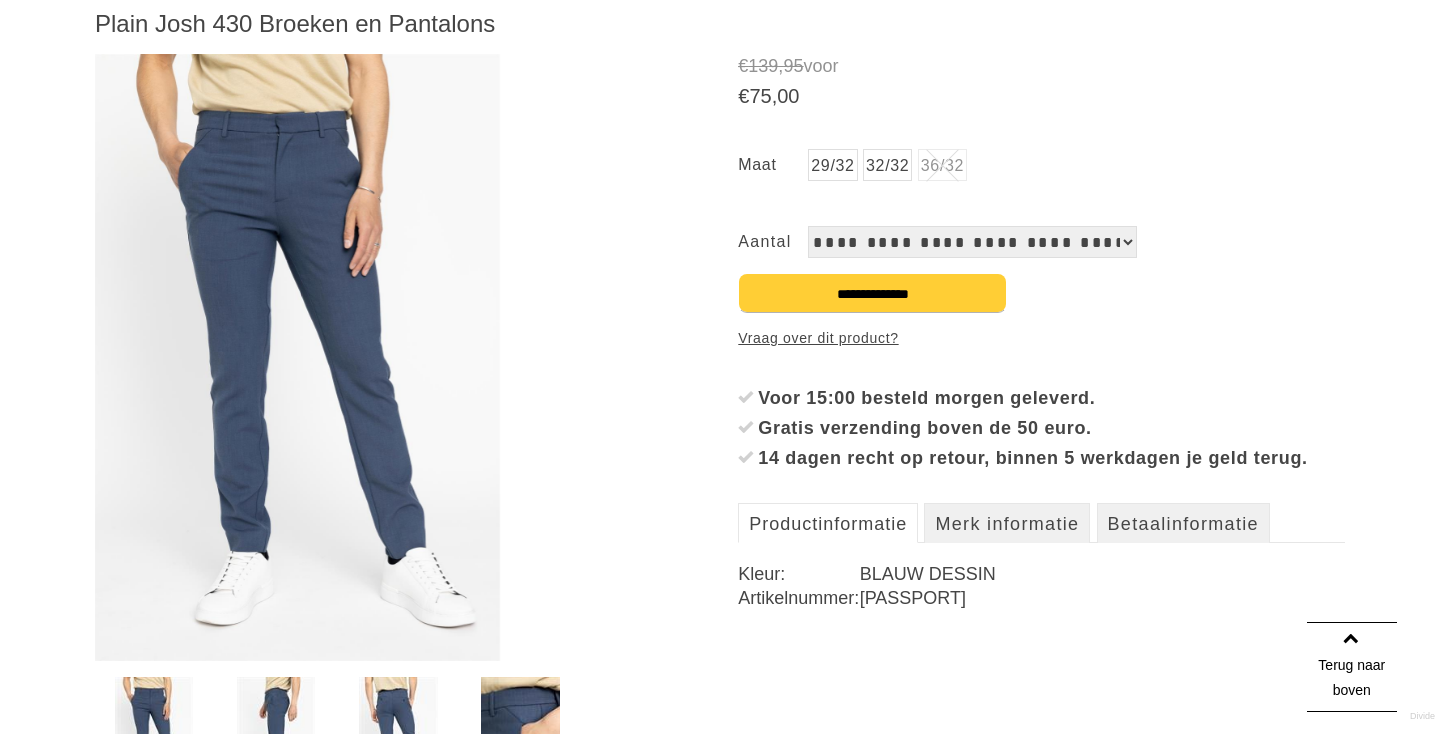 scroll, scrollTop: 331, scrollLeft: 0, axis: vertical 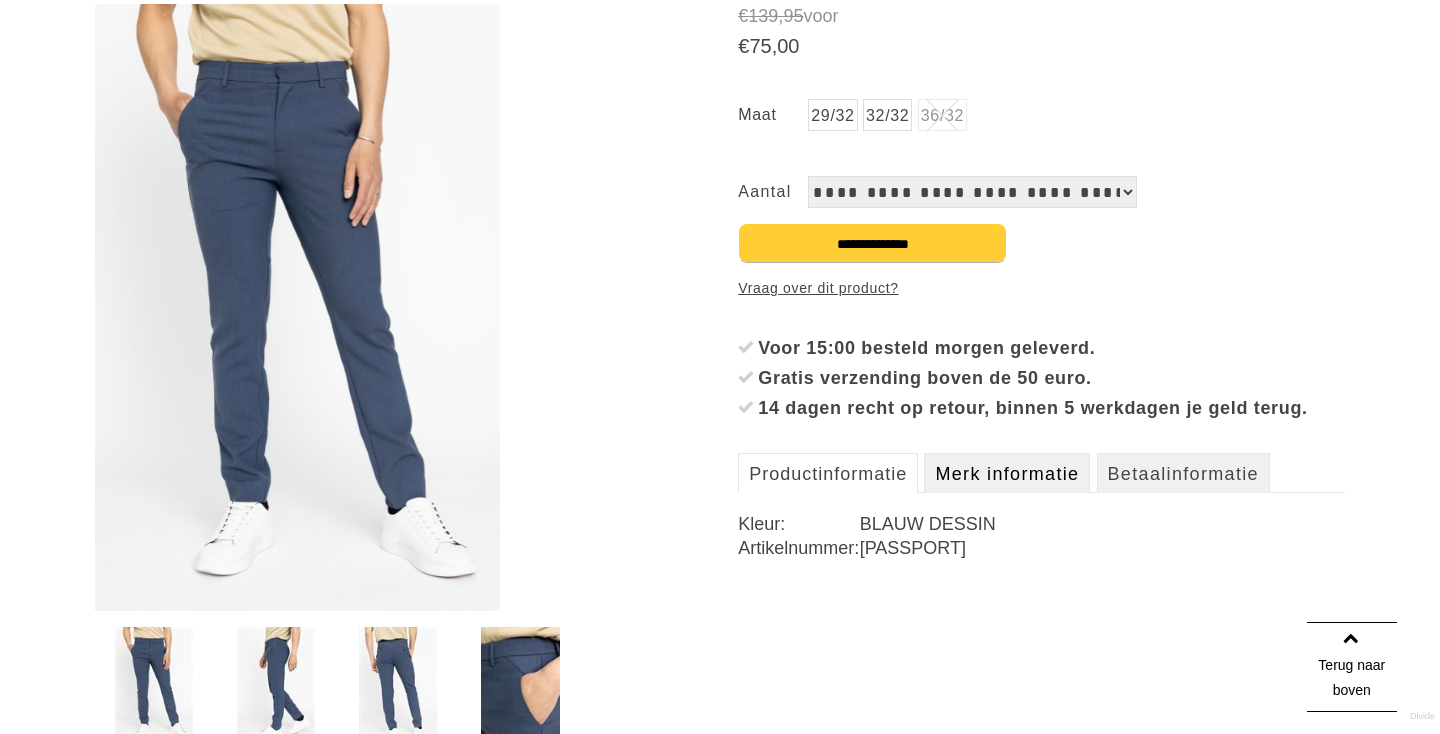 click on "Merk informatie" at bounding box center (1007, 473) 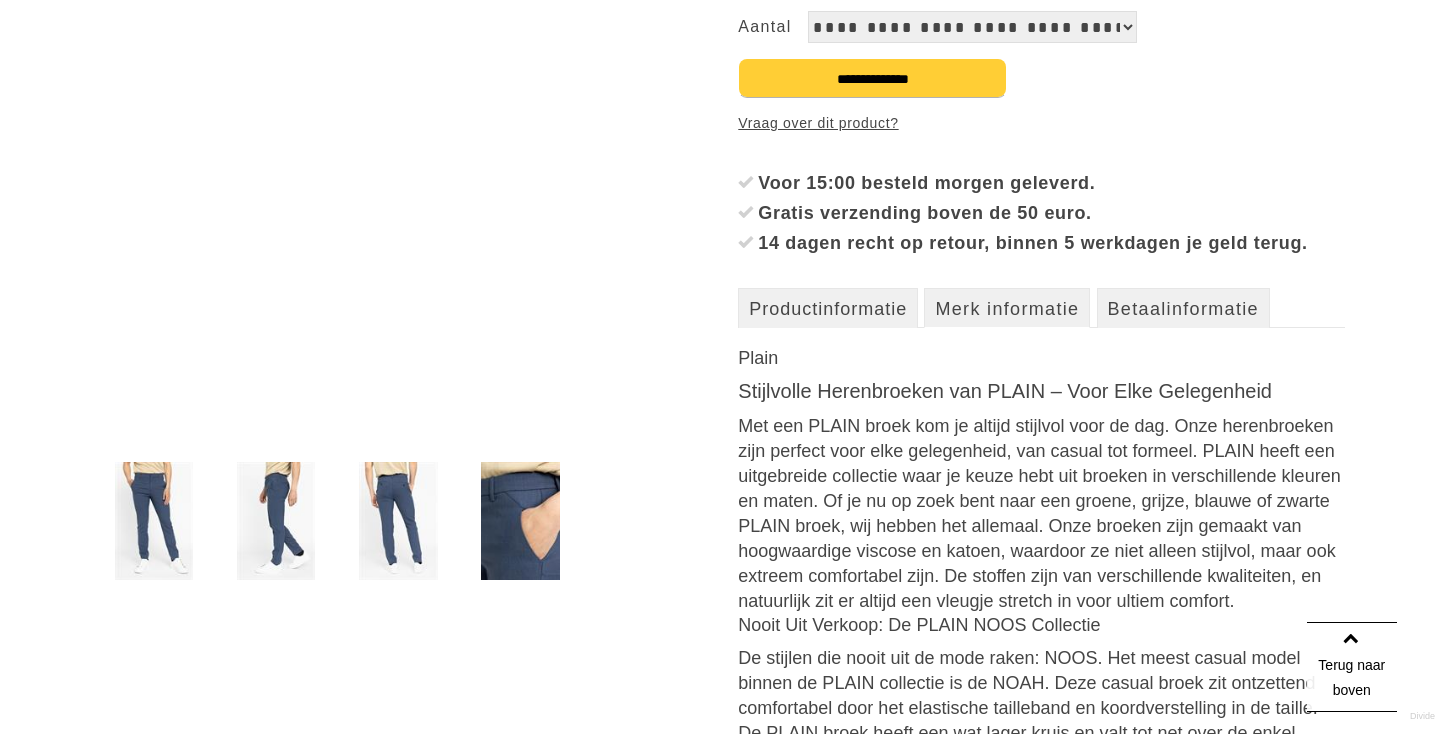 scroll, scrollTop: 487, scrollLeft: 0, axis: vertical 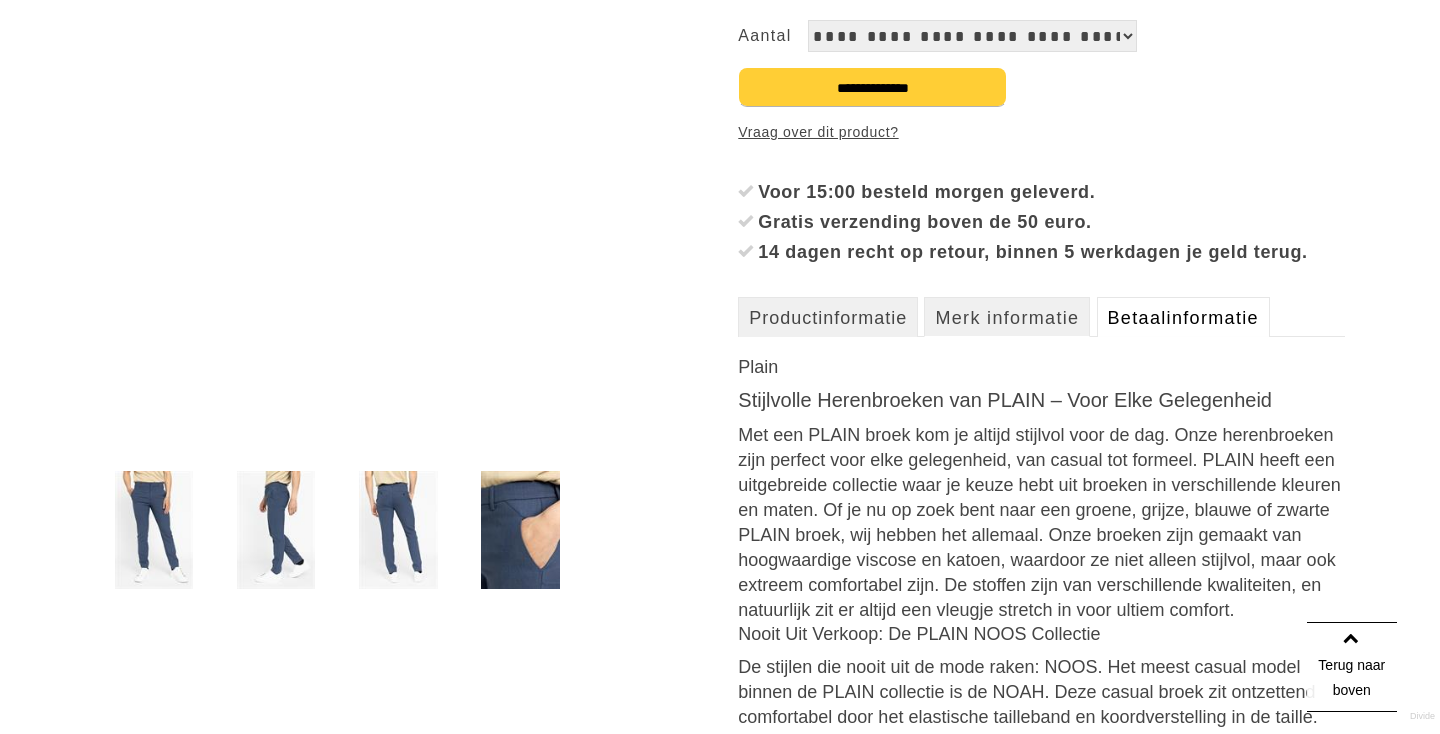 click on "Betaalinformatie" at bounding box center [1183, 317] 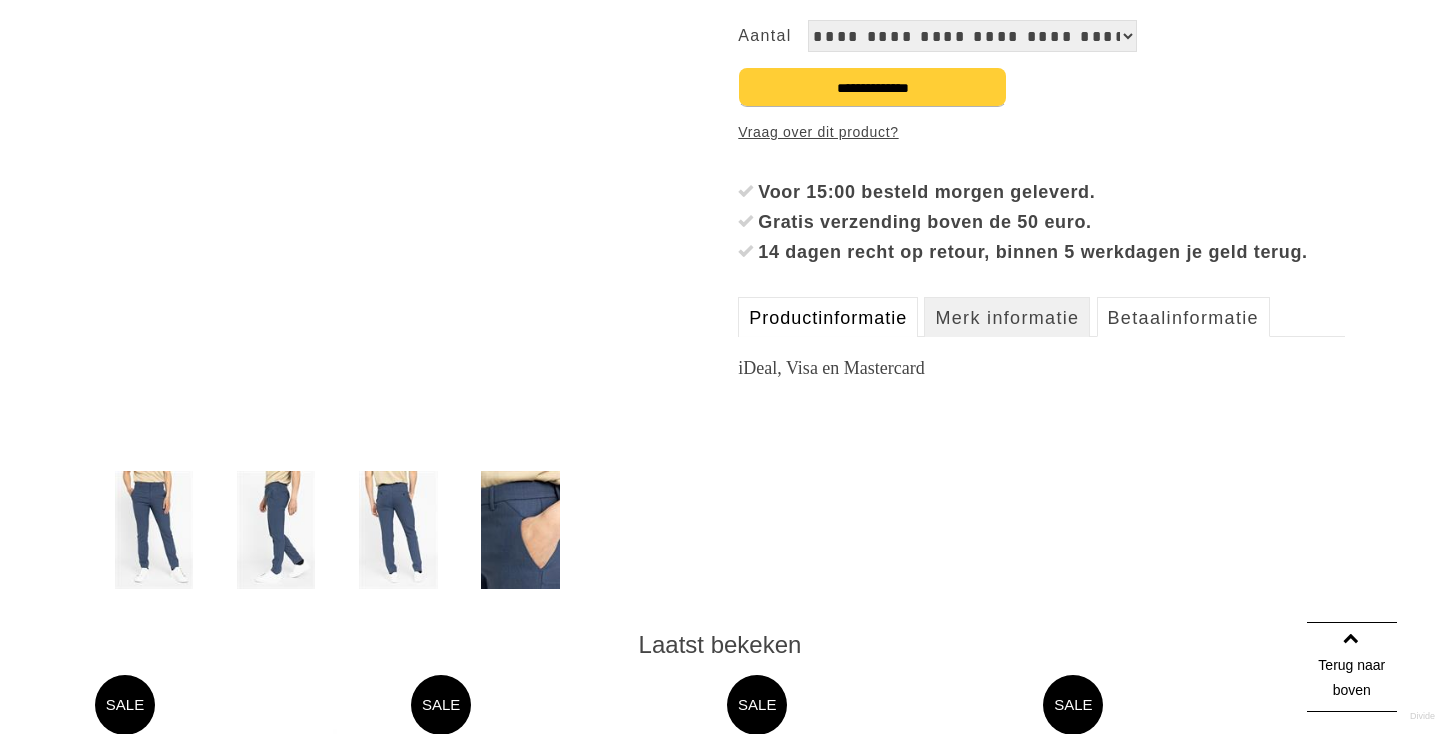 click on "Productinformatie" at bounding box center [828, 317] 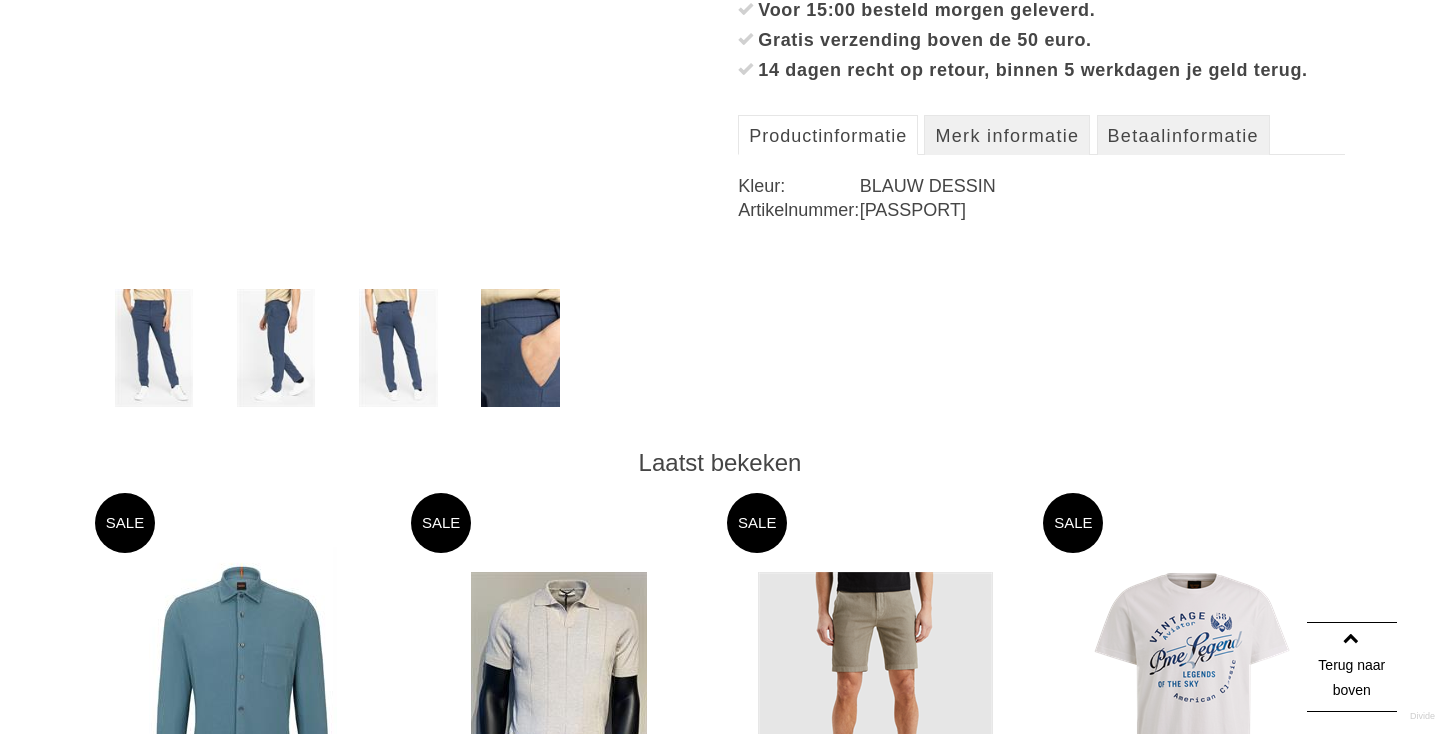 scroll, scrollTop: 652, scrollLeft: 0, axis: vertical 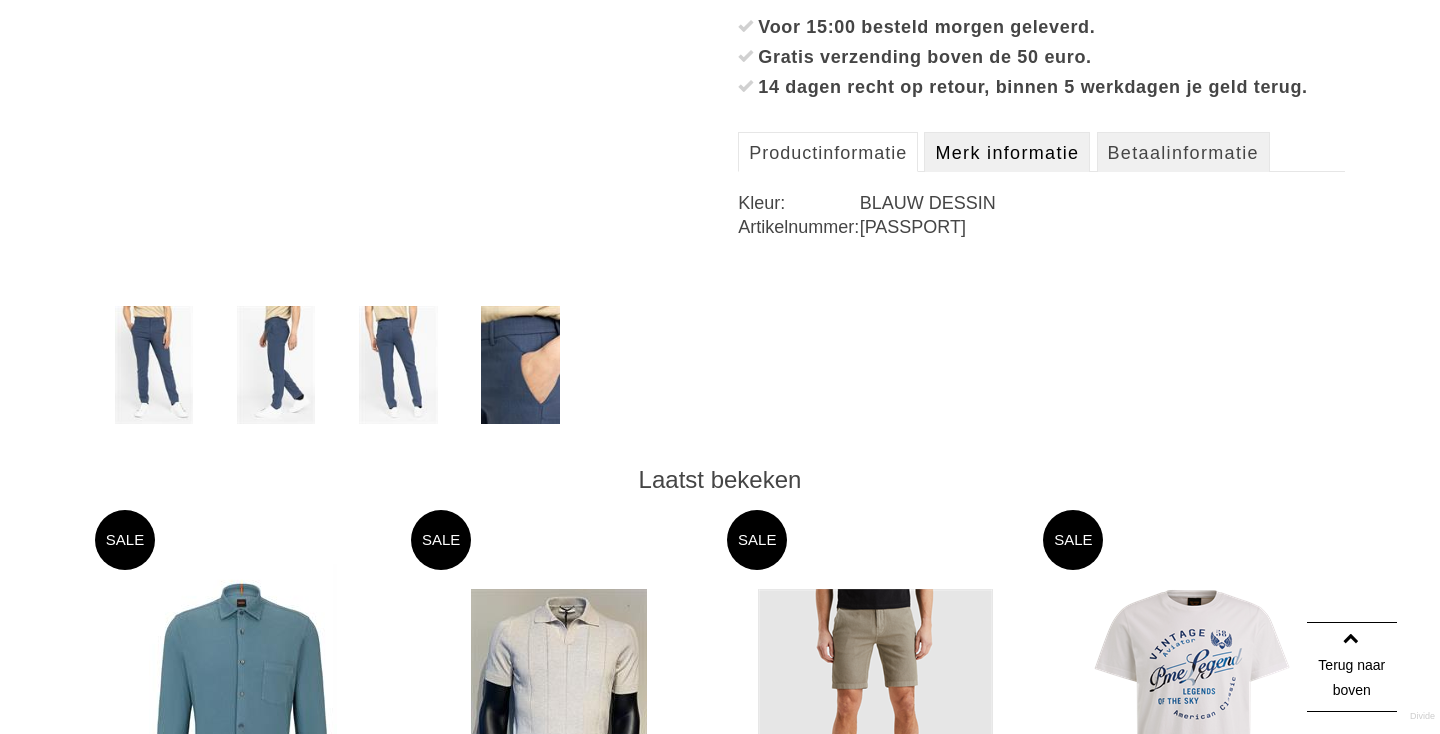 click on "Merk informatie" at bounding box center (1007, 152) 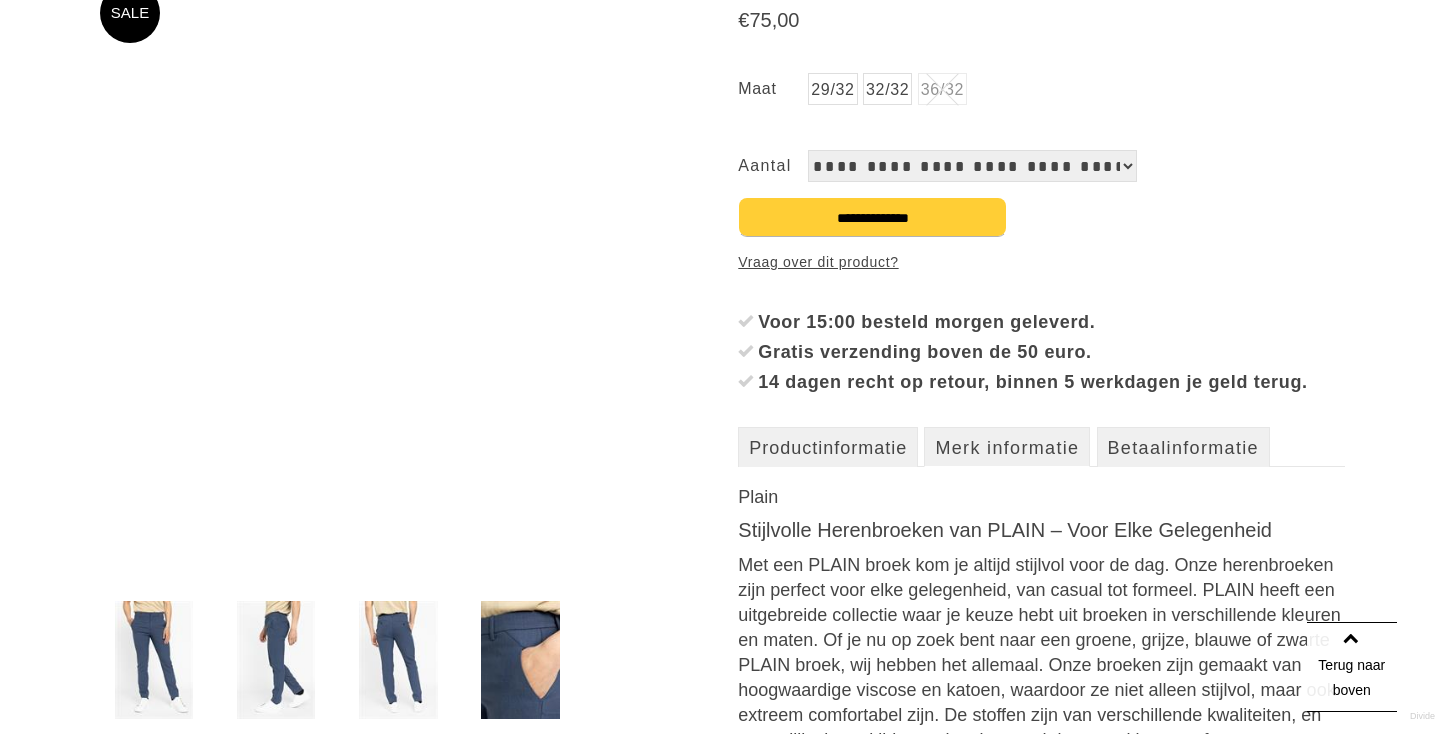 scroll, scrollTop: 506, scrollLeft: 0, axis: vertical 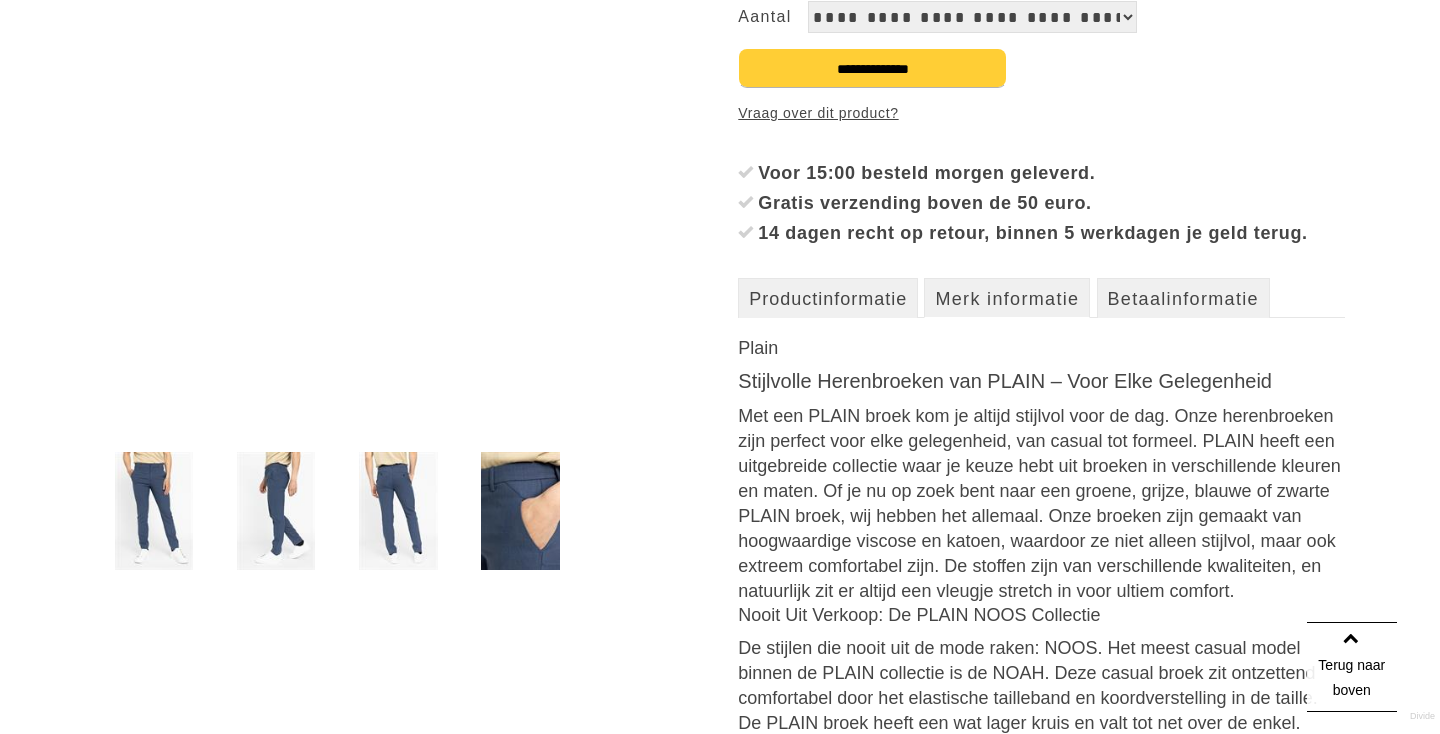 click at bounding box center (520, 511) 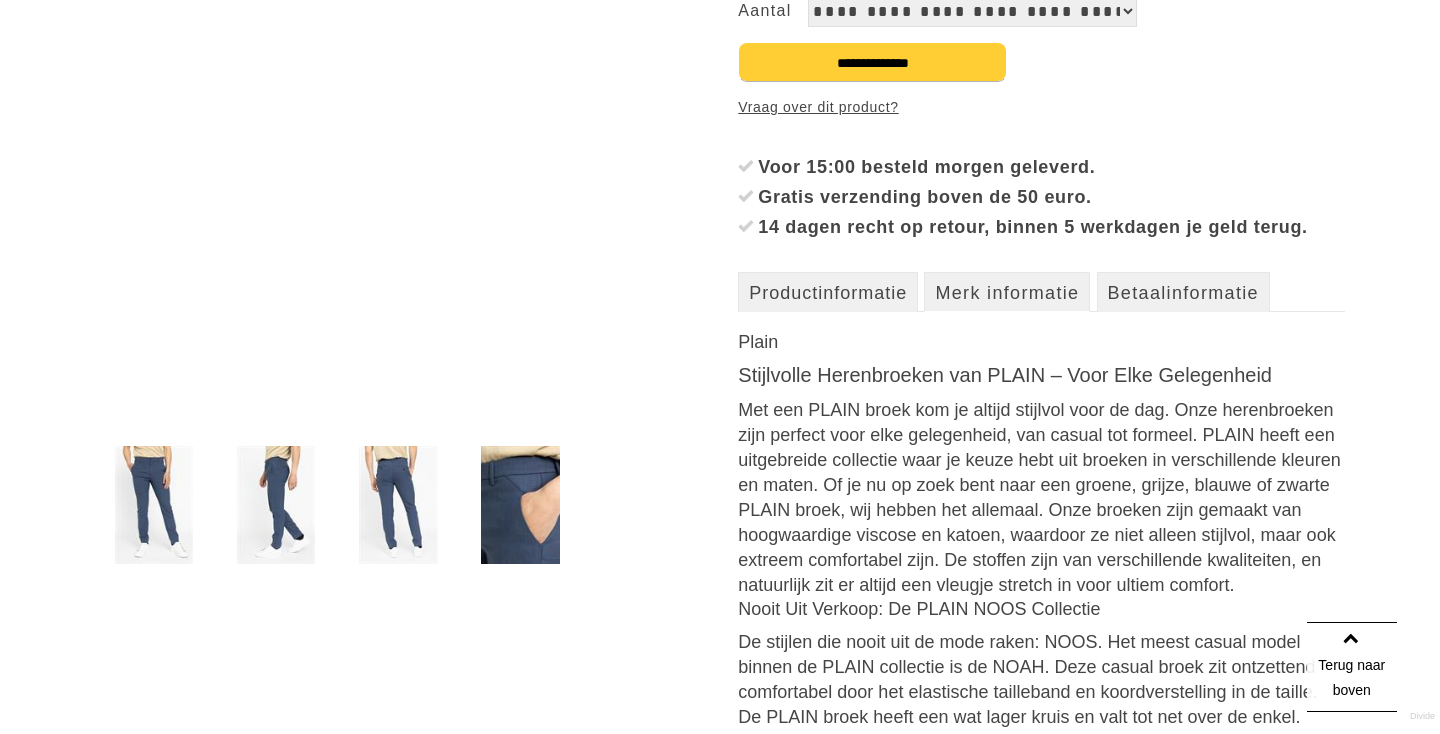 scroll, scrollTop: 519, scrollLeft: 0, axis: vertical 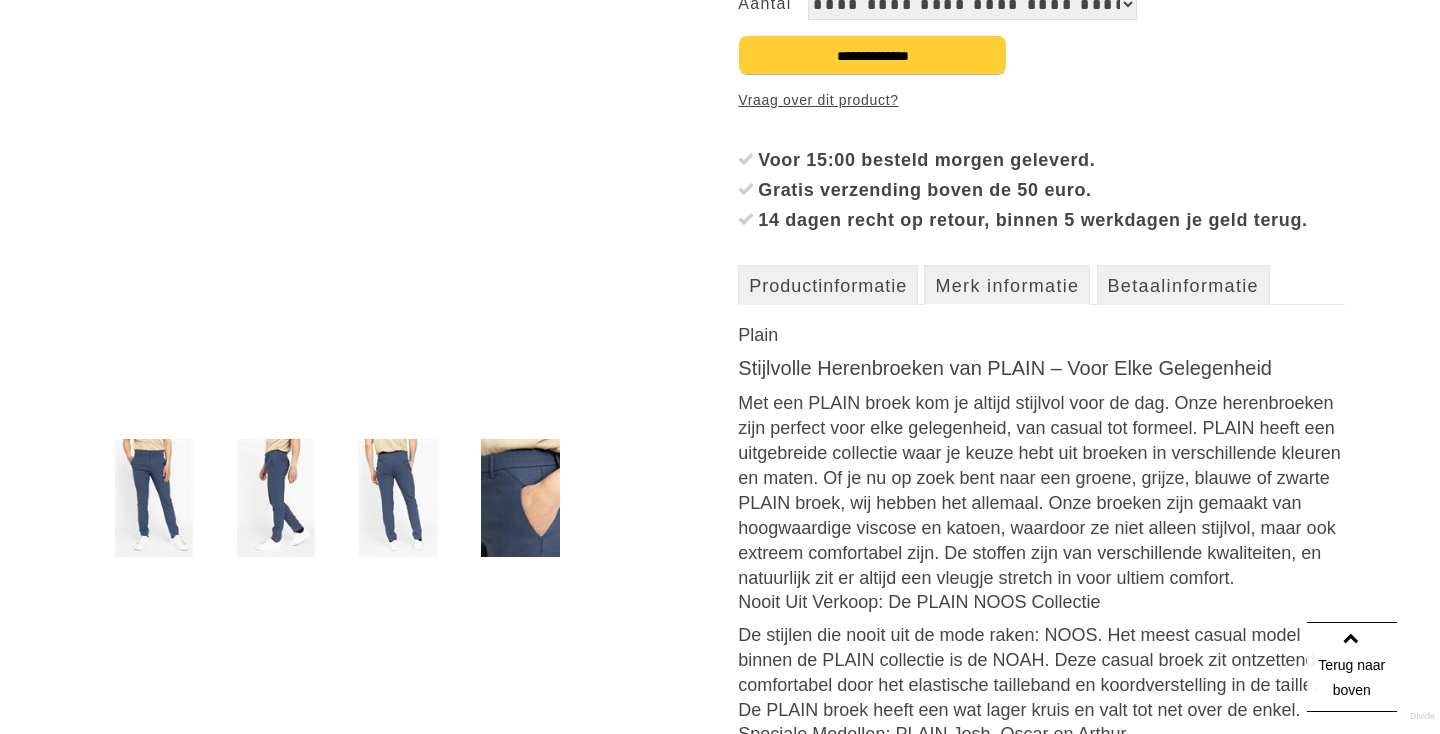 click at bounding box center [398, 498] 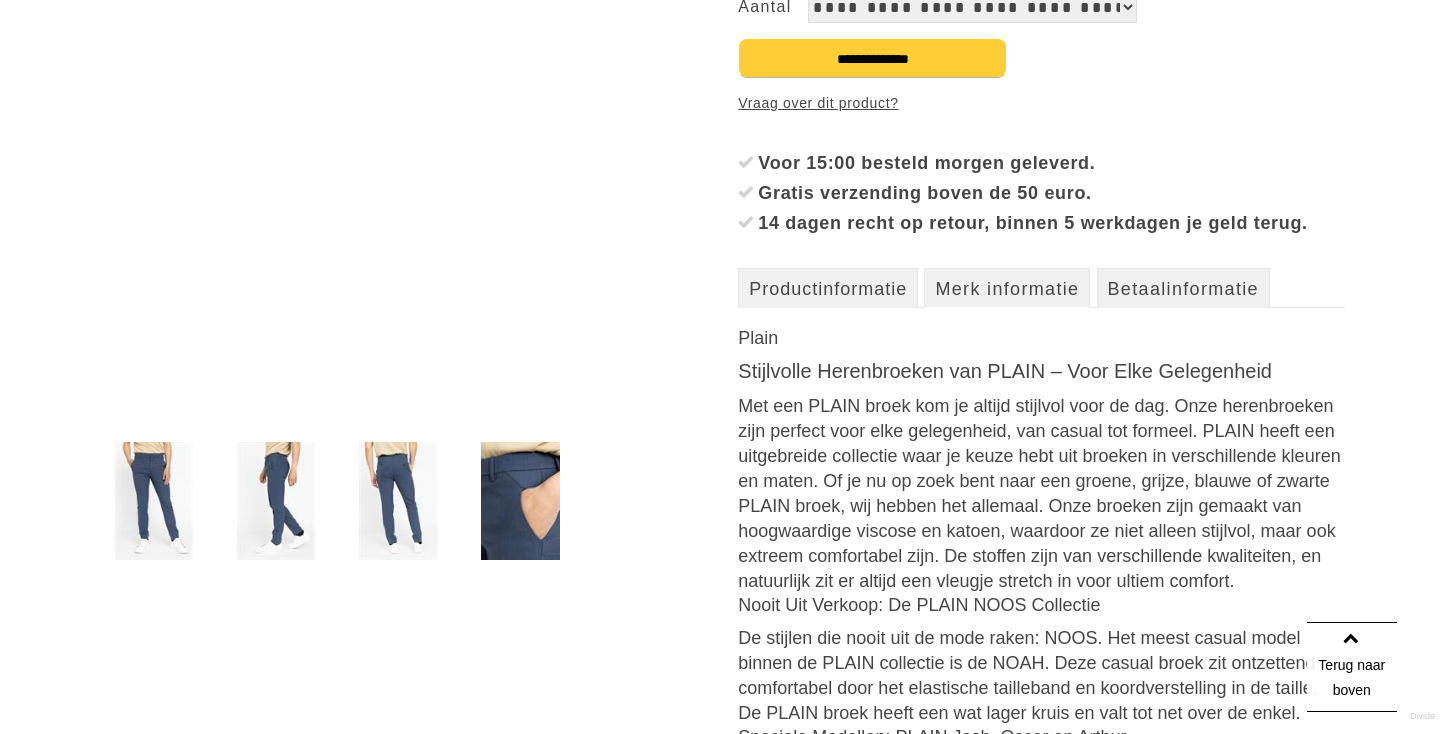 scroll, scrollTop: 542, scrollLeft: 0, axis: vertical 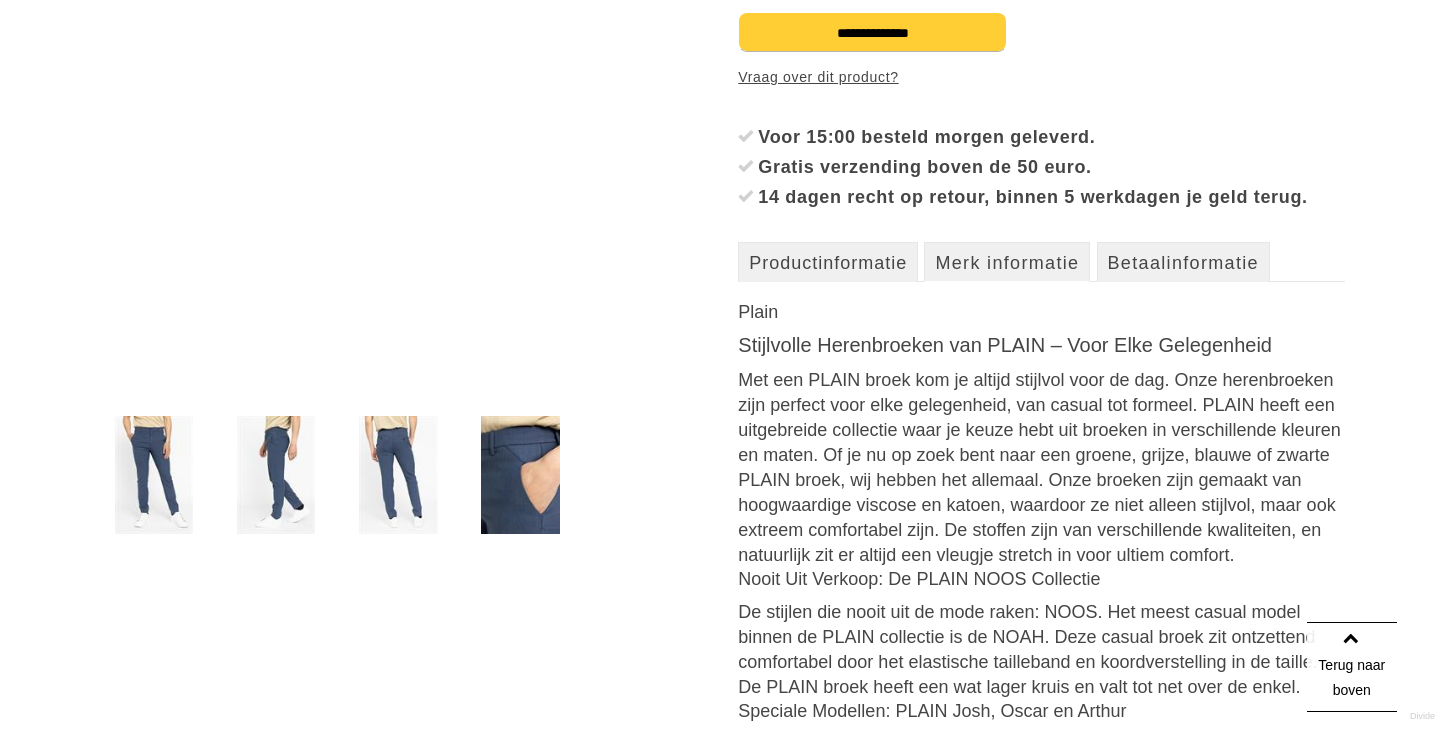 click at bounding box center [154, 475] 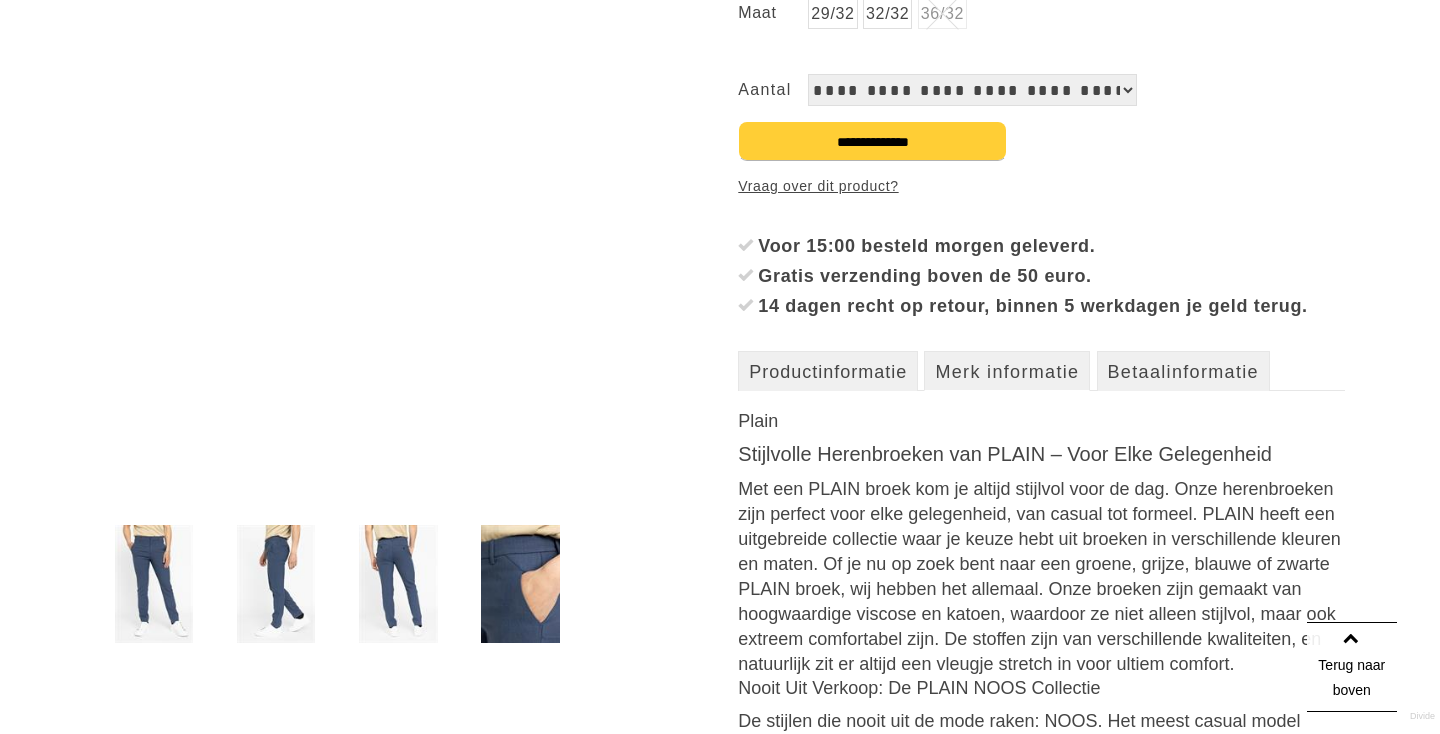 scroll, scrollTop: 445, scrollLeft: 0, axis: vertical 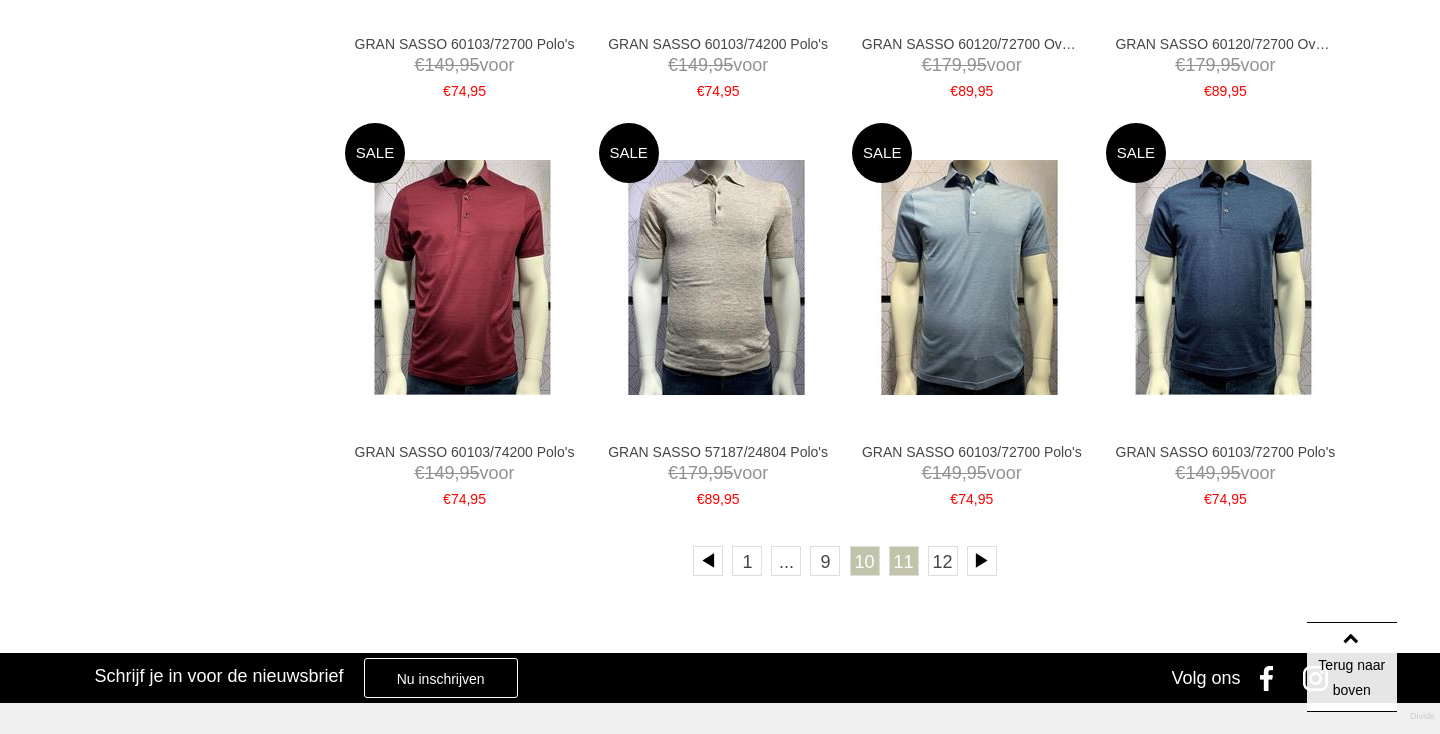click on "11" at bounding box center [904, 561] 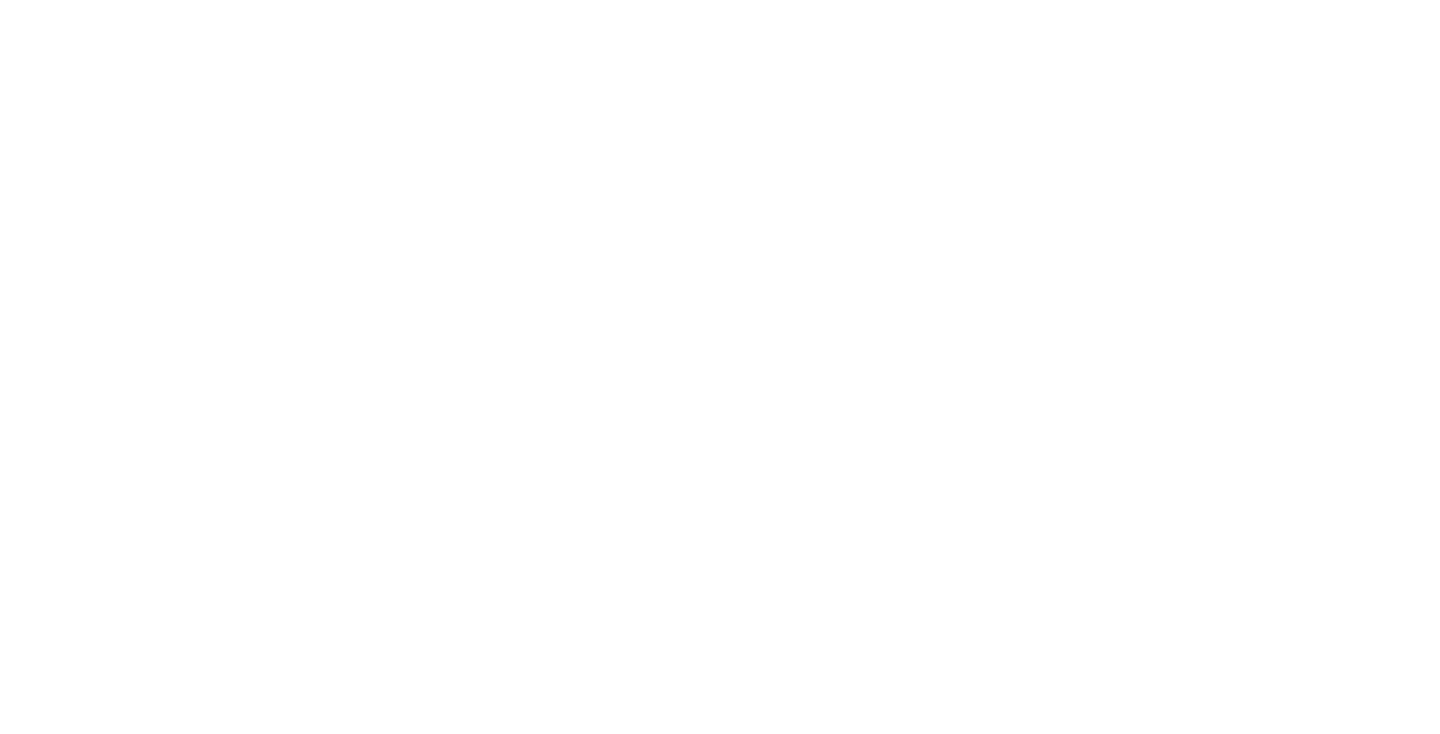 scroll, scrollTop: 0, scrollLeft: 0, axis: both 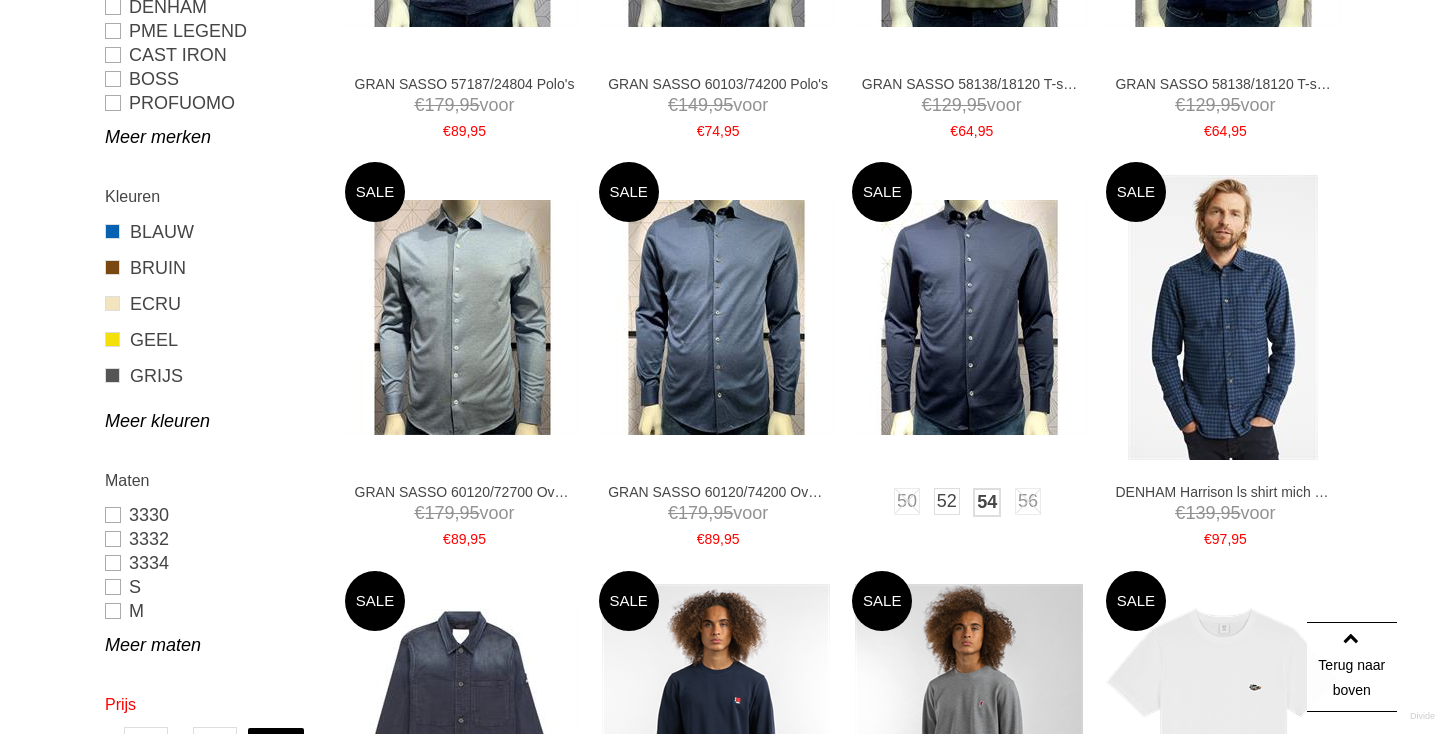 click on "54" at bounding box center [987, 502] 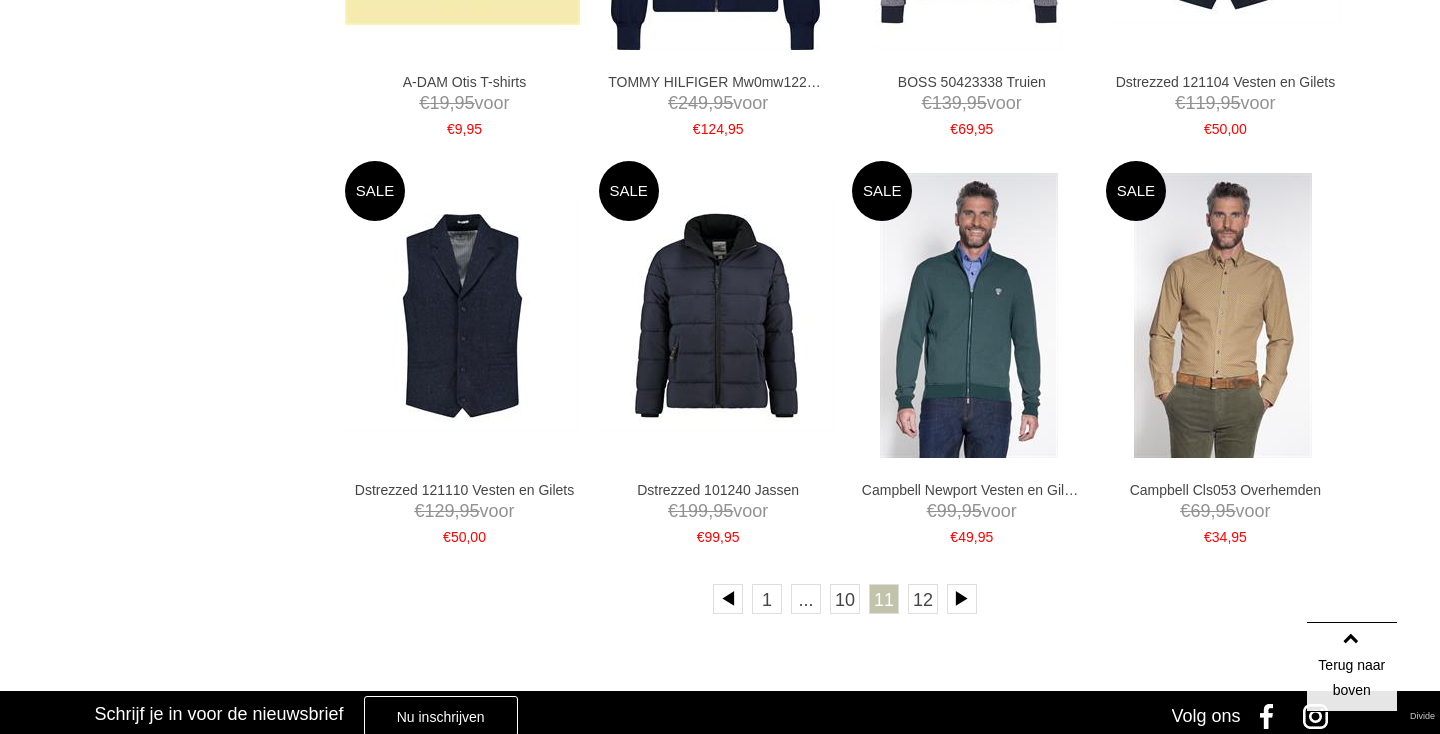 scroll, scrollTop: 3464, scrollLeft: 0, axis: vertical 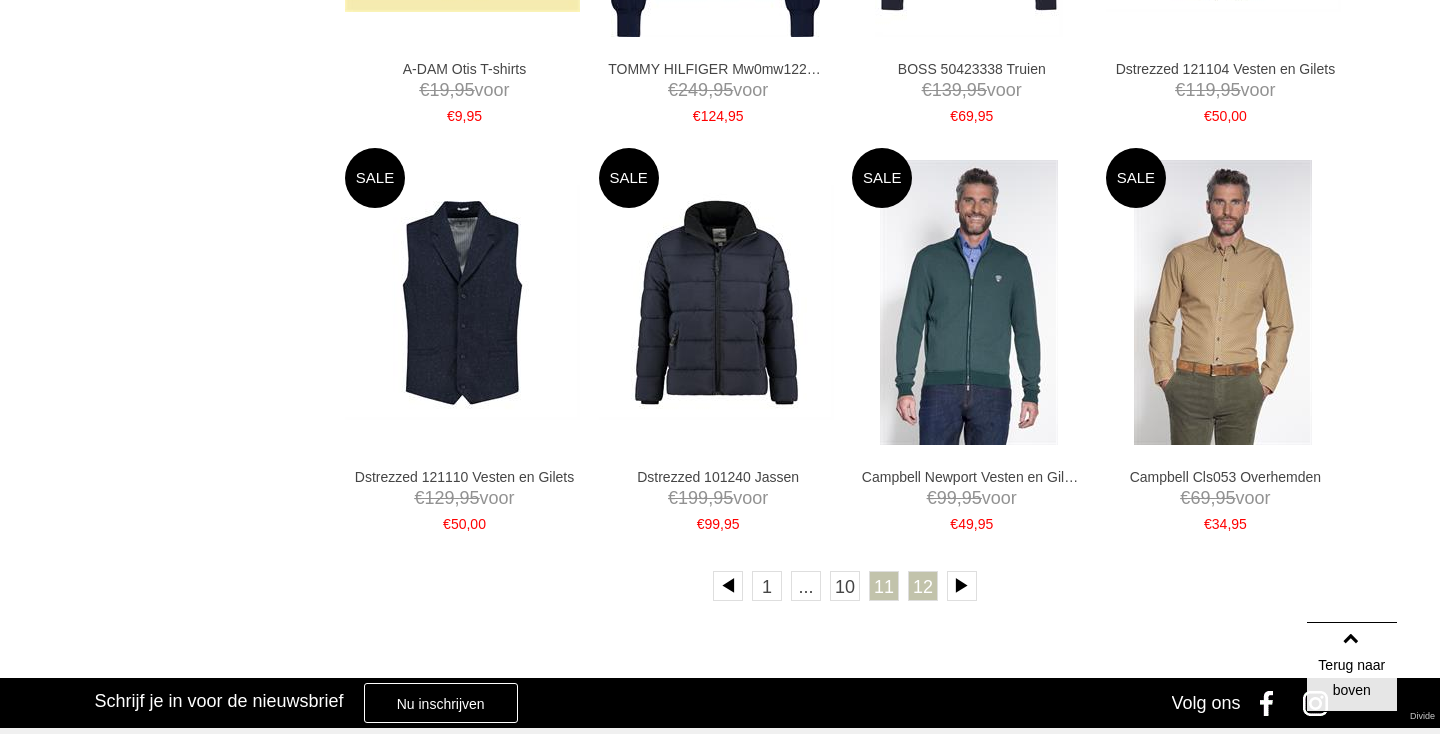 click on "12" at bounding box center (923, 586) 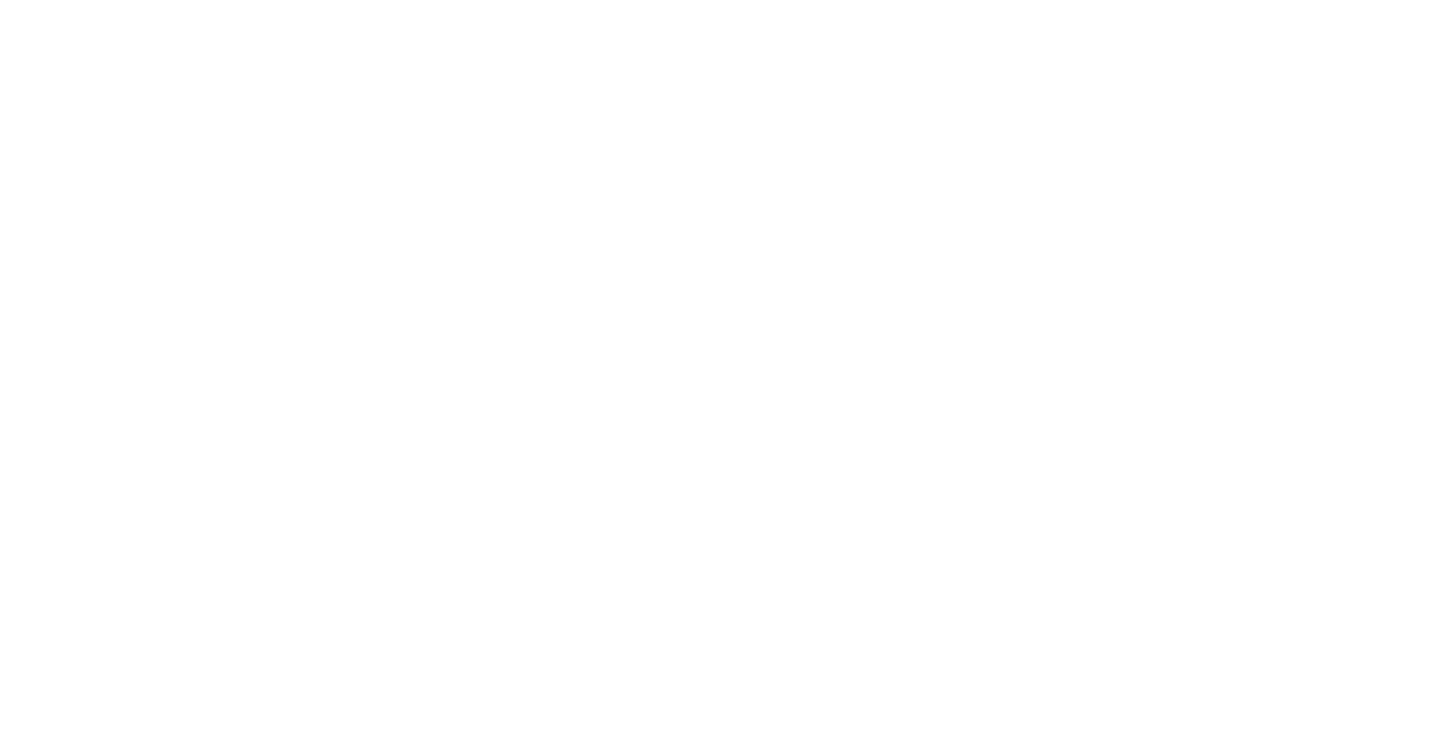 scroll, scrollTop: 0, scrollLeft: 0, axis: both 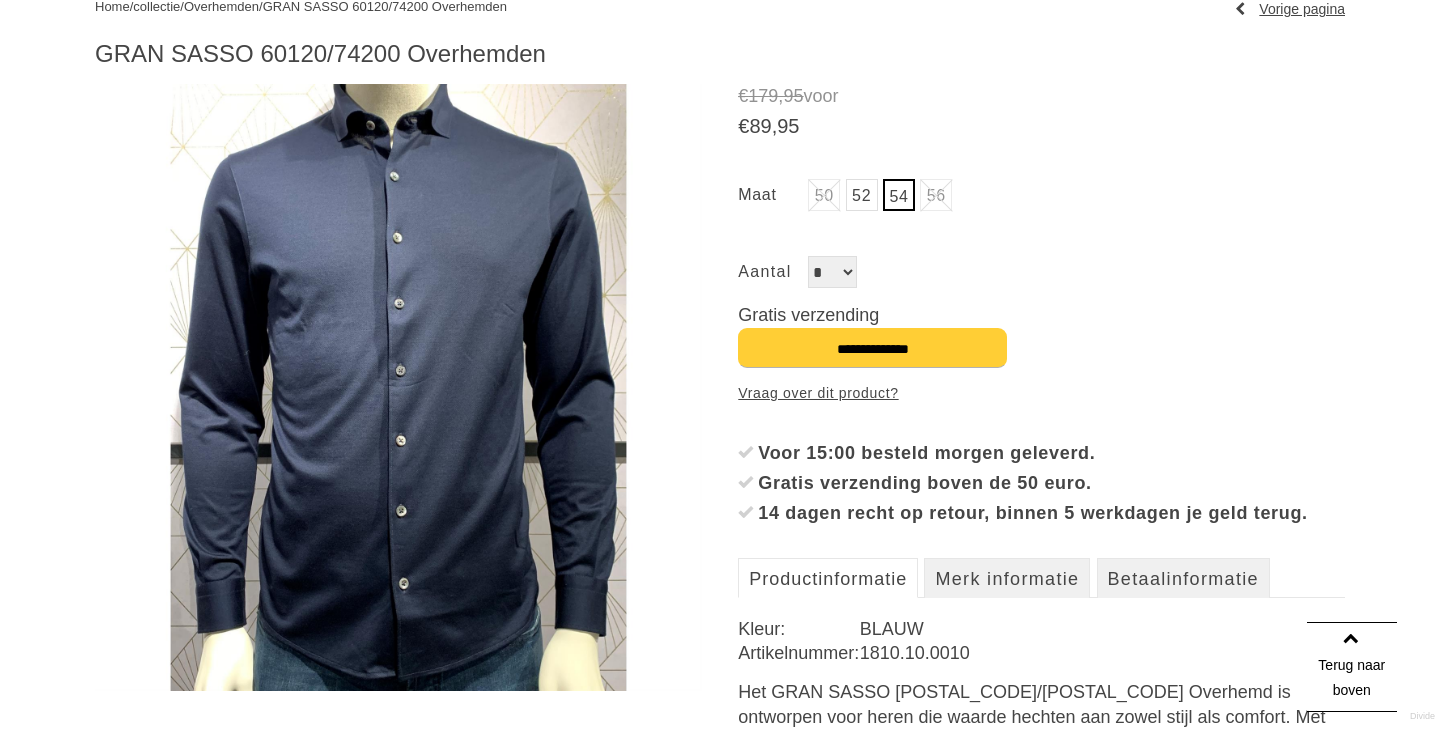 click on "**********" at bounding box center (872, 348) 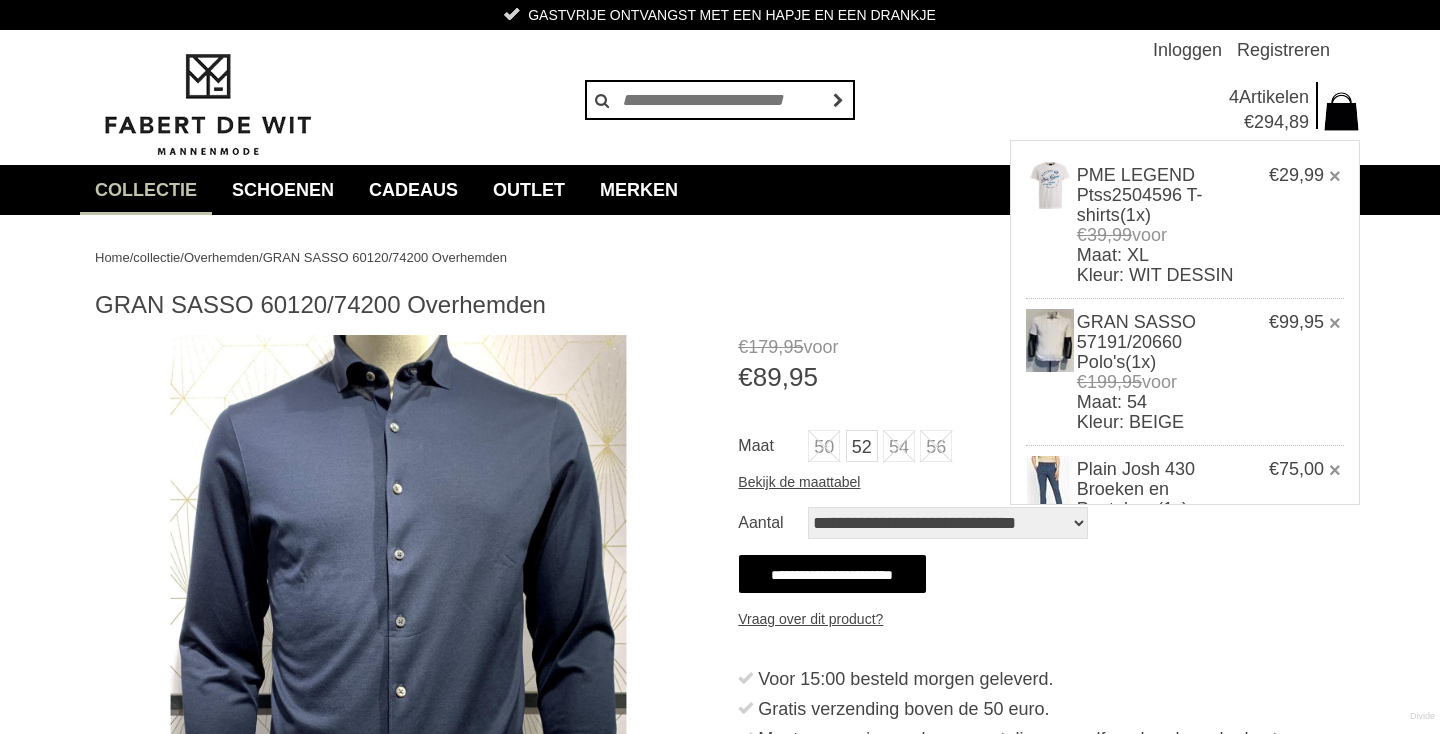 scroll, scrollTop: 0, scrollLeft: 0, axis: both 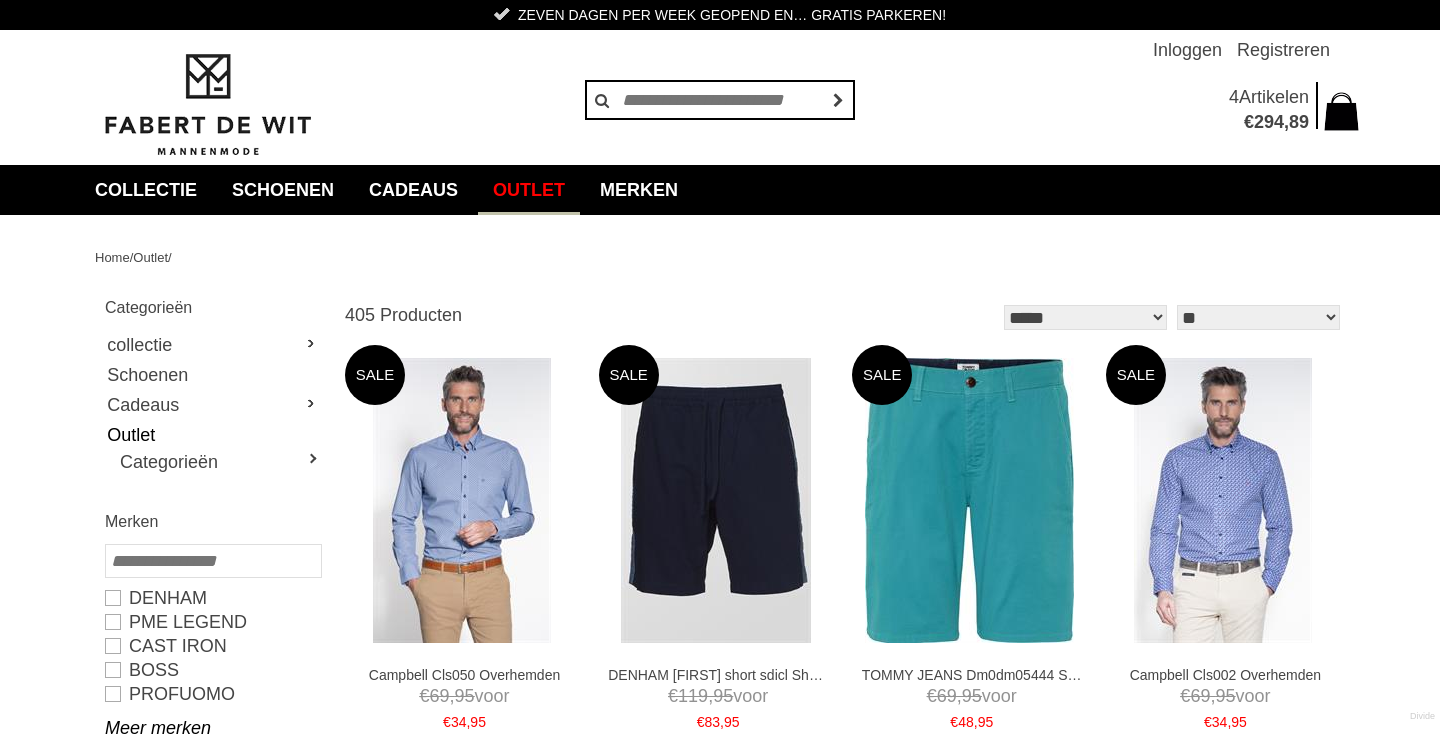 click on "Artikelen" at bounding box center (1274, 97) 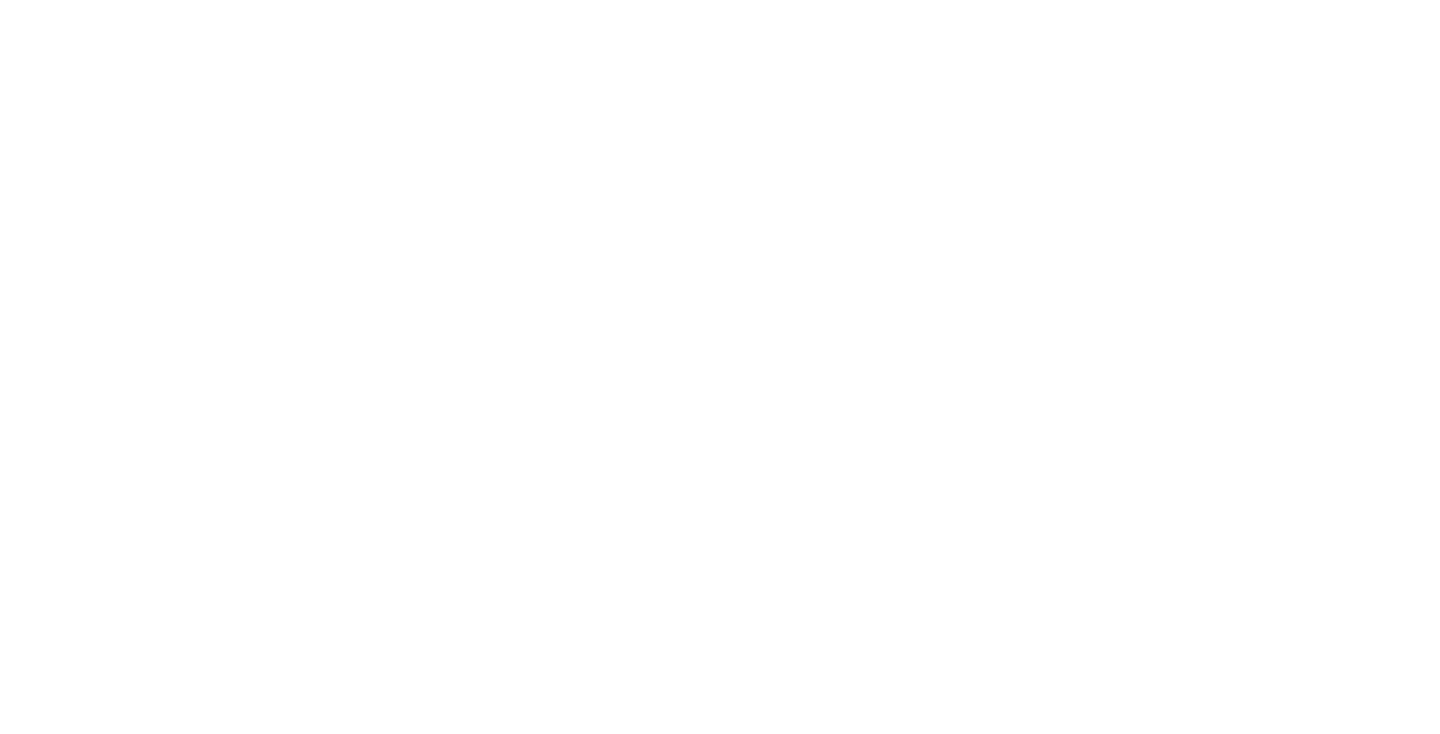 scroll, scrollTop: 13, scrollLeft: 1, axis: both 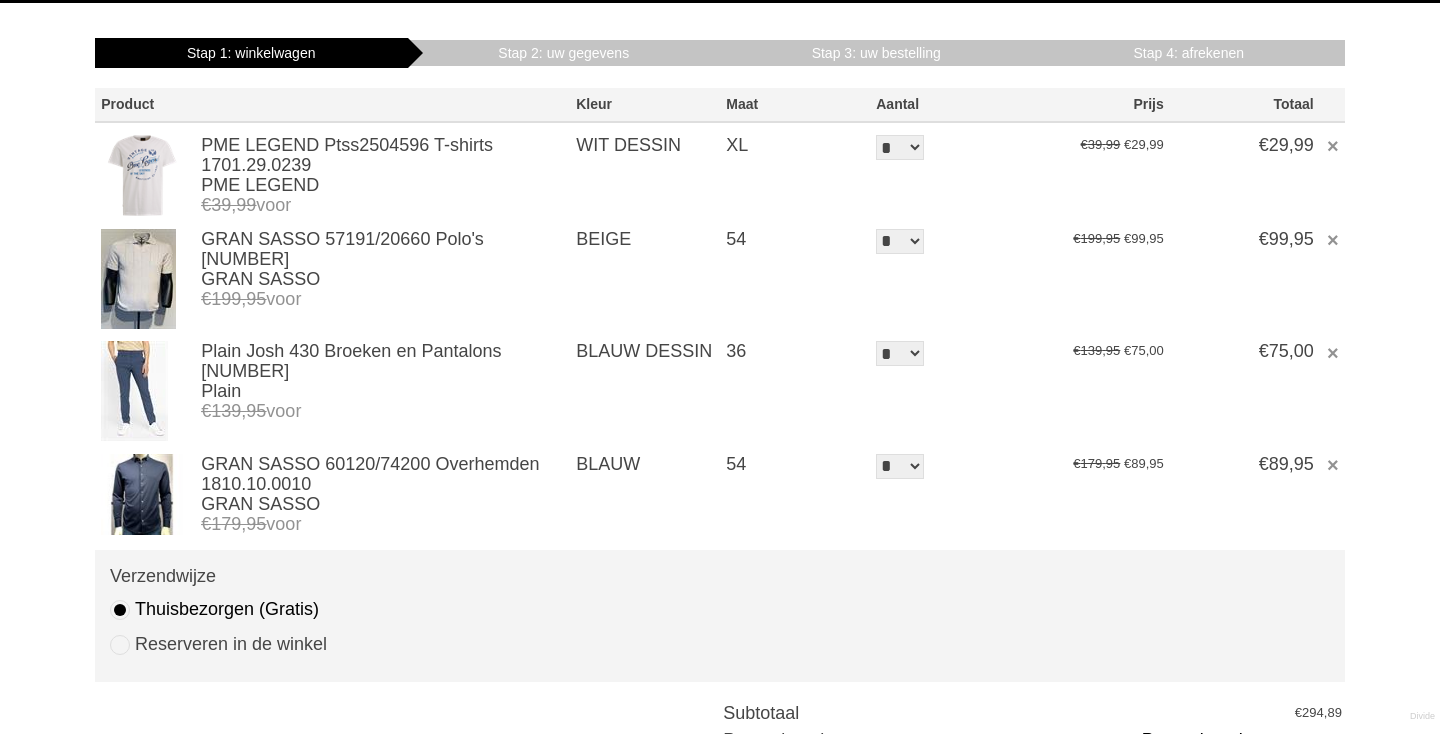 click at bounding box center (138, 279) 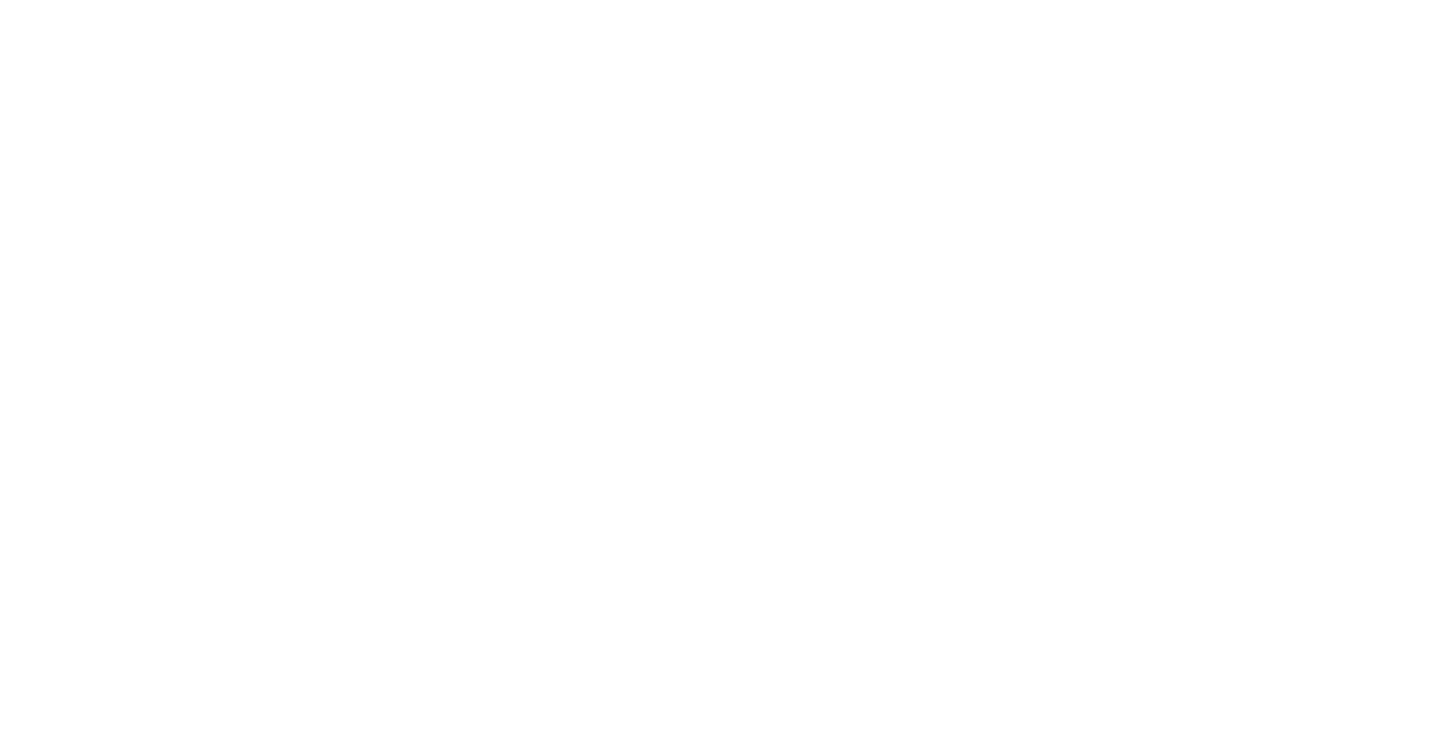 scroll, scrollTop: 0, scrollLeft: 0, axis: both 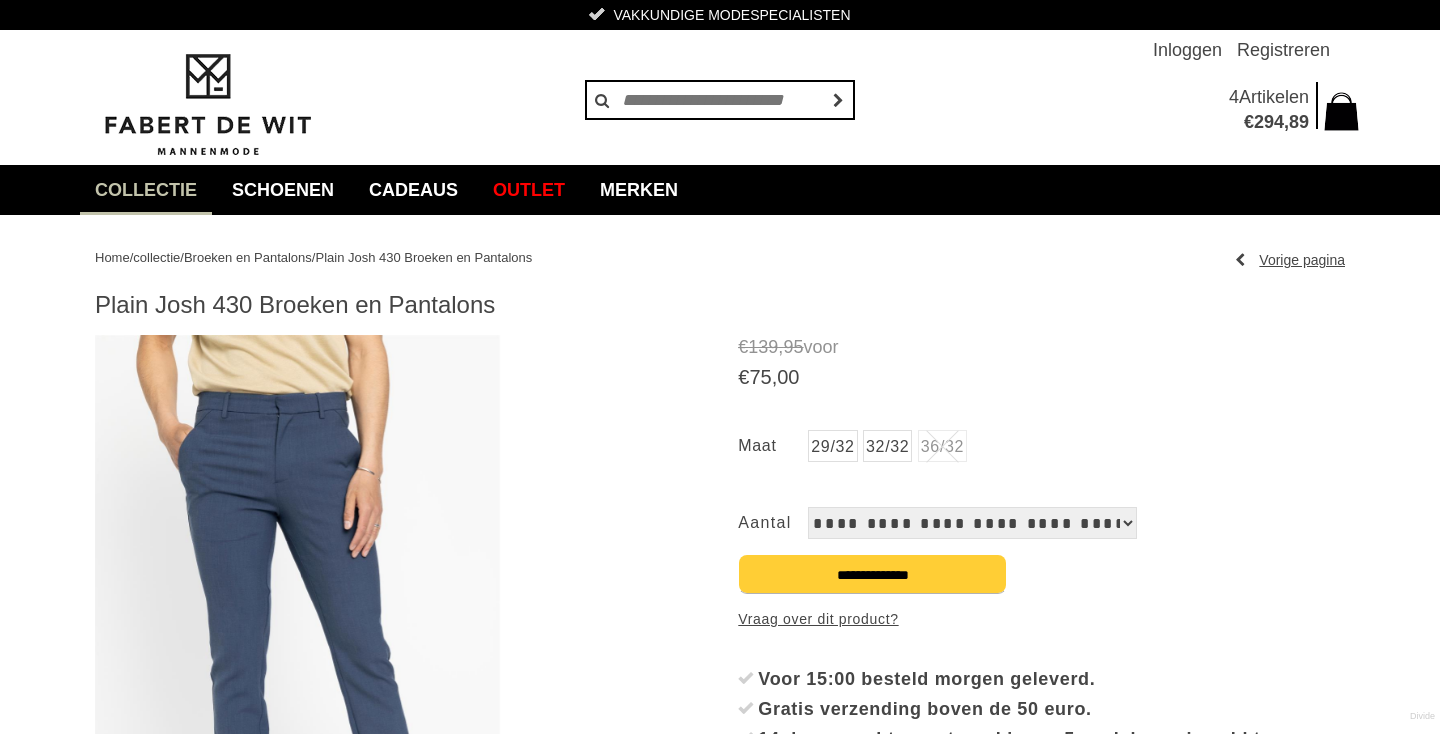 click on "," at bounding box center [1286, 122] 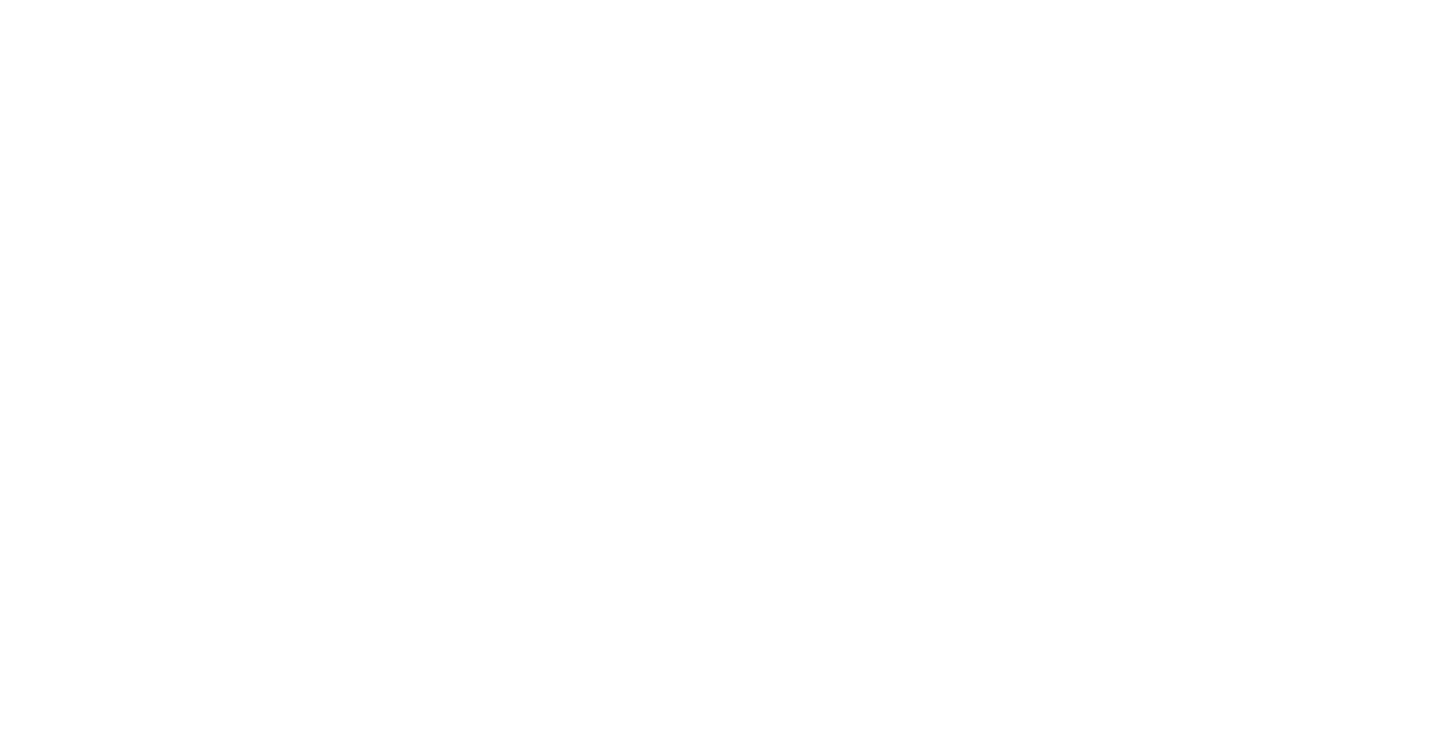 scroll, scrollTop: 0, scrollLeft: 0, axis: both 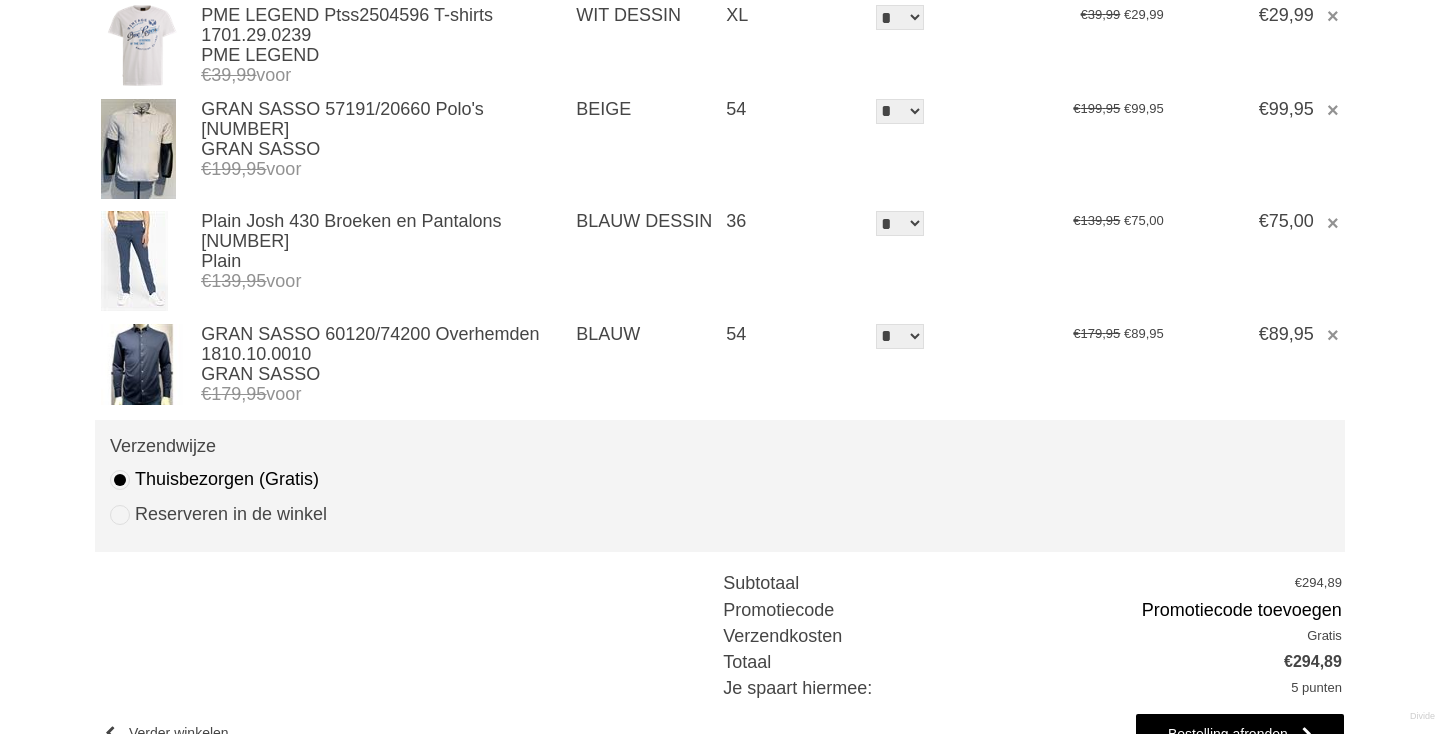click at bounding box center (141, 364) 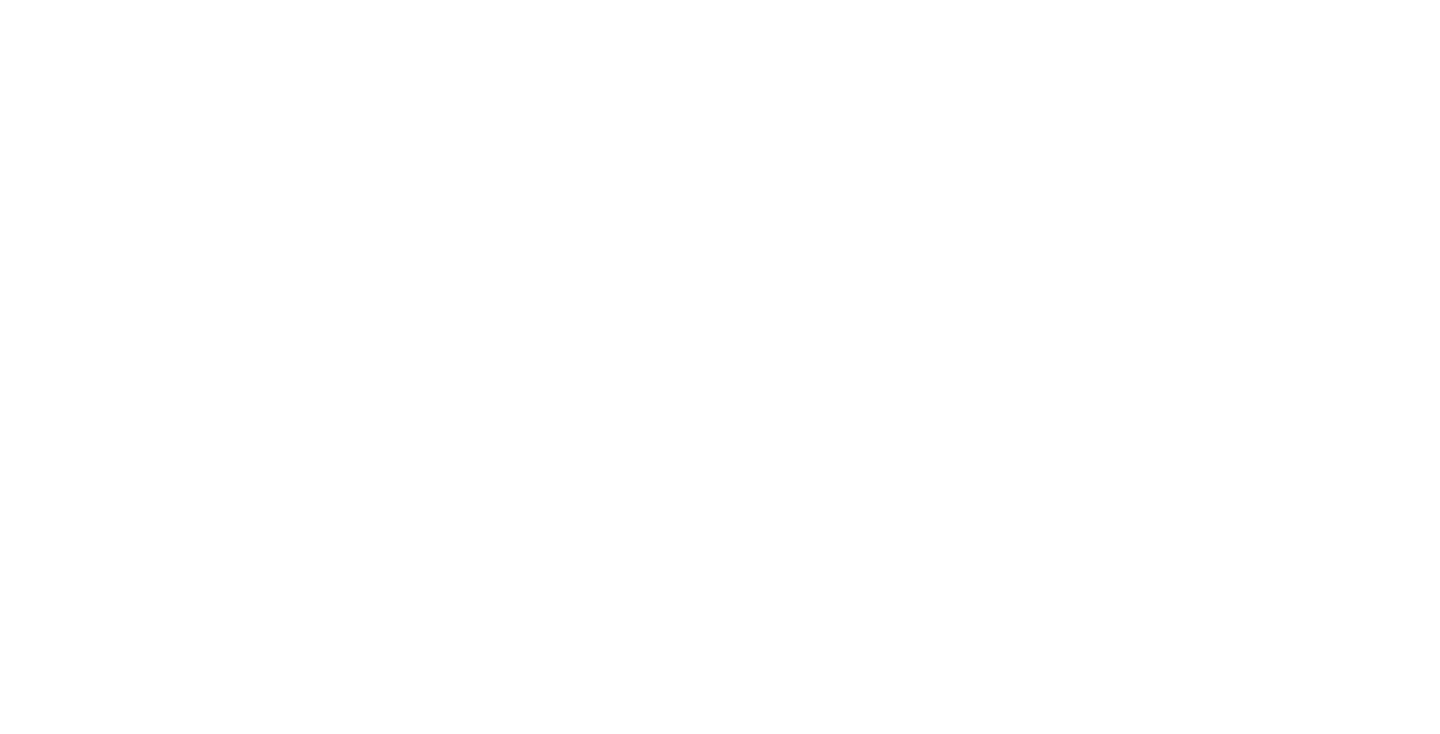 scroll, scrollTop: 0, scrollLeft: 0, axis: both 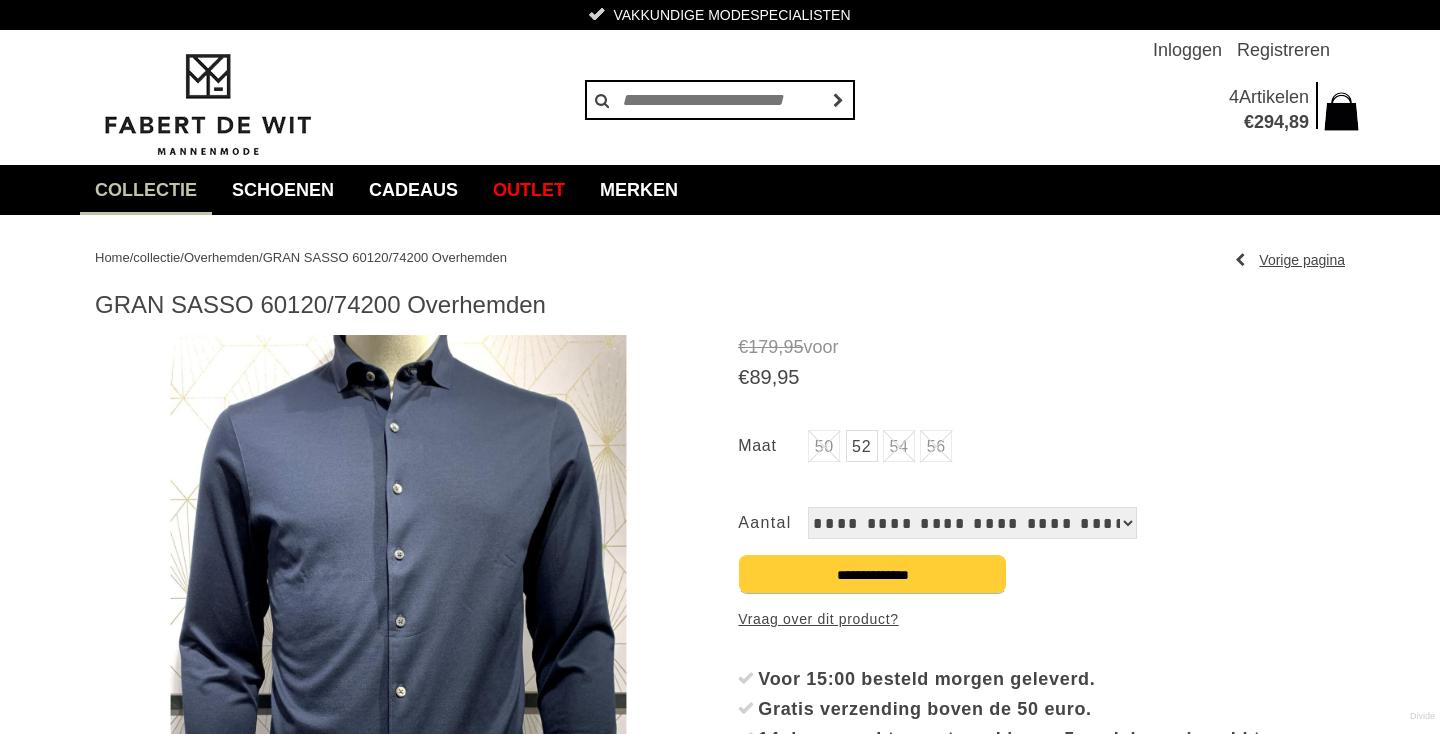 click on "294" at bounding box center (1269, 122) 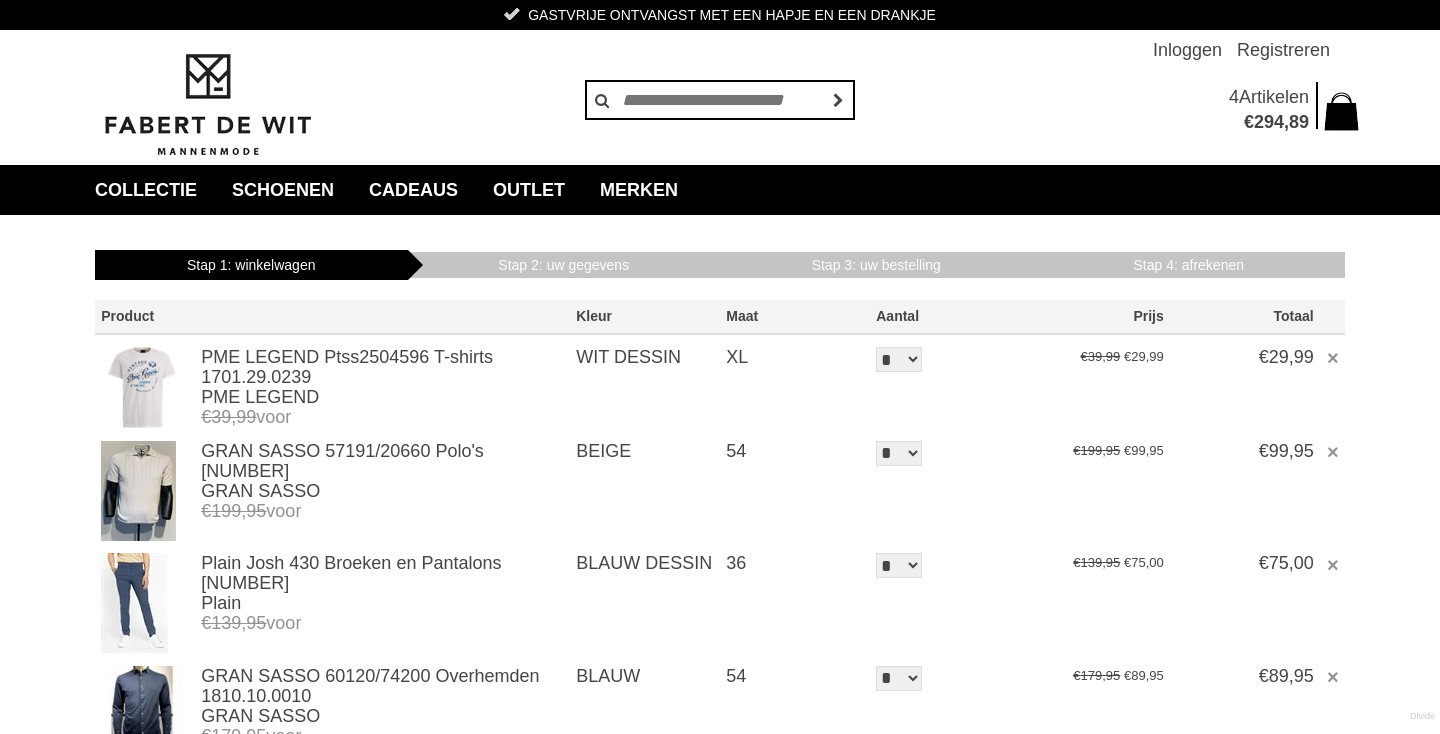 scroll, scrollTop: 0, scrollLeft: 0, axis: both 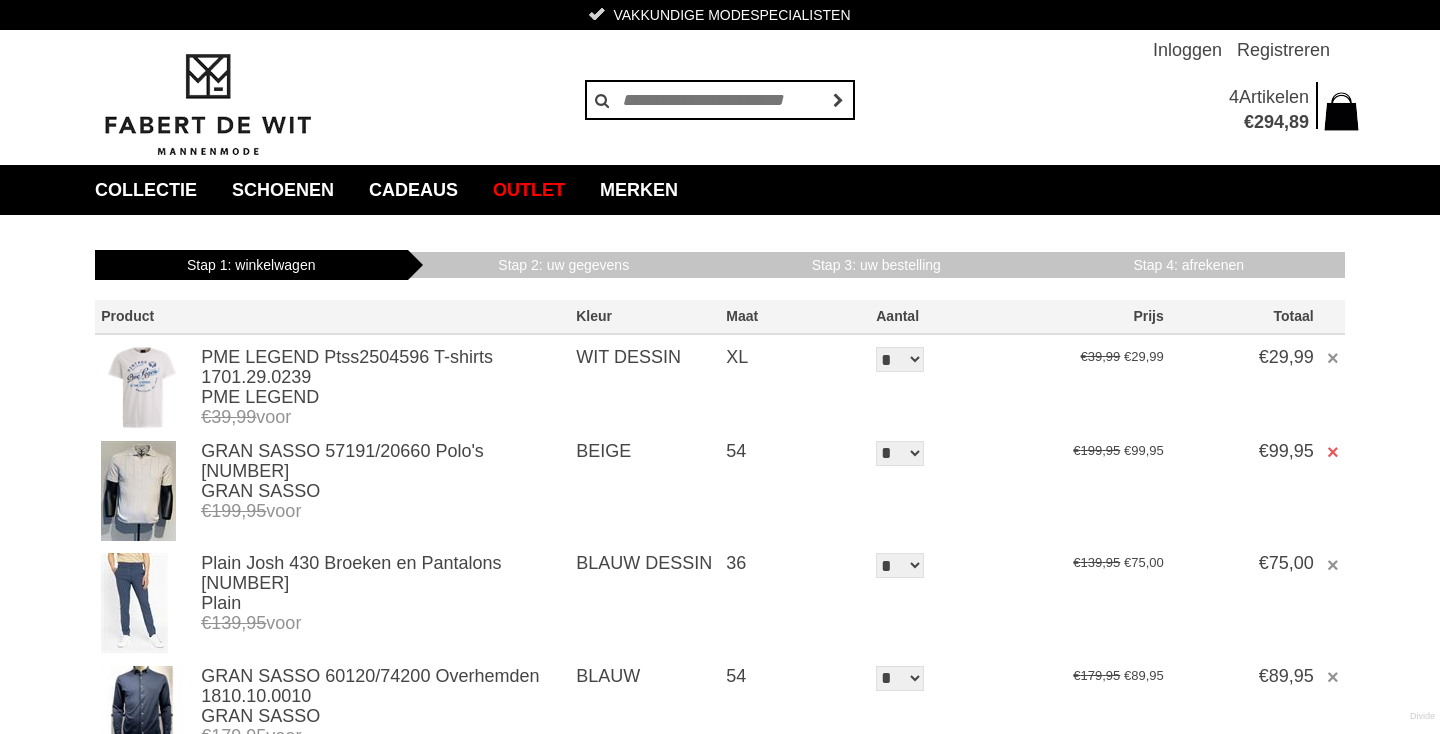 click on "×" at bounding box center (1333, 452) 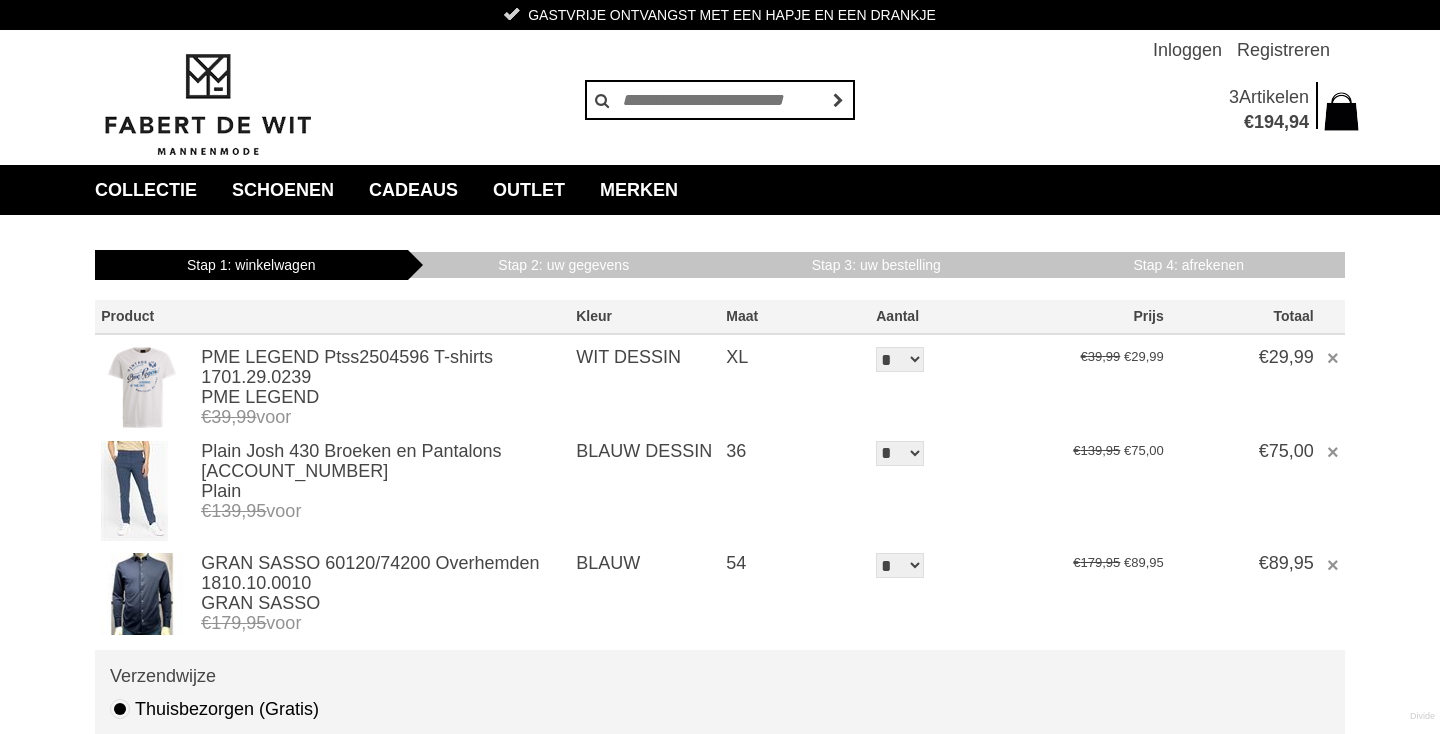 scroll, scrollTop: 0, scrollLeft: 0, axis: both 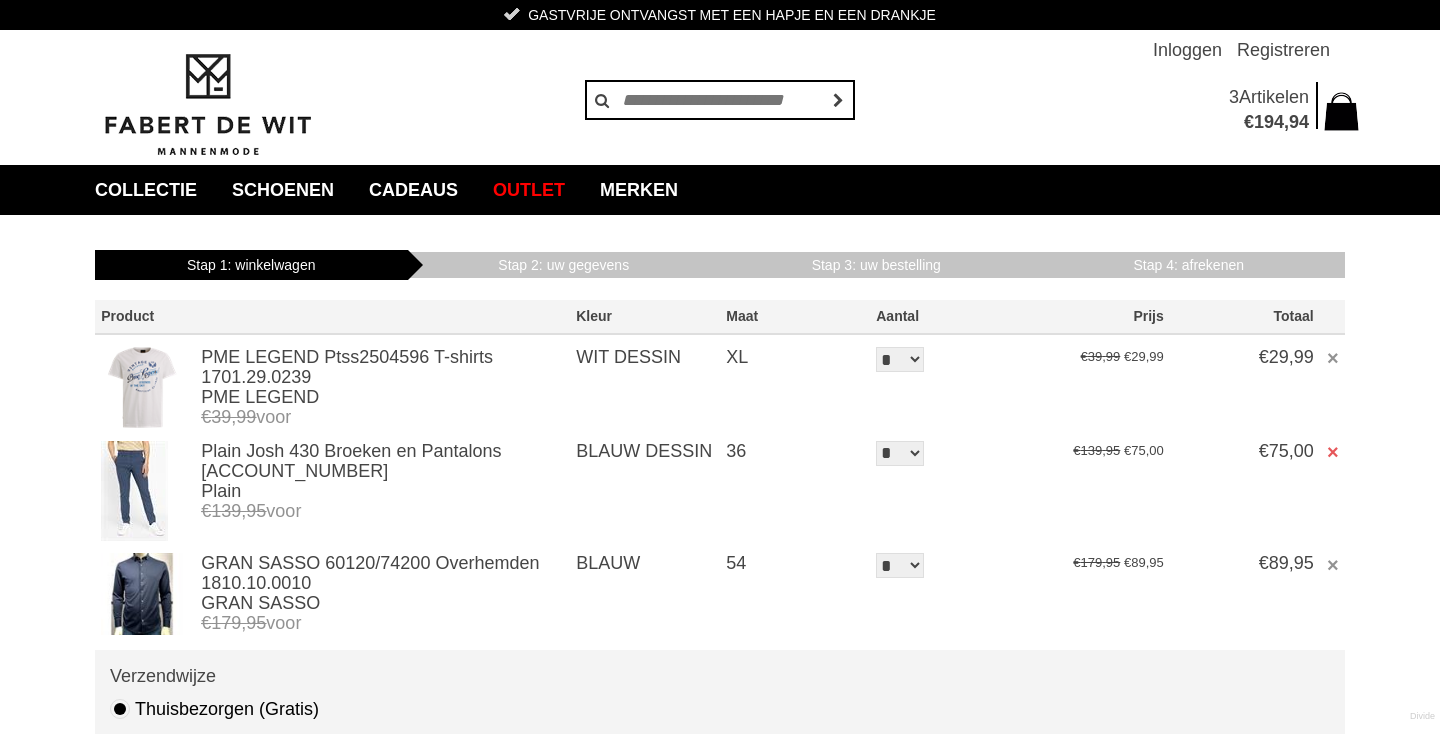 click on "×" at bounding box center [1333, 452] 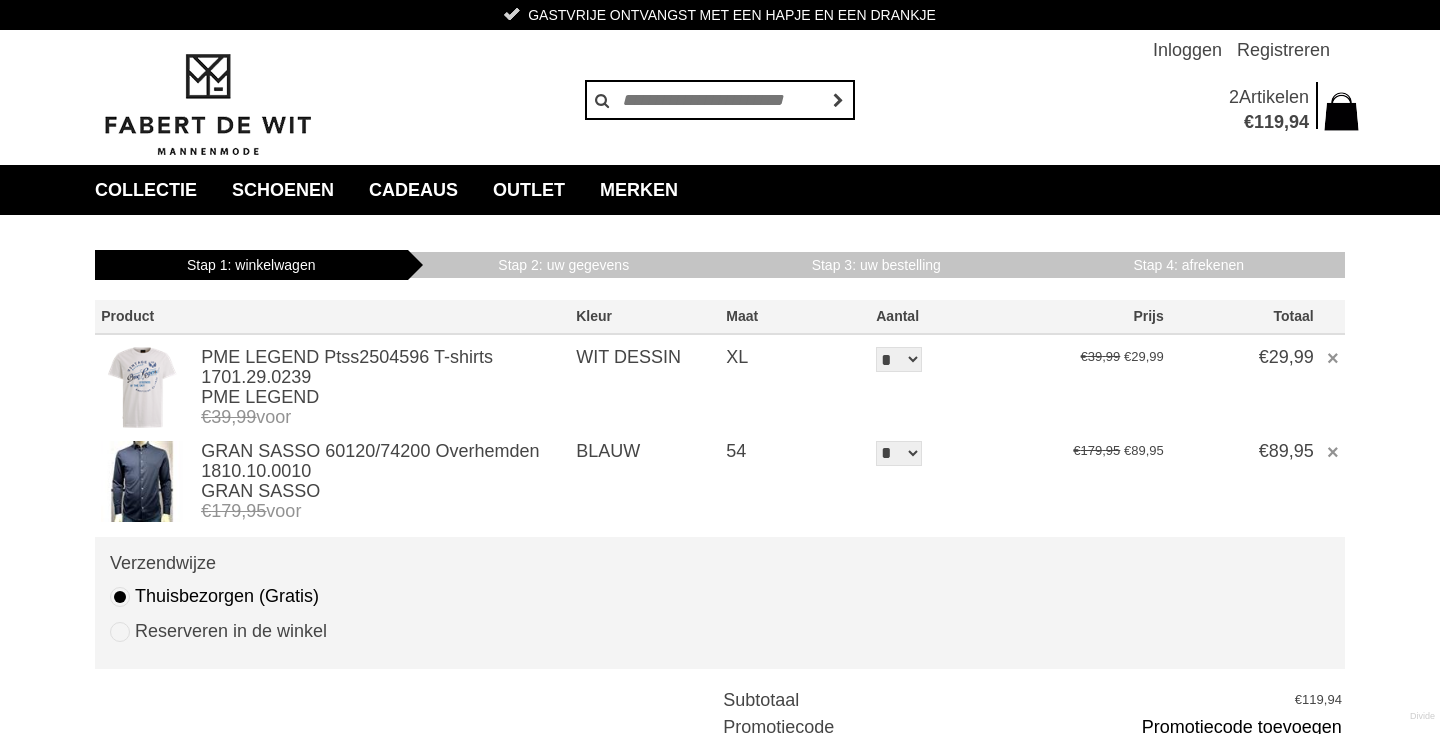 scroll, scrollTop: 0, scrollLeft: 0, axis: both 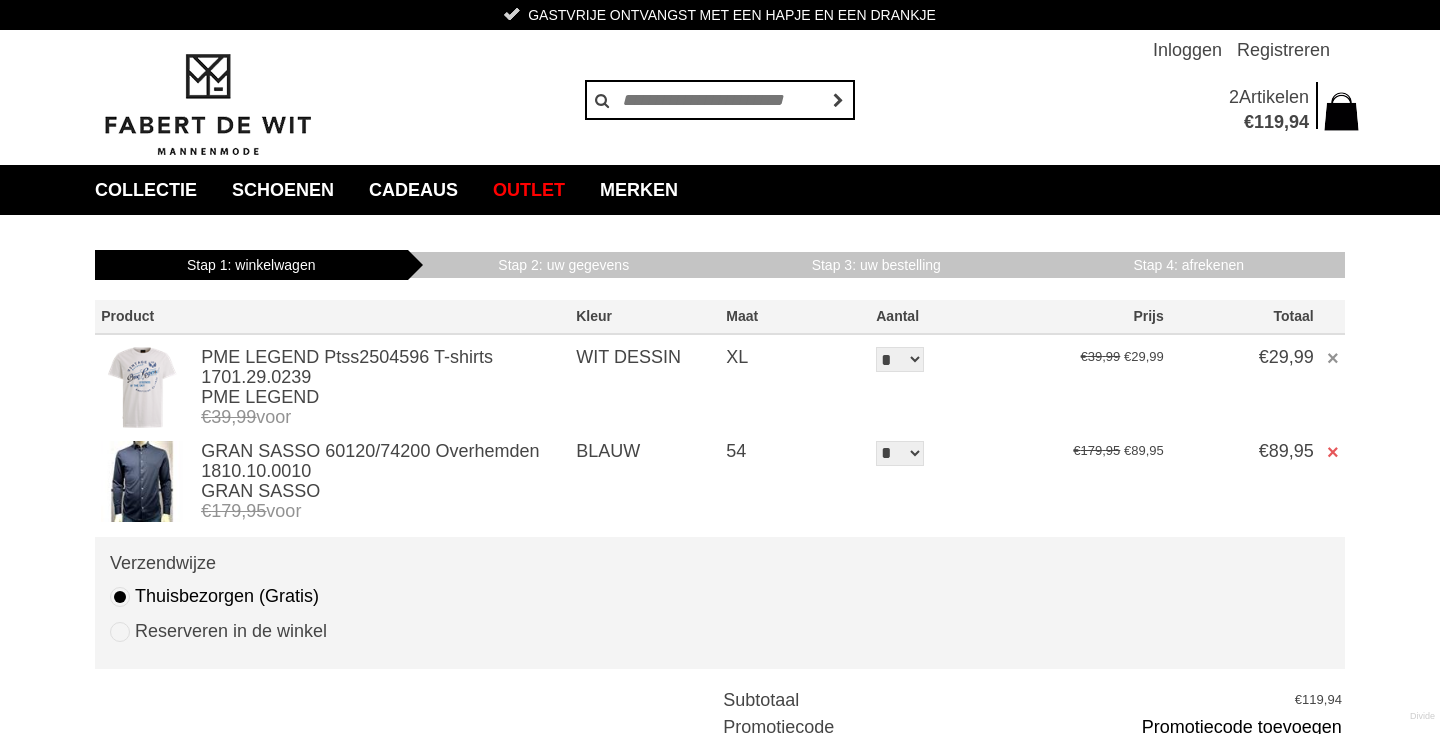 click on "×" at bounding box center [1333, 452] 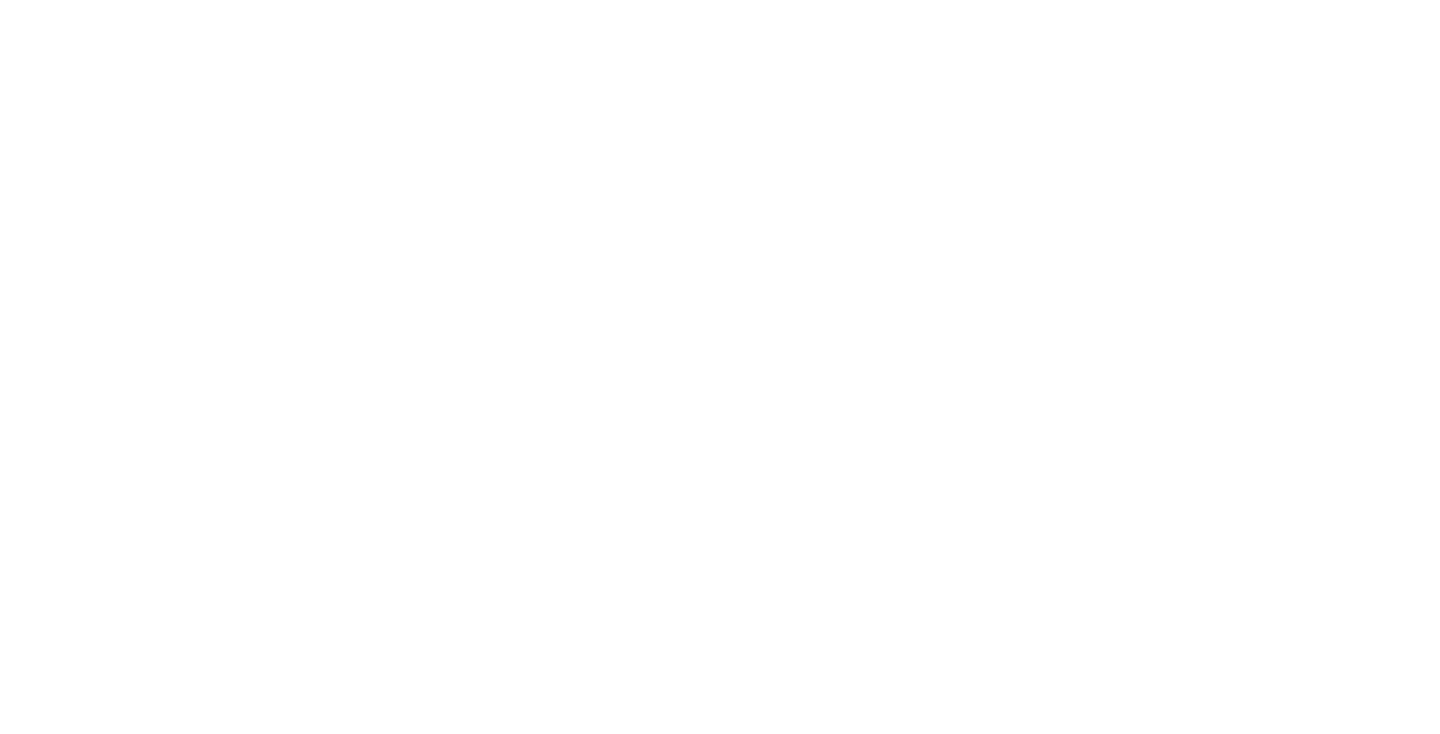 scroll, scrollTop: 0, scrollLeft: 0, axis: both 